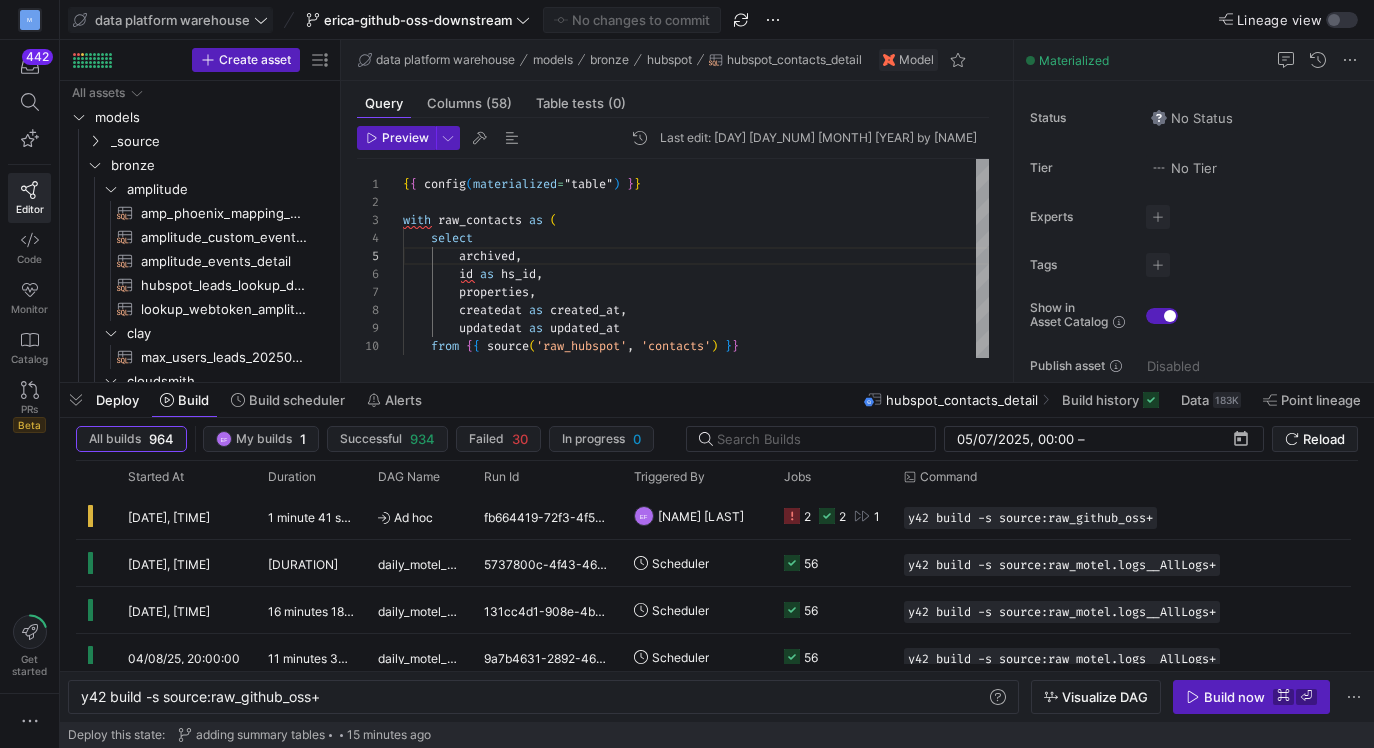 scroll, scrollTop: 0, scrollLeft: 0, axis: both 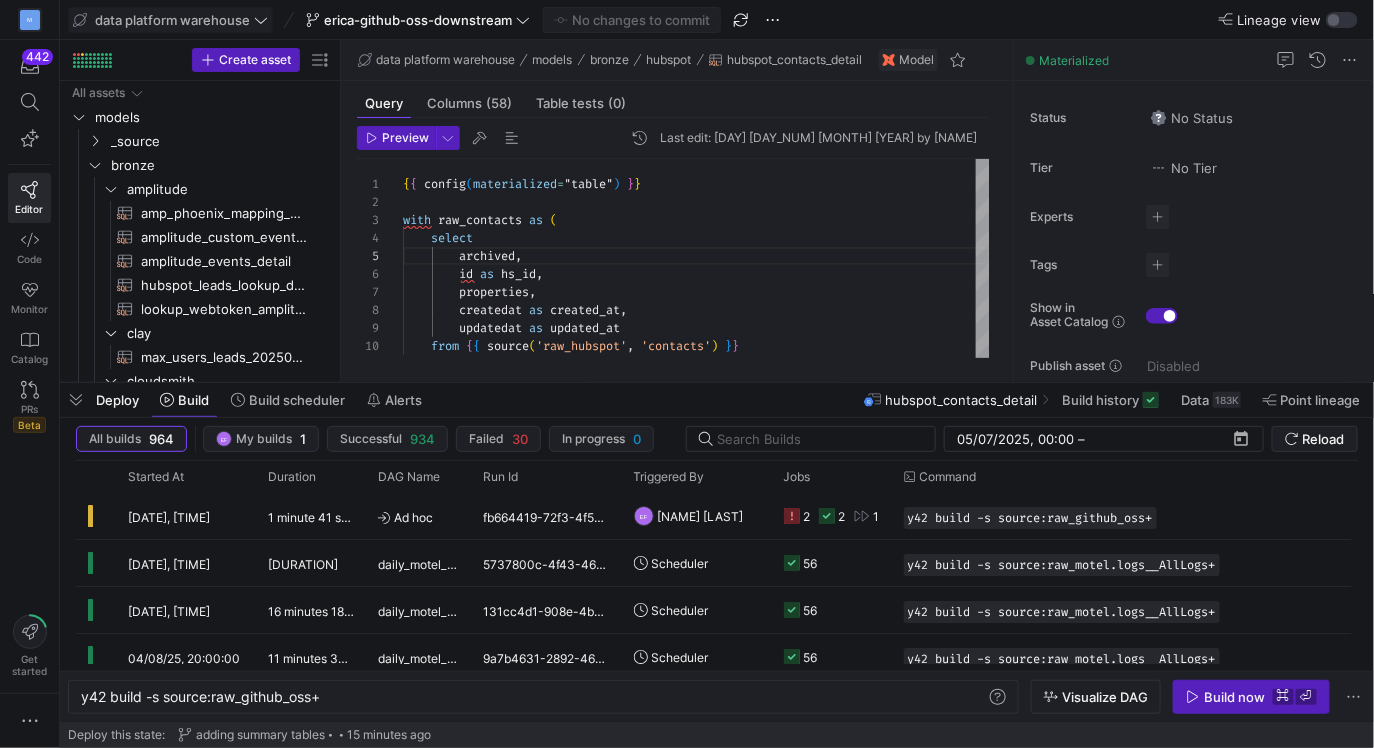 click 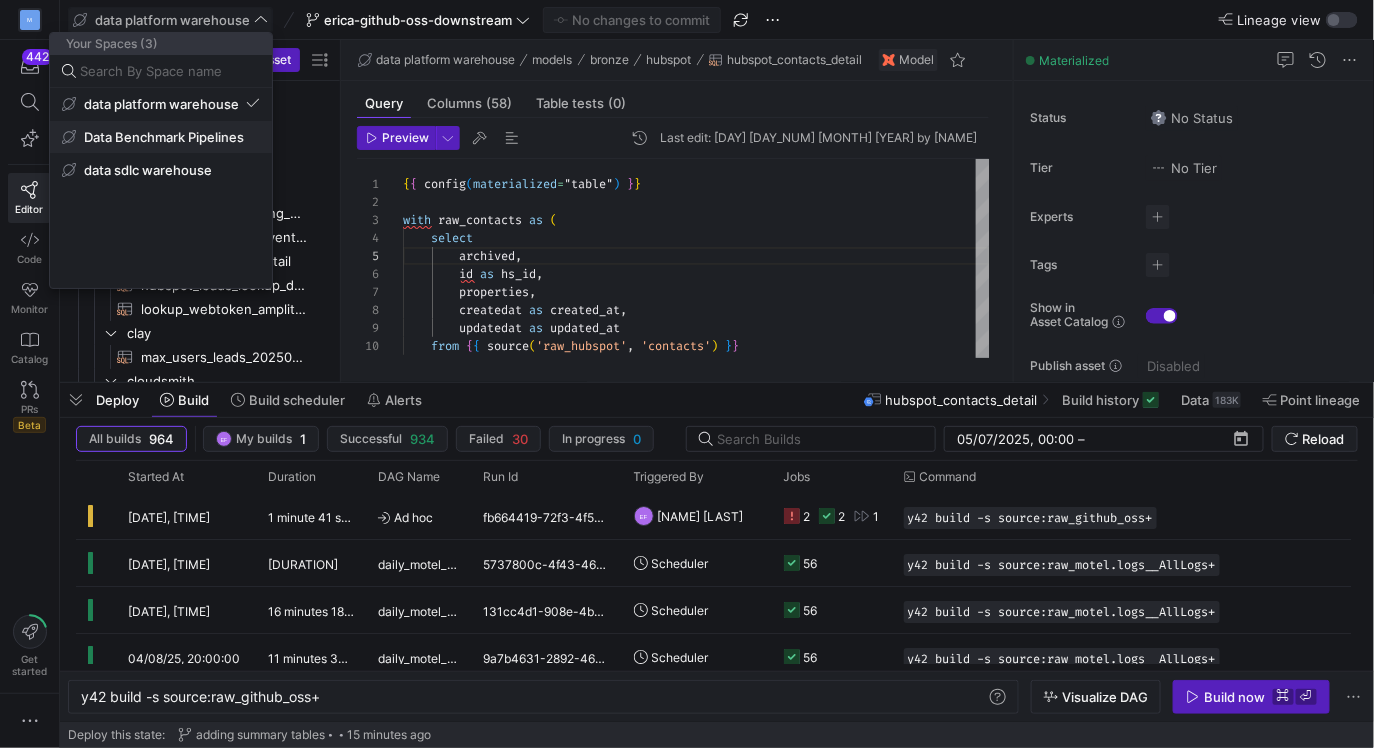 click on "Data Benchmark Pipelines" at bounding box center (161, 137) 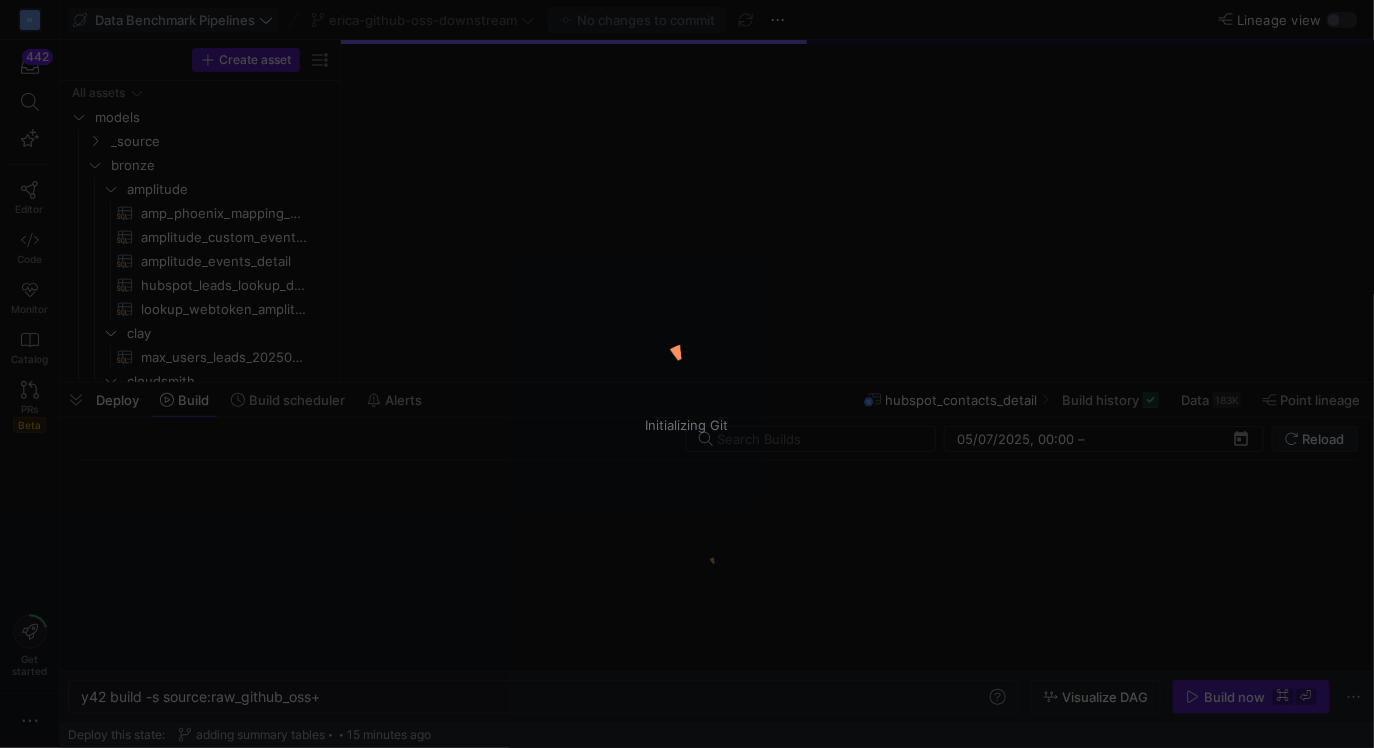 click on "Initializing Git" at bounding box center [687, 374] 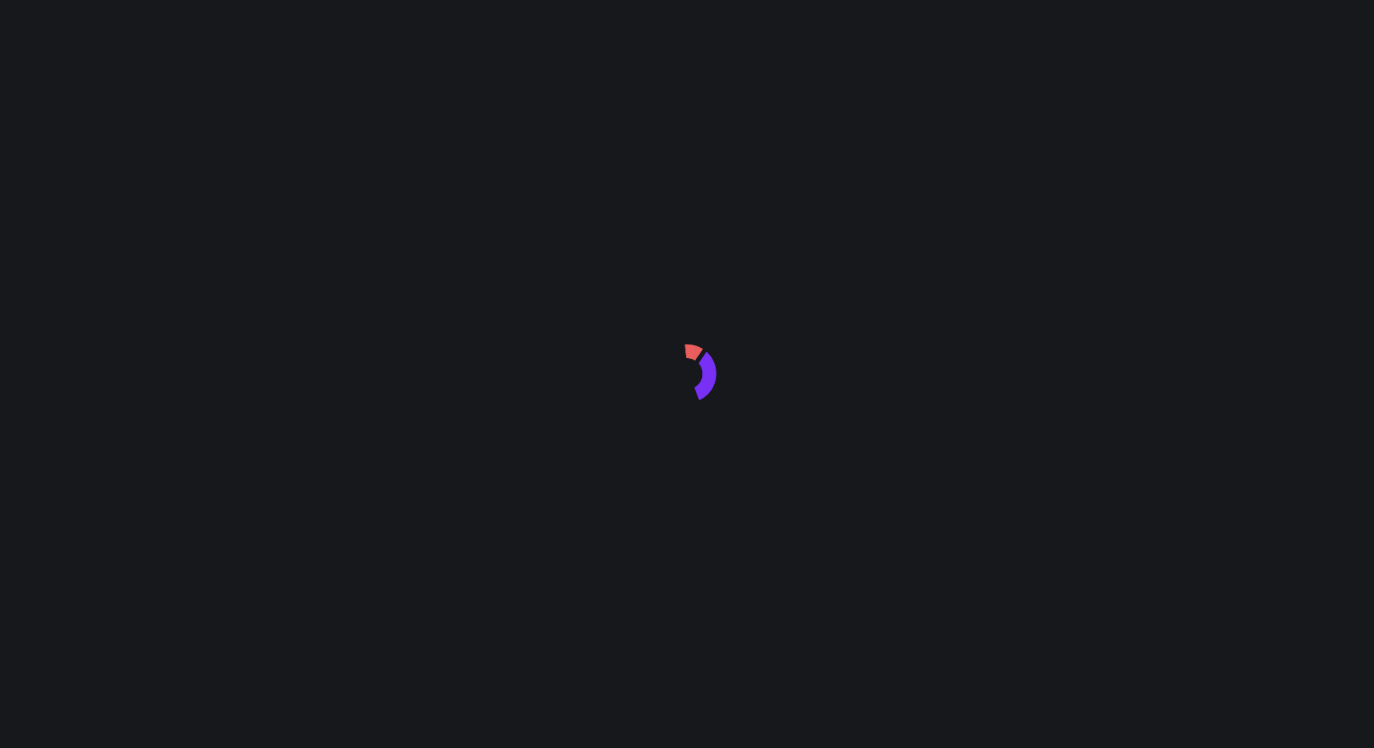 scroll, scrollTop: 0, scrollLeft: 0, axis: both 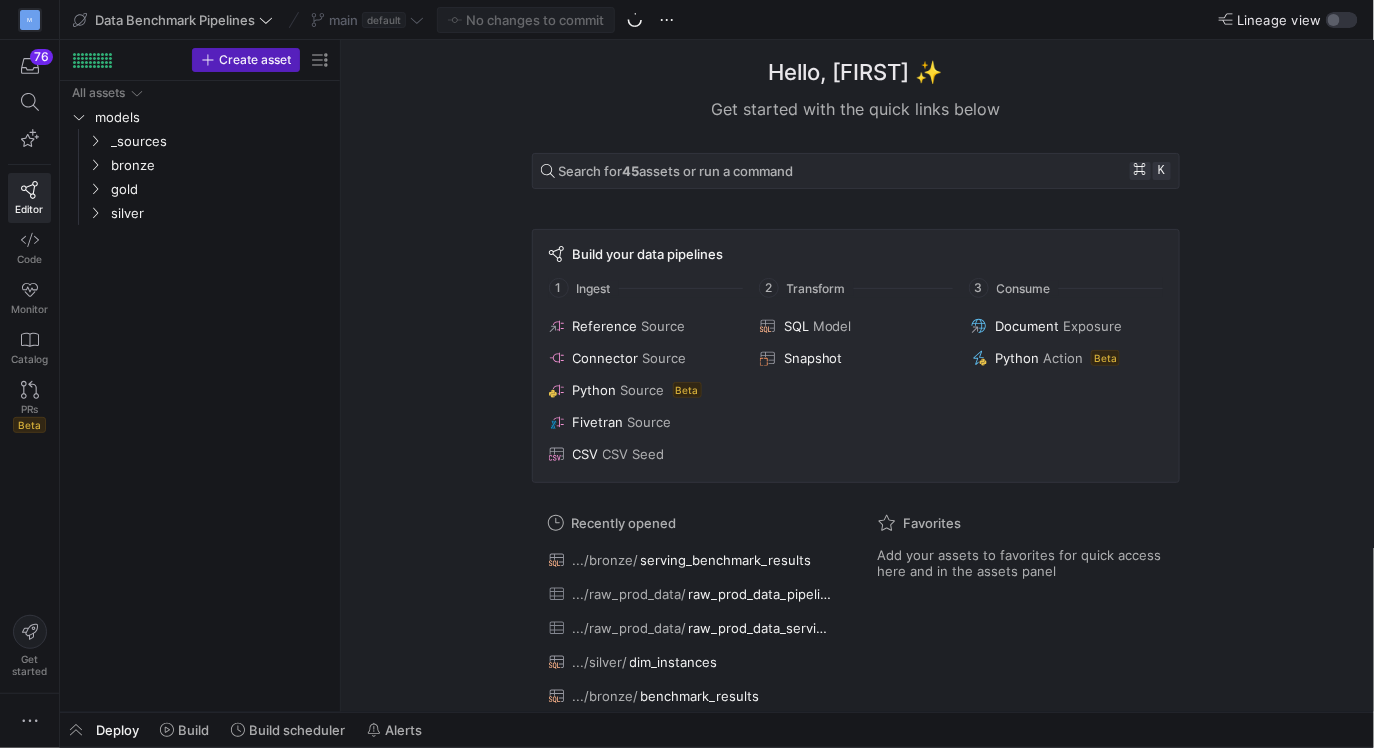 click on "main   default" 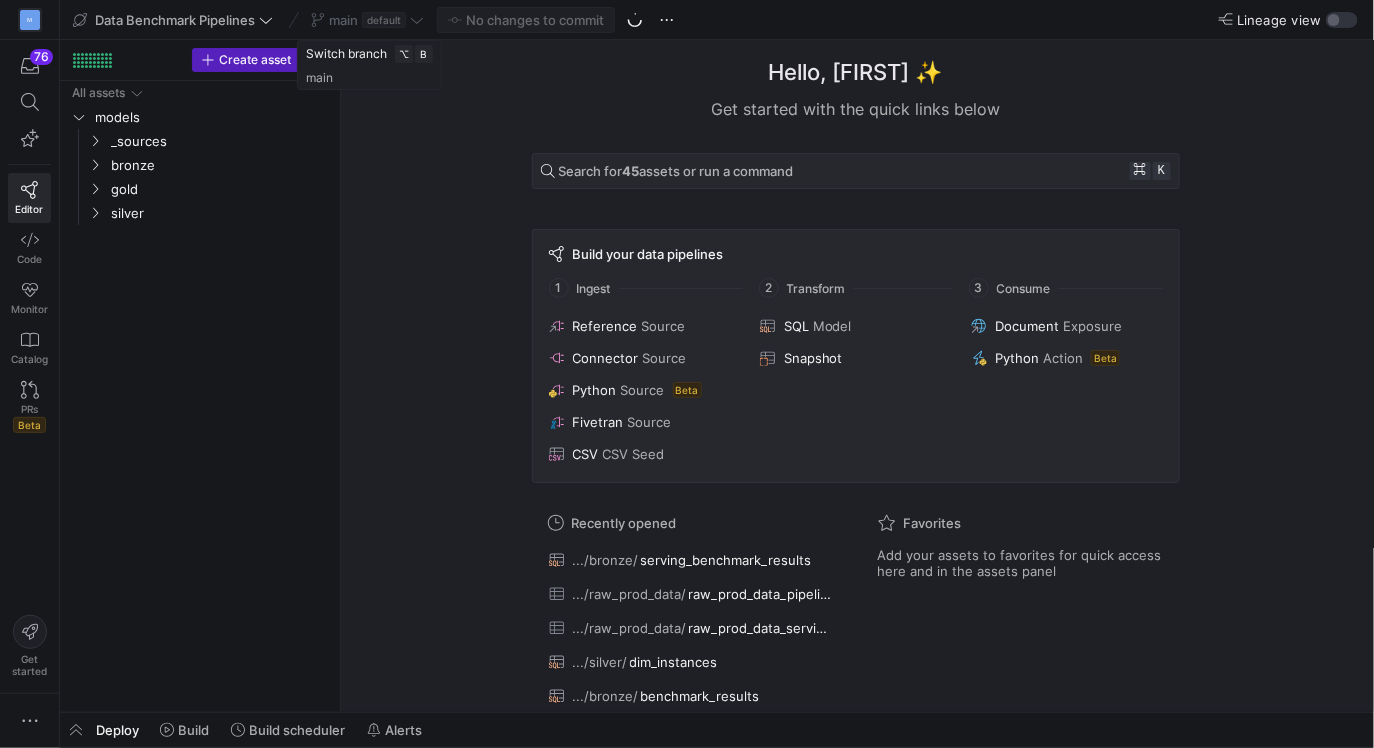 click on "main   default" 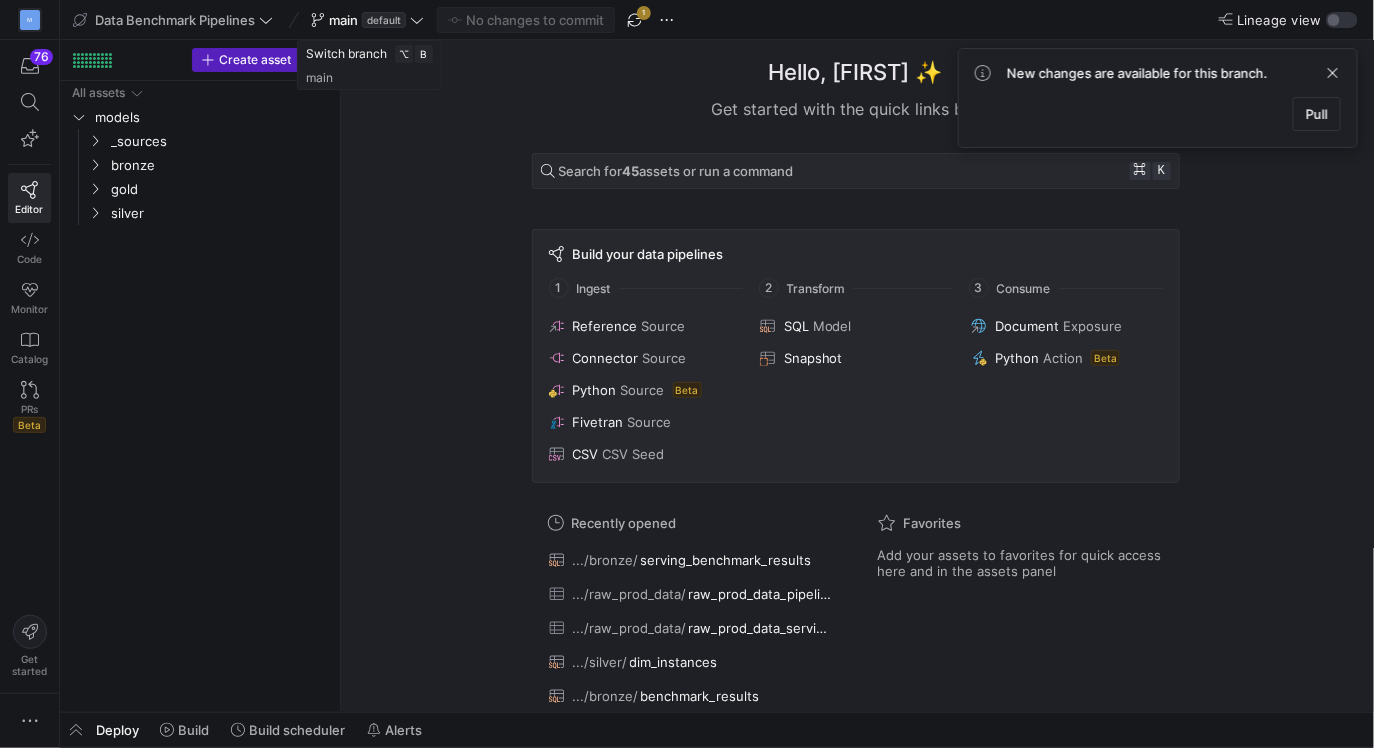 click on "Switch branch" at bounding box center [346, 54] 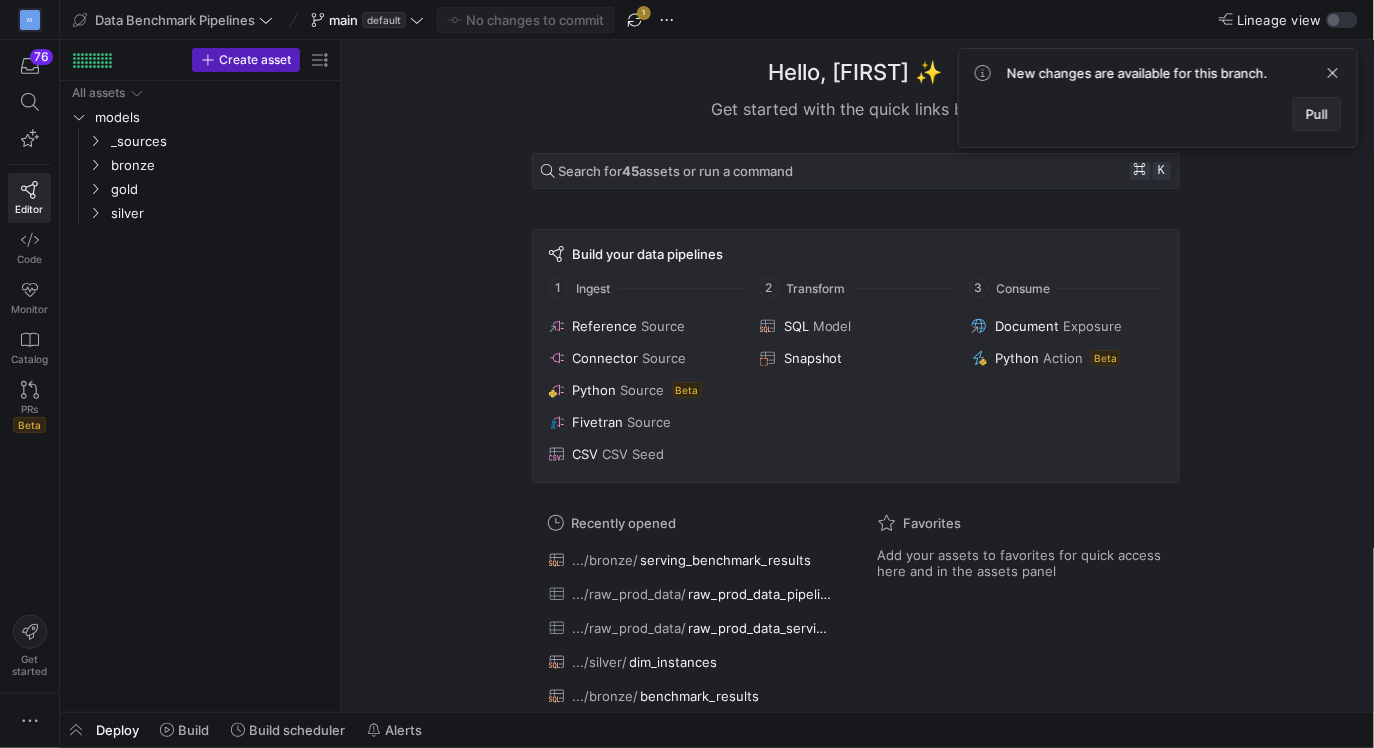 click on "Pull" 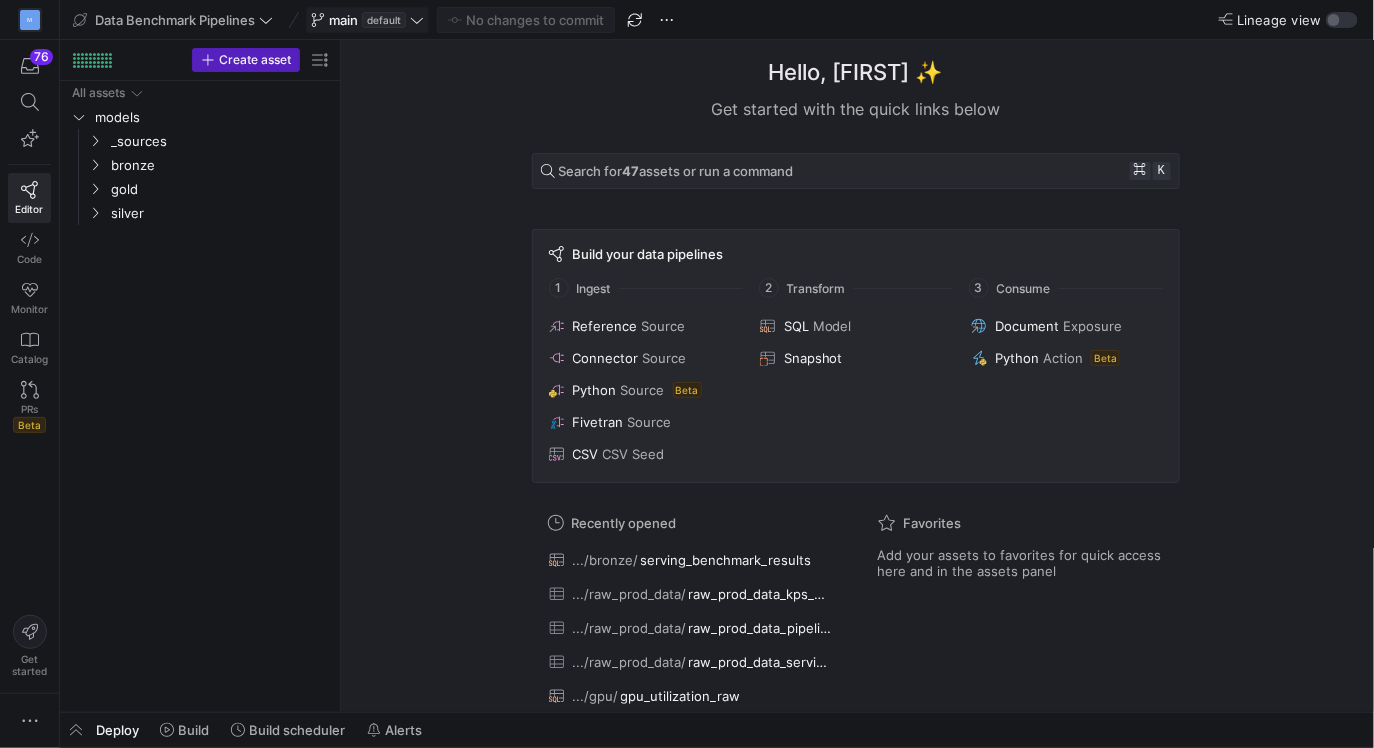 click 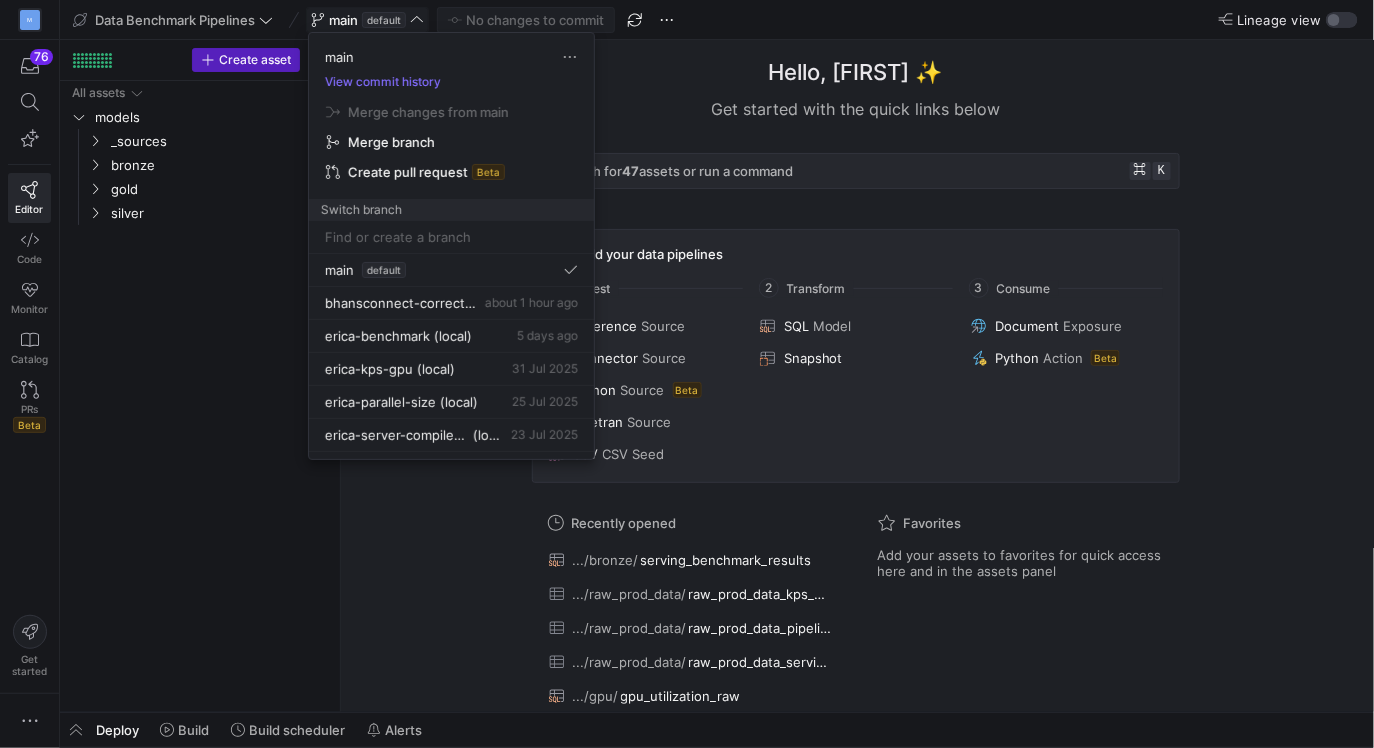 click on "main" at bounding box center (451, 57) 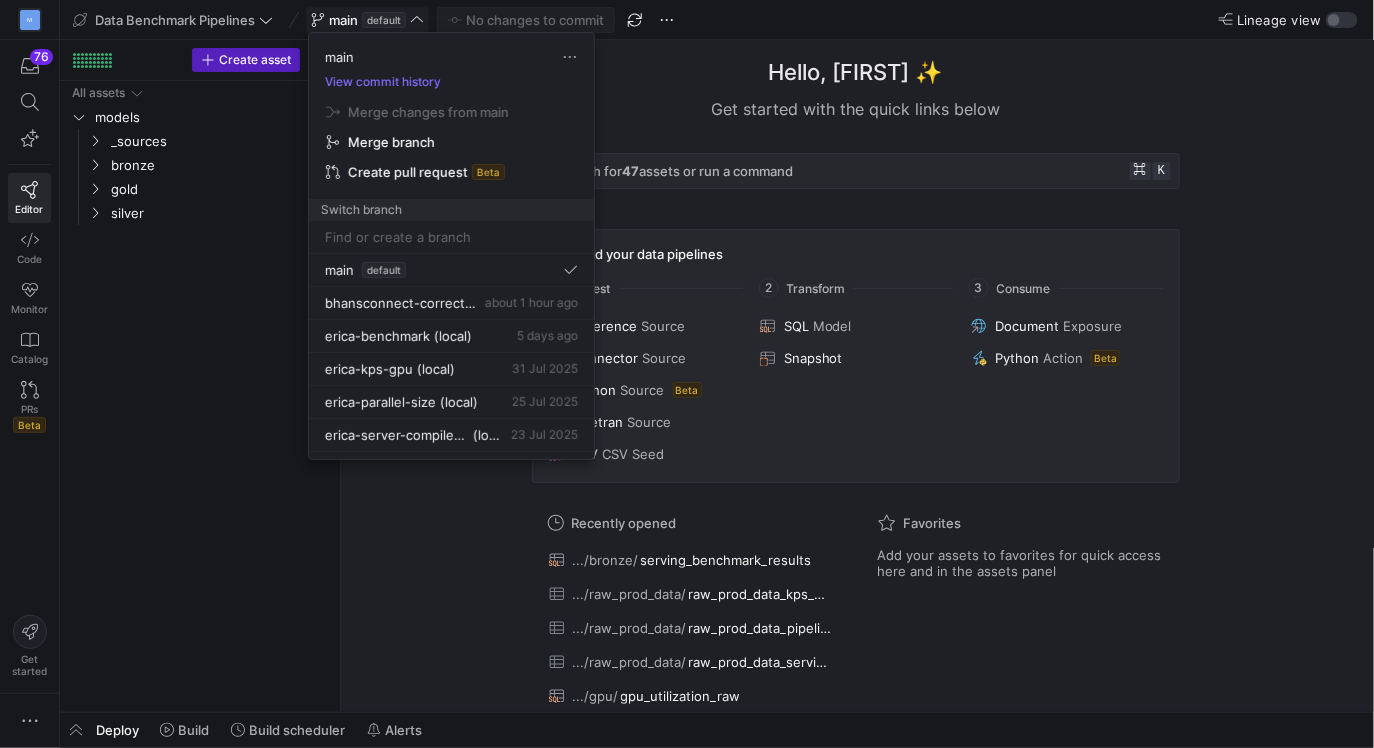 click at bounding box center [451, 237] 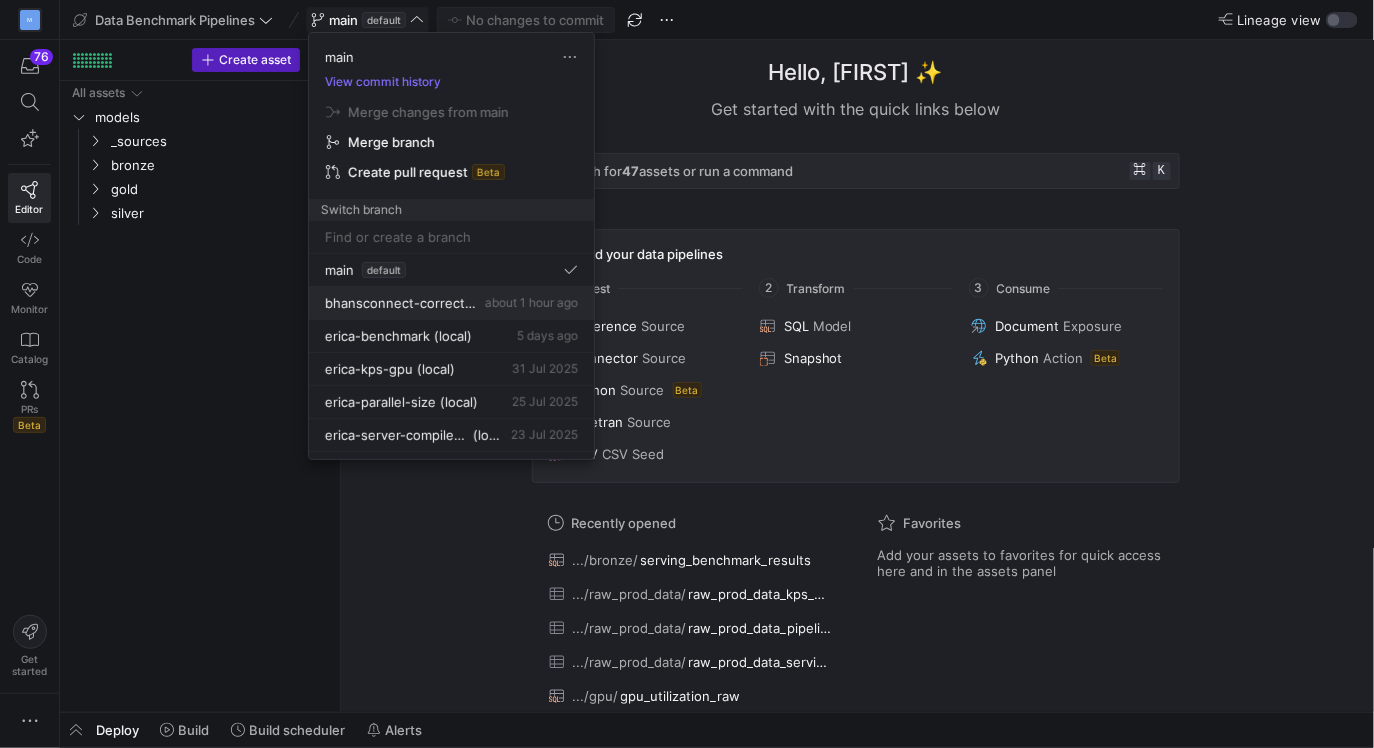 click on "bhansconnect-correct-latest" at bounding box center (403, 303) 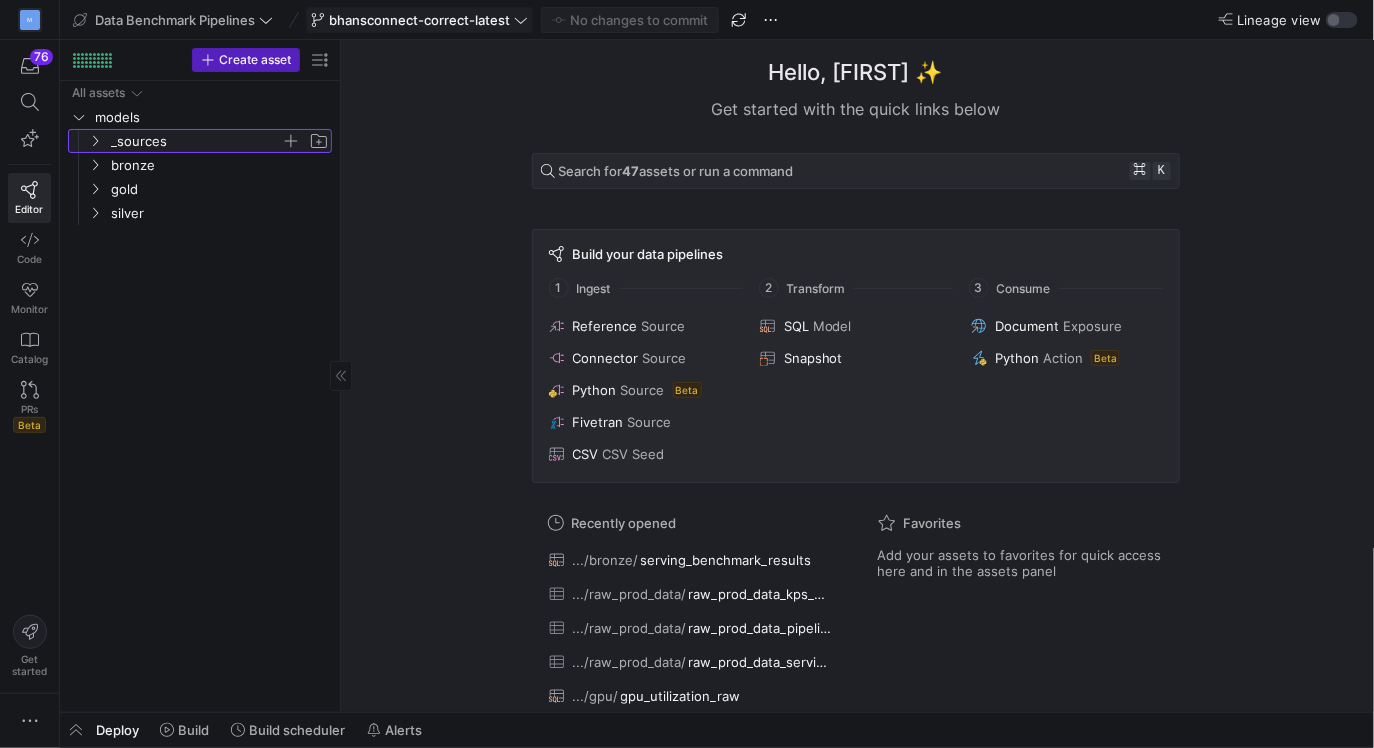 click 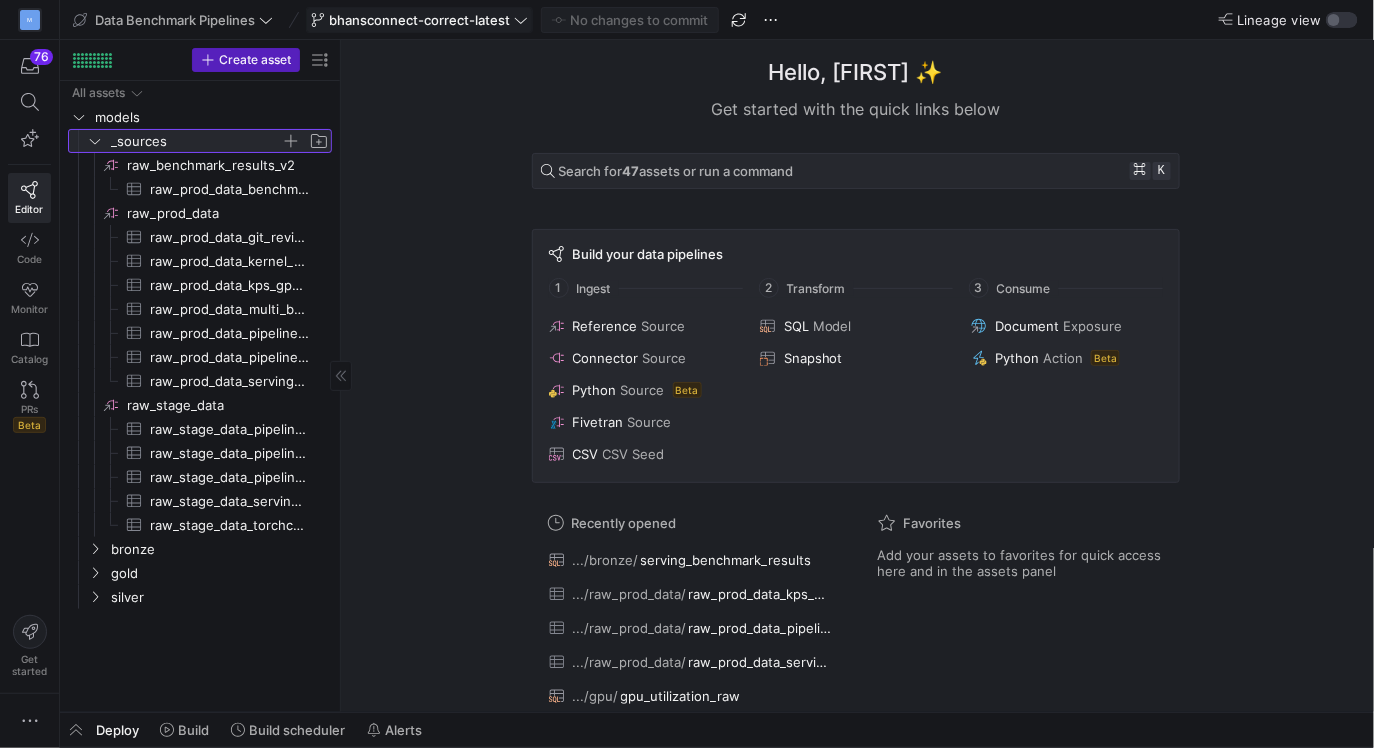 click 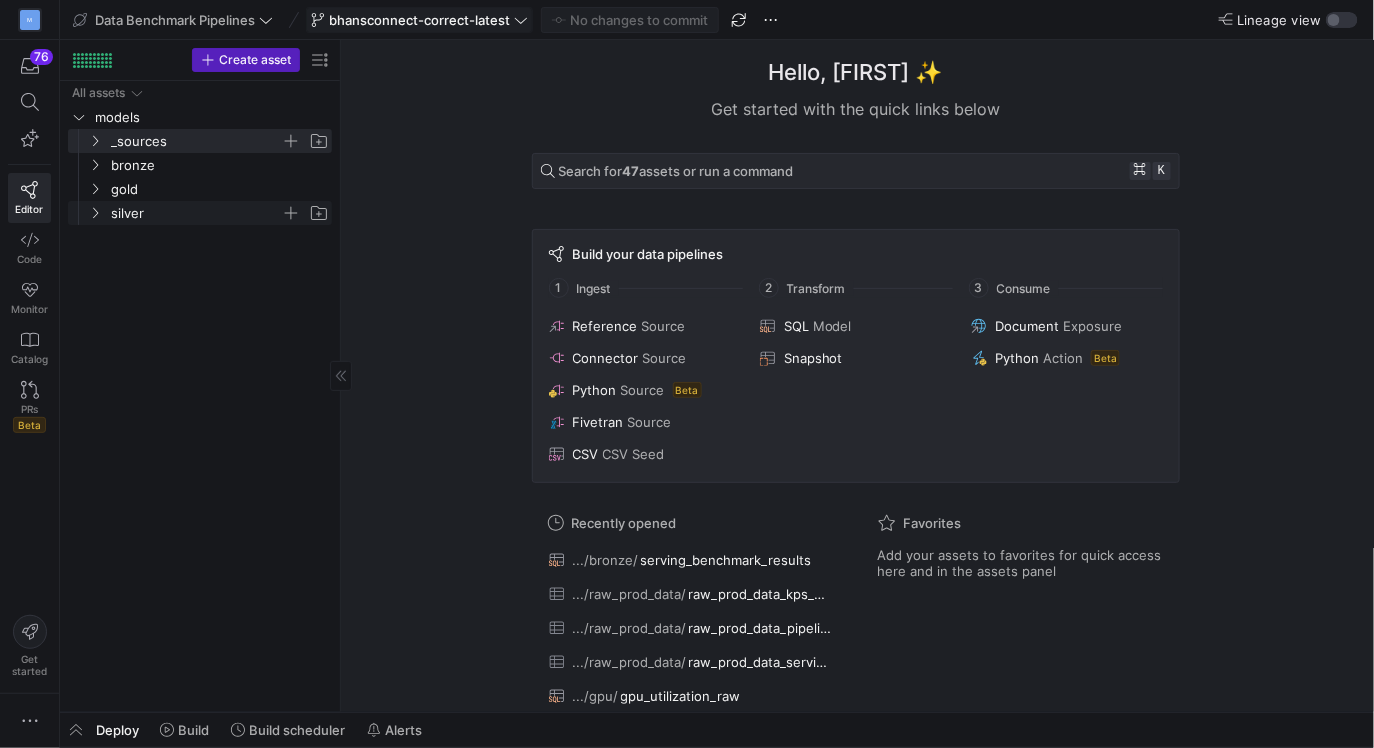 click 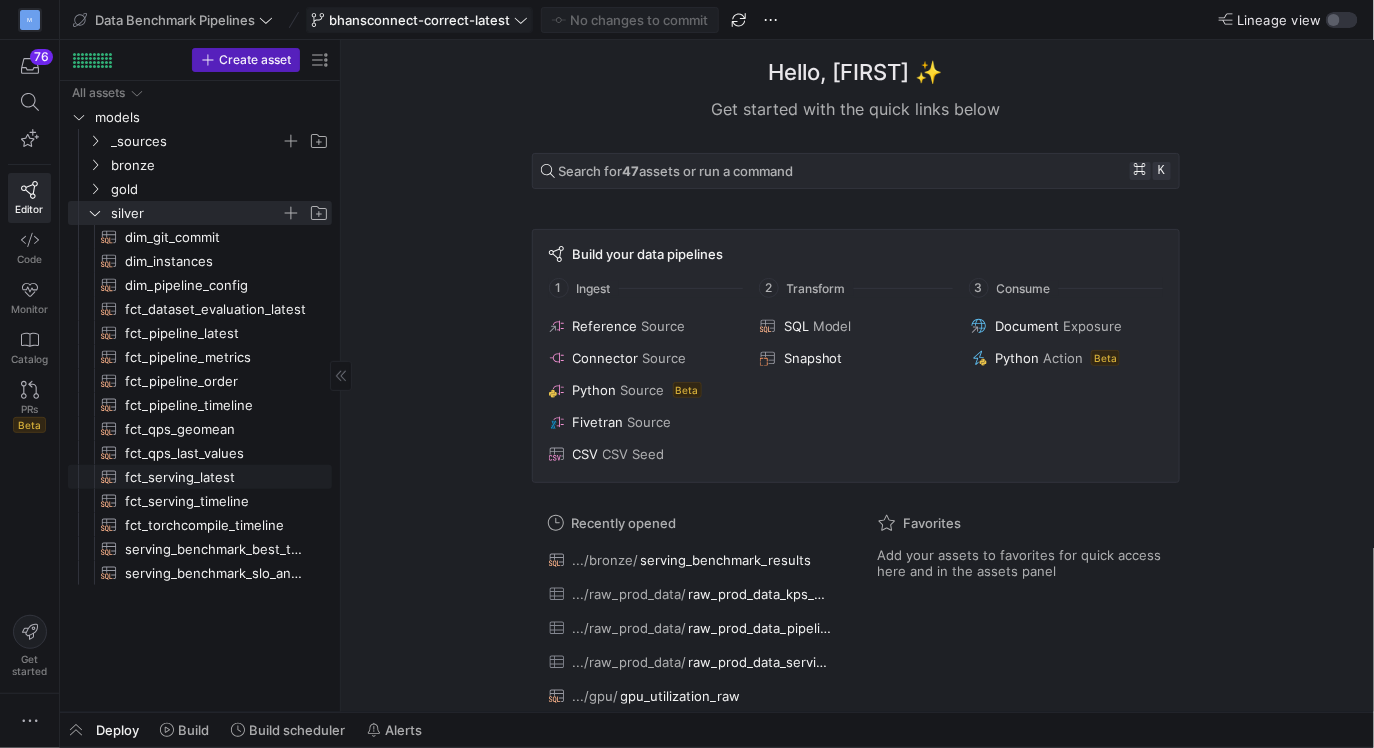 click on "fct_serving_latest​​​​​​​​​​" 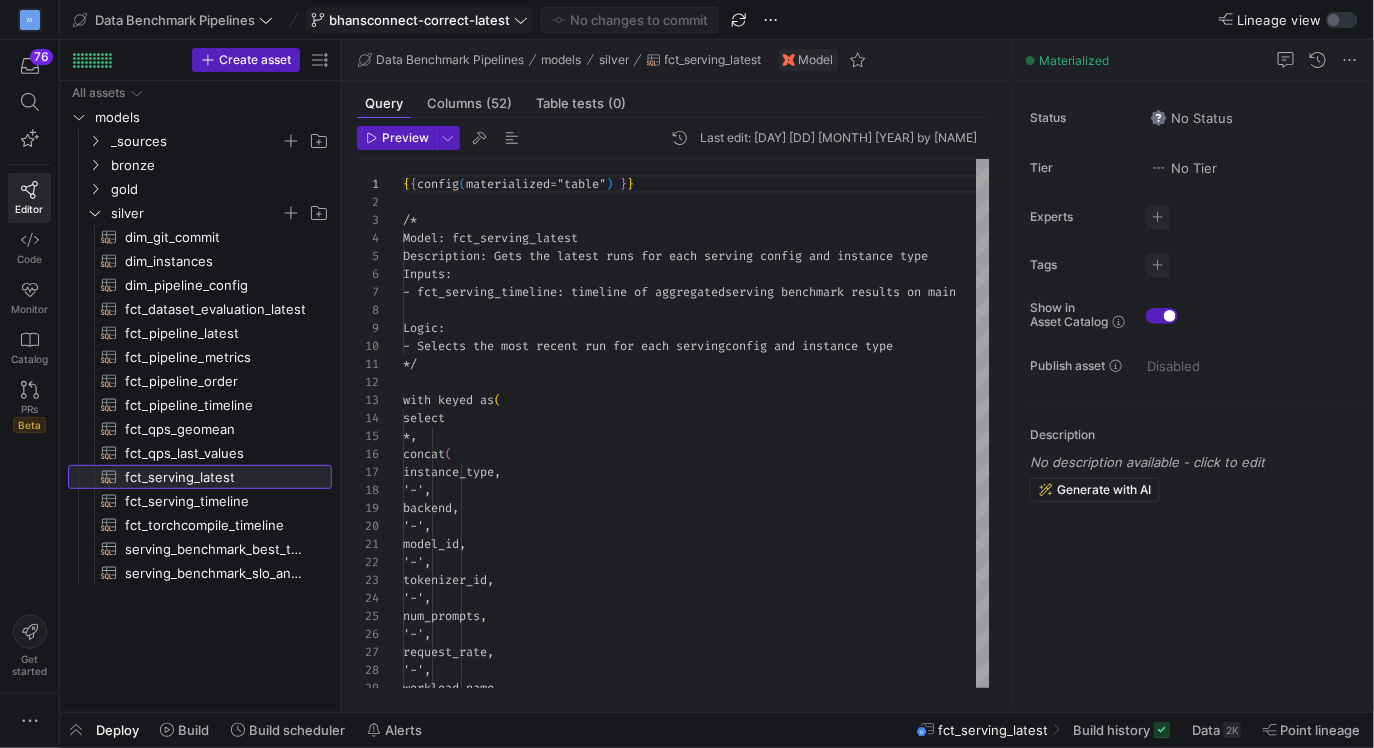 scroll, scrollTop: 180, scrollLeft: 0, axis: vertical 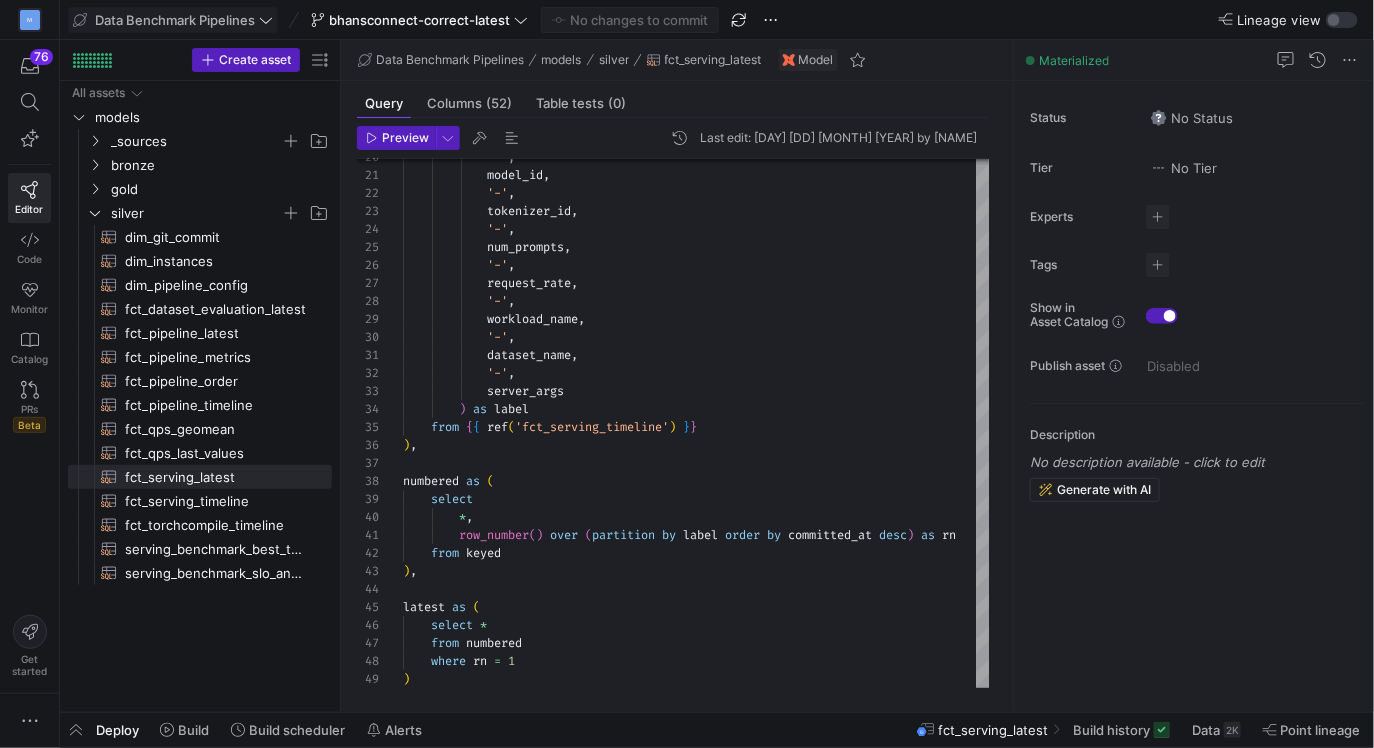 click 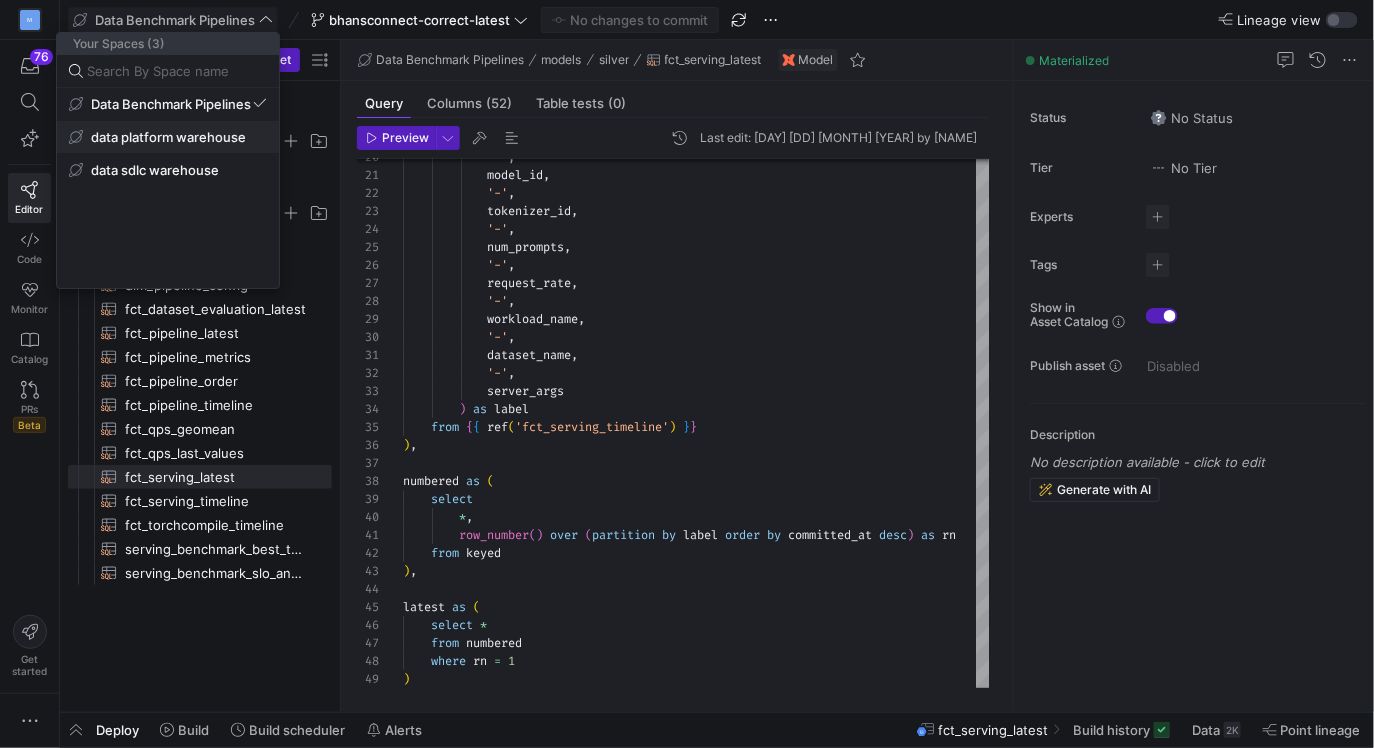 click on "data platform warehouse" at bounding box center [168, 137] 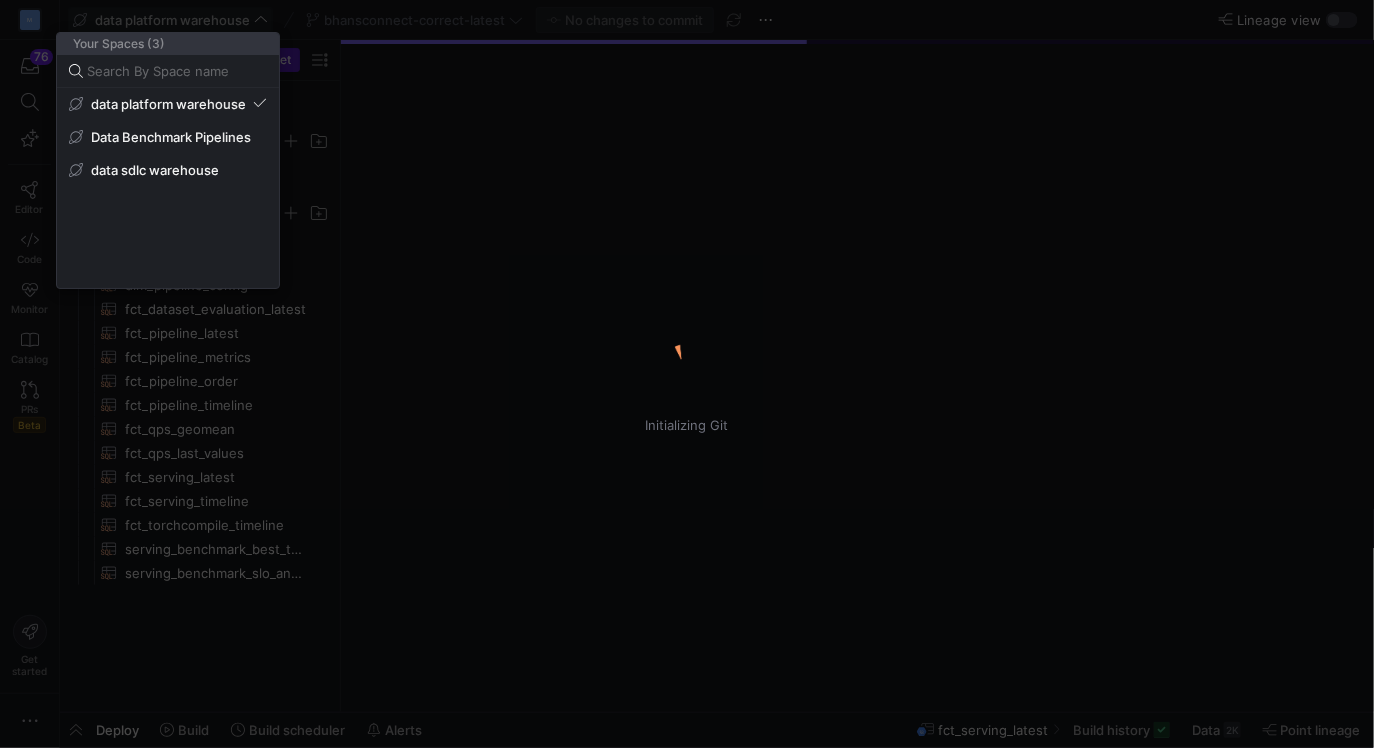 type 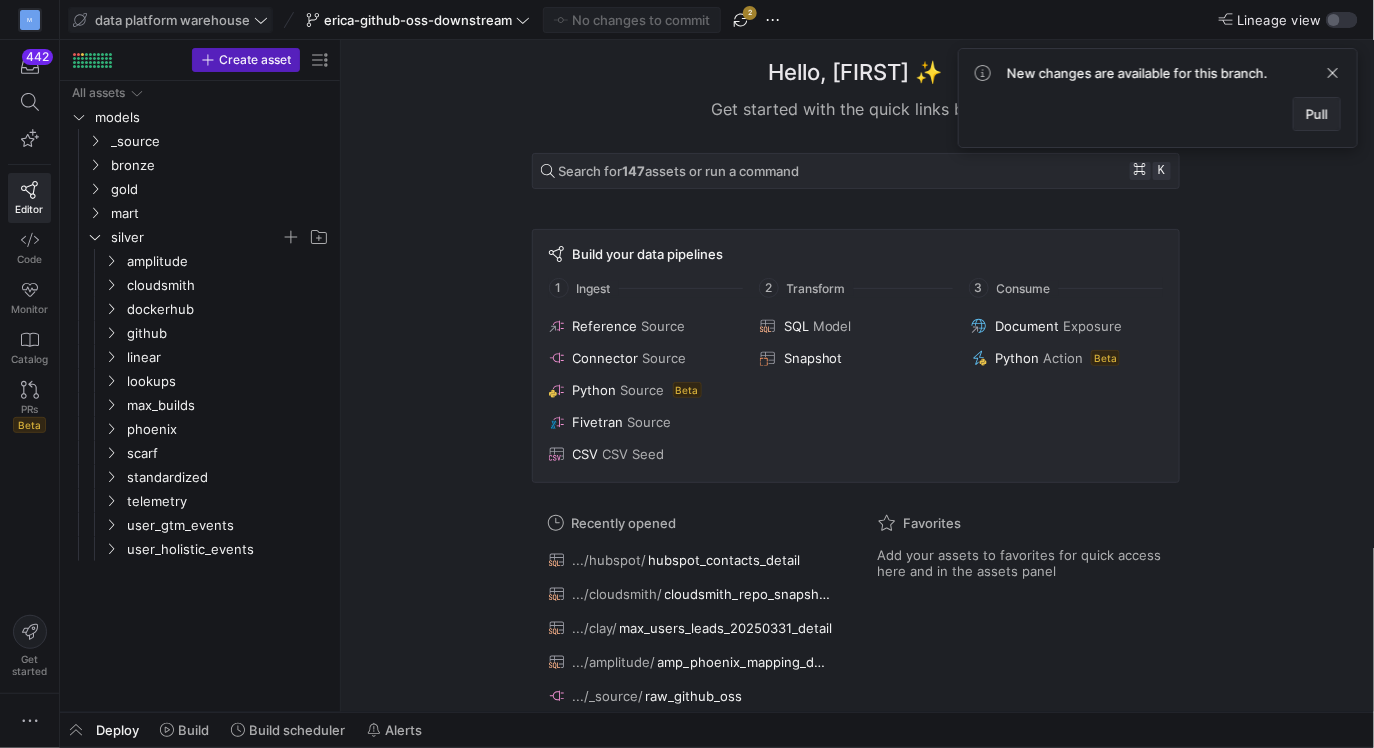 click on "Pull" 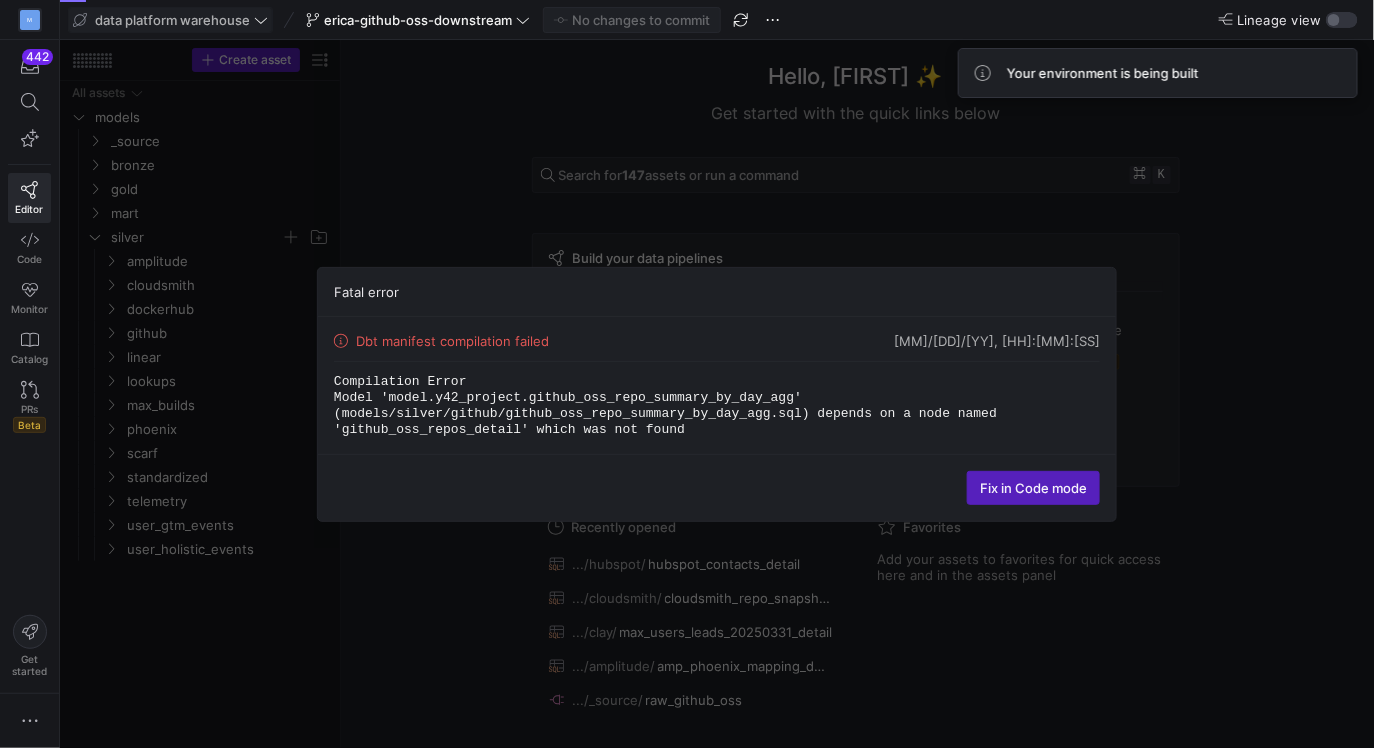 click on "Compilation Error
Model 'model.y42_project.github_oss_repo_summary_by_day_agg' (models/silver/github/github_oss_repo_summary_by_day_agg.sql) depends on a node named 'github_oss_repos_detail' which was not found" 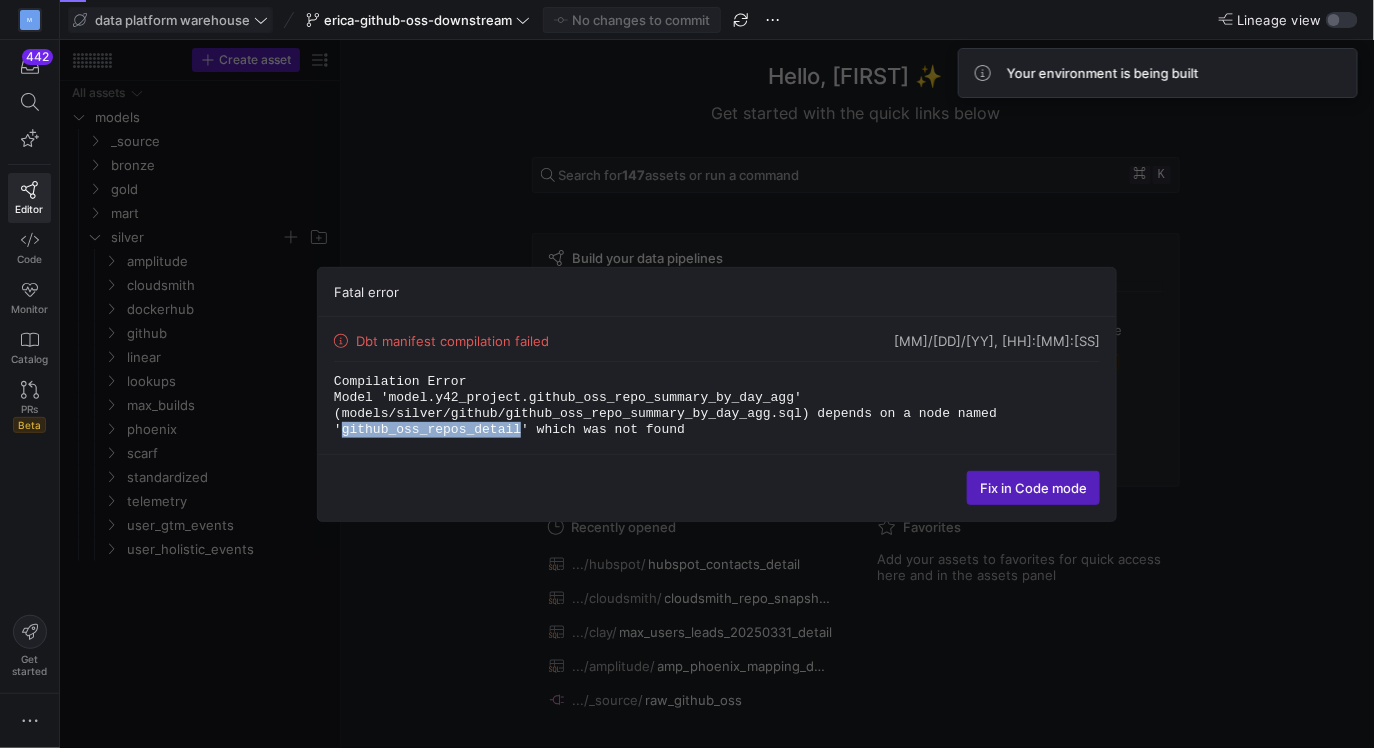 click on "Compilation Error
Model 'model.y42_project.github_oss_repo_summary_by_day_agg' (models/silver/github/github_oss_repo_summary_by_day_agg.sql) depends on a node named 'github_oss_repos_detail' which was not found" 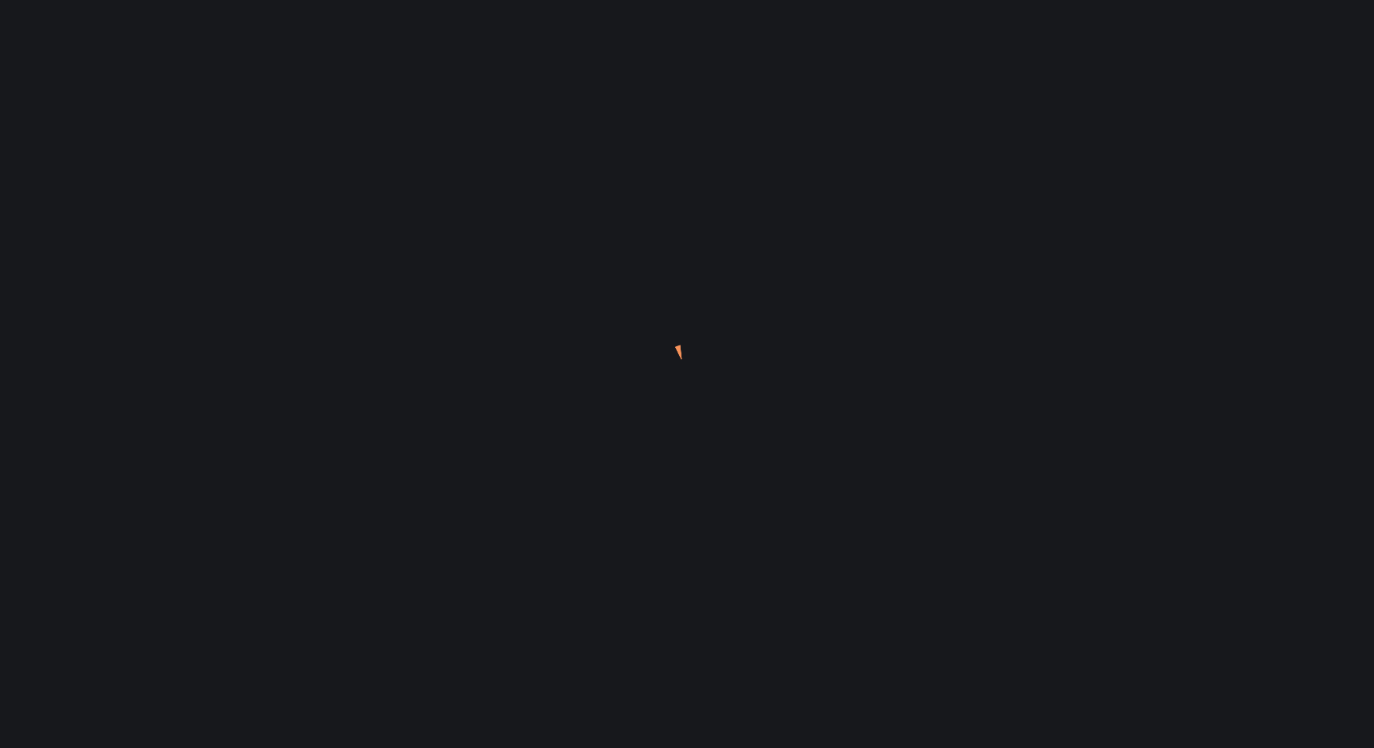 scroll, scrollTop: 0, scrollLeft: 0, axis: both 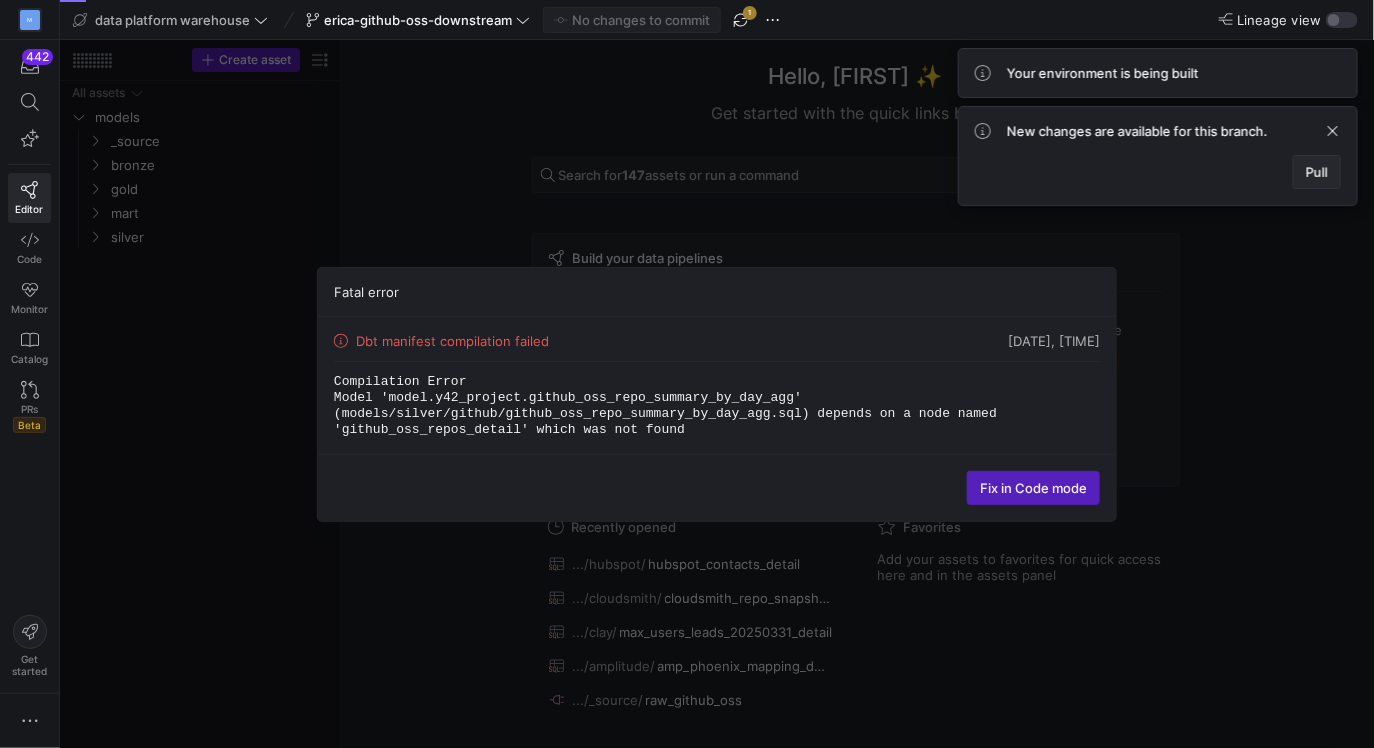 click on "Pull" 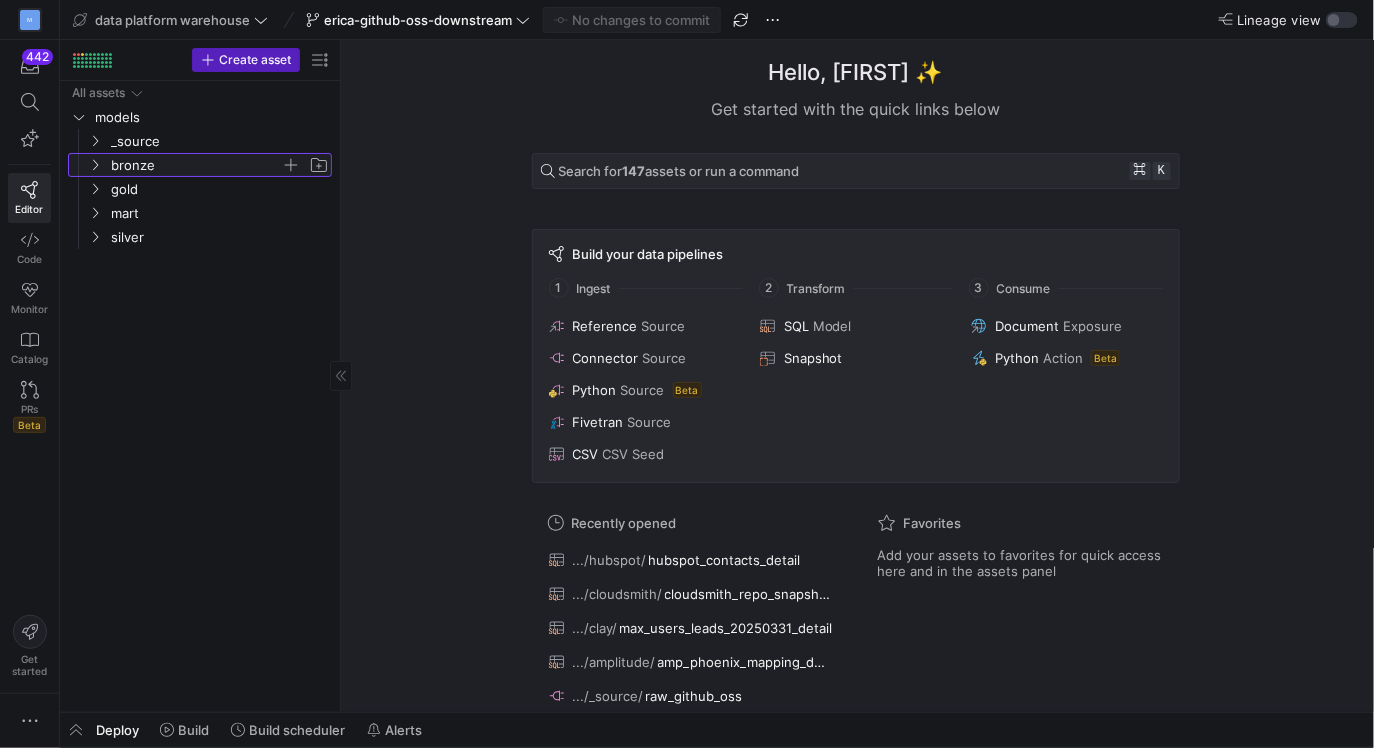 click 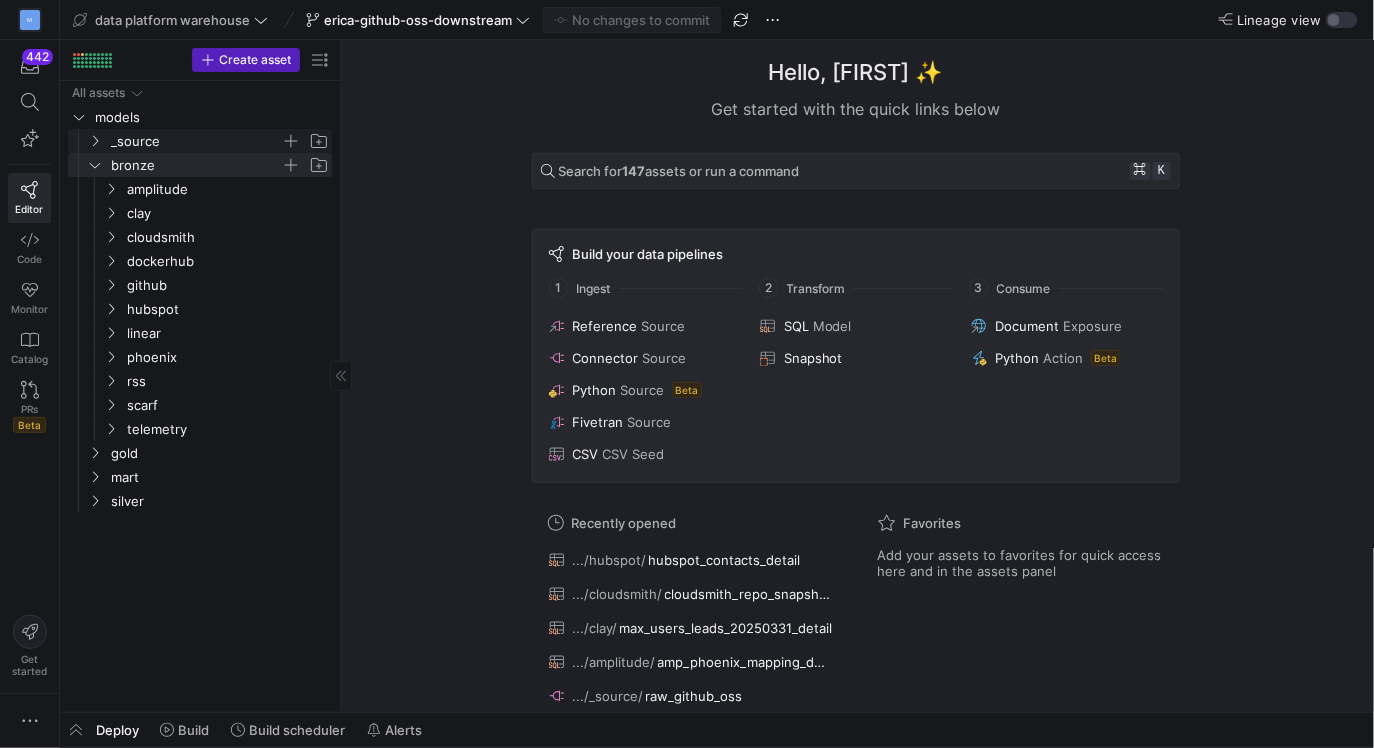 click 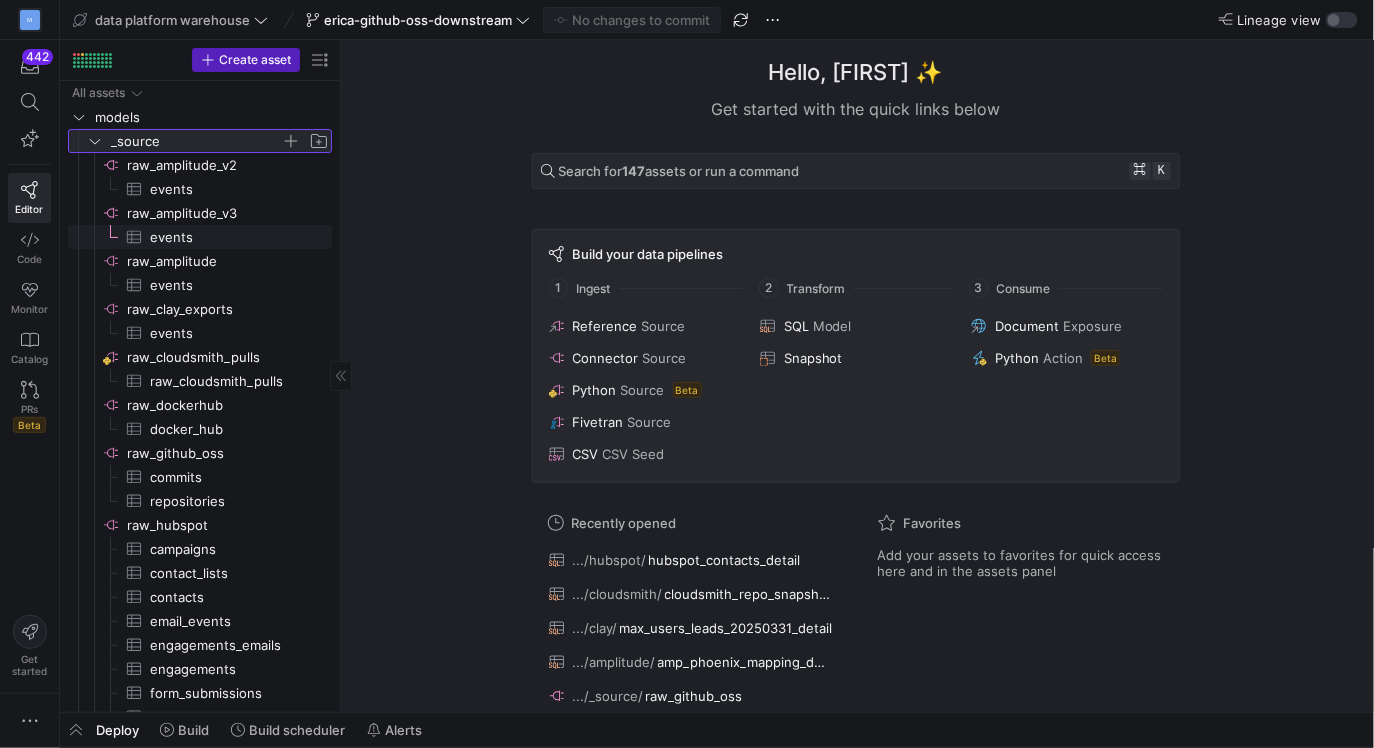 scroll, scrollTop: 52, scrollLeft: 0, axis: vertical 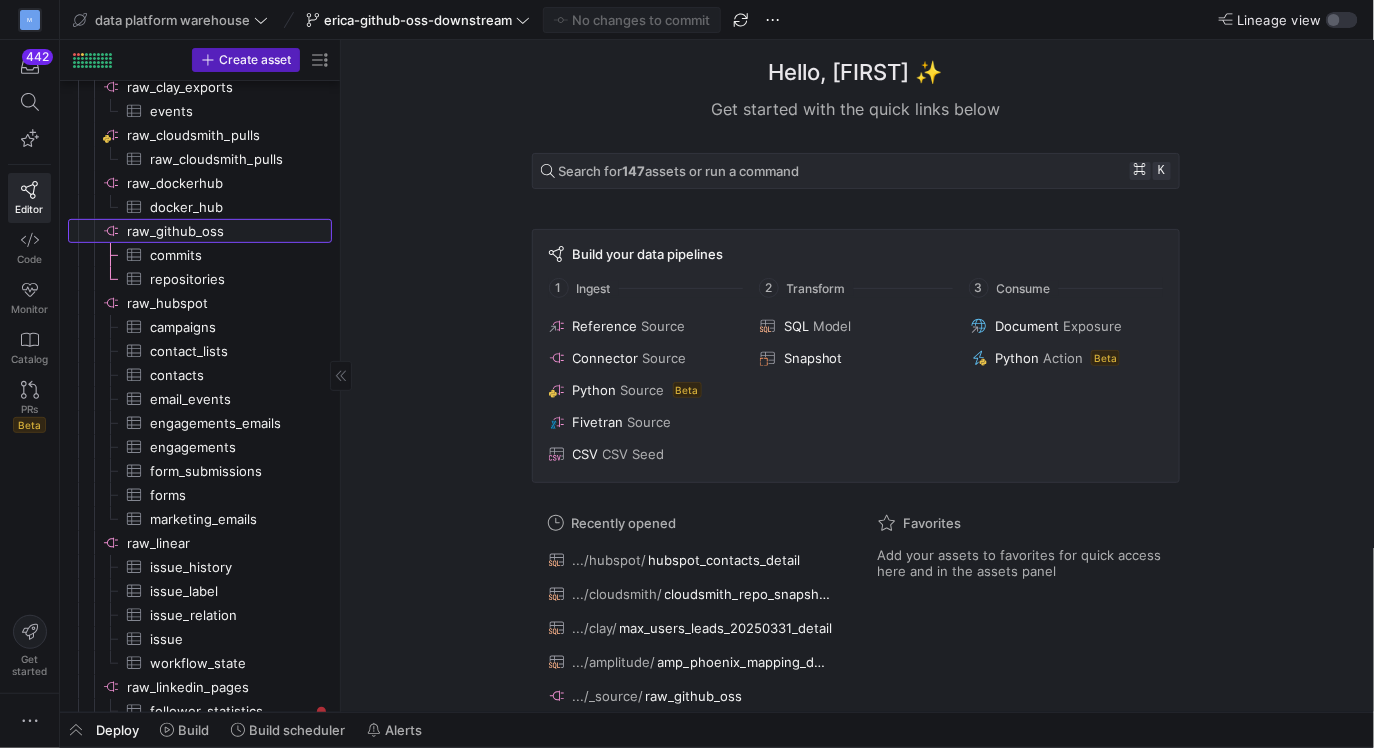 click on "raw_github_oss​​​​​​​​" 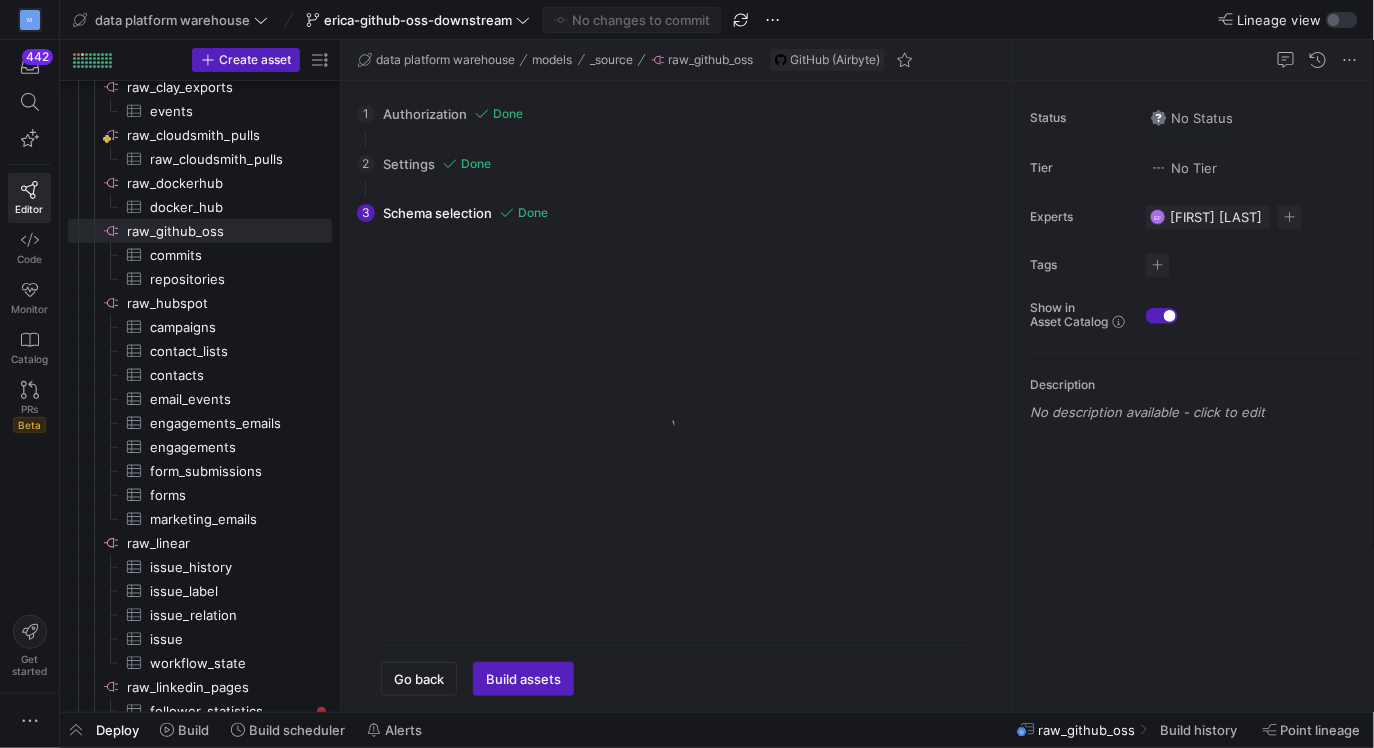 click on "Deploy" 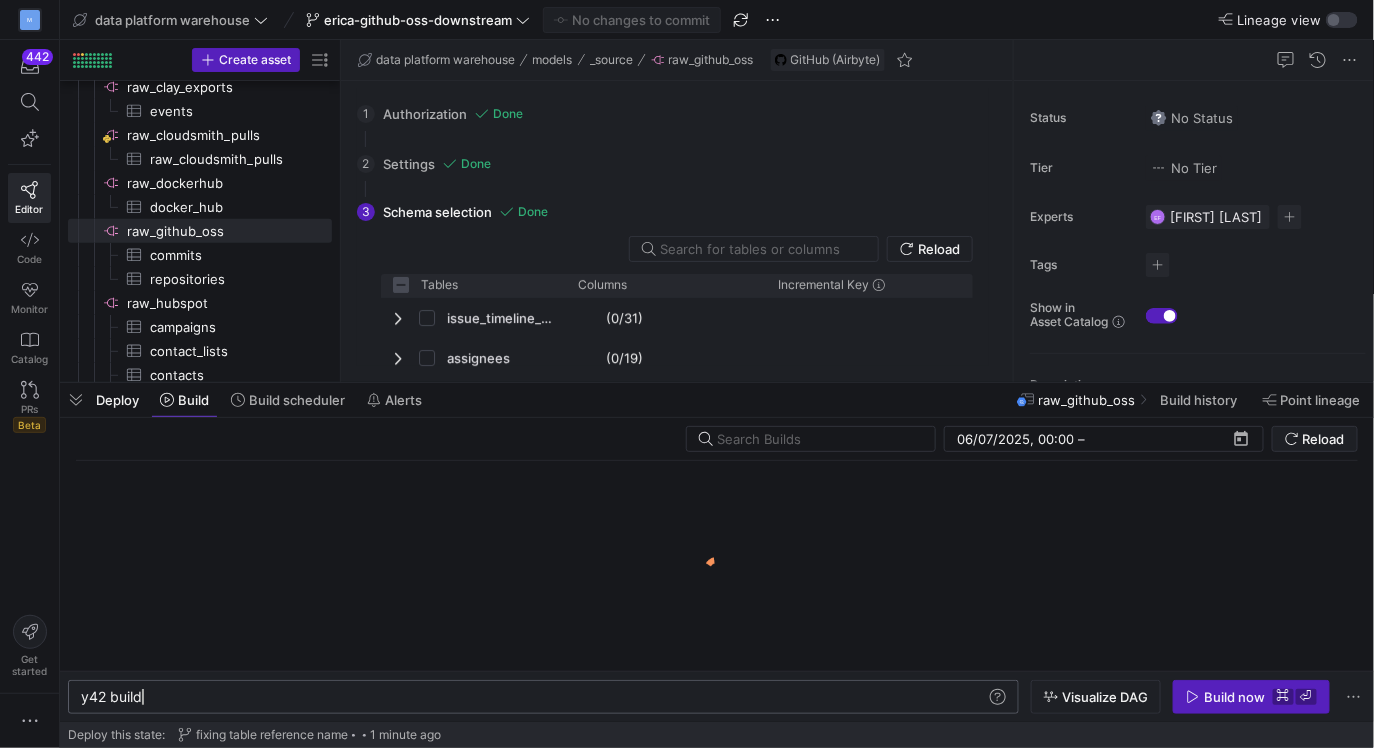 checkbox on "false" 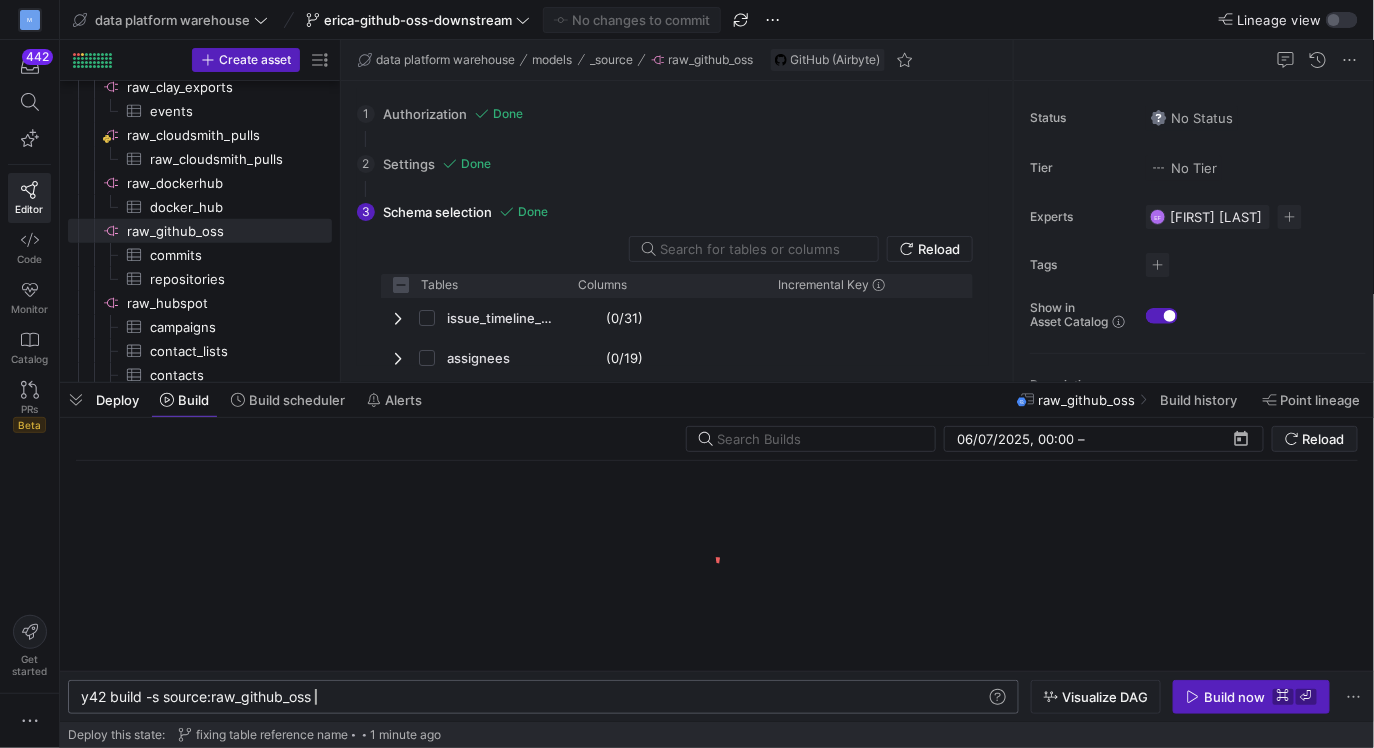 scroll, scrollTop: 0, scrollLeft: 242, axis: horizontal 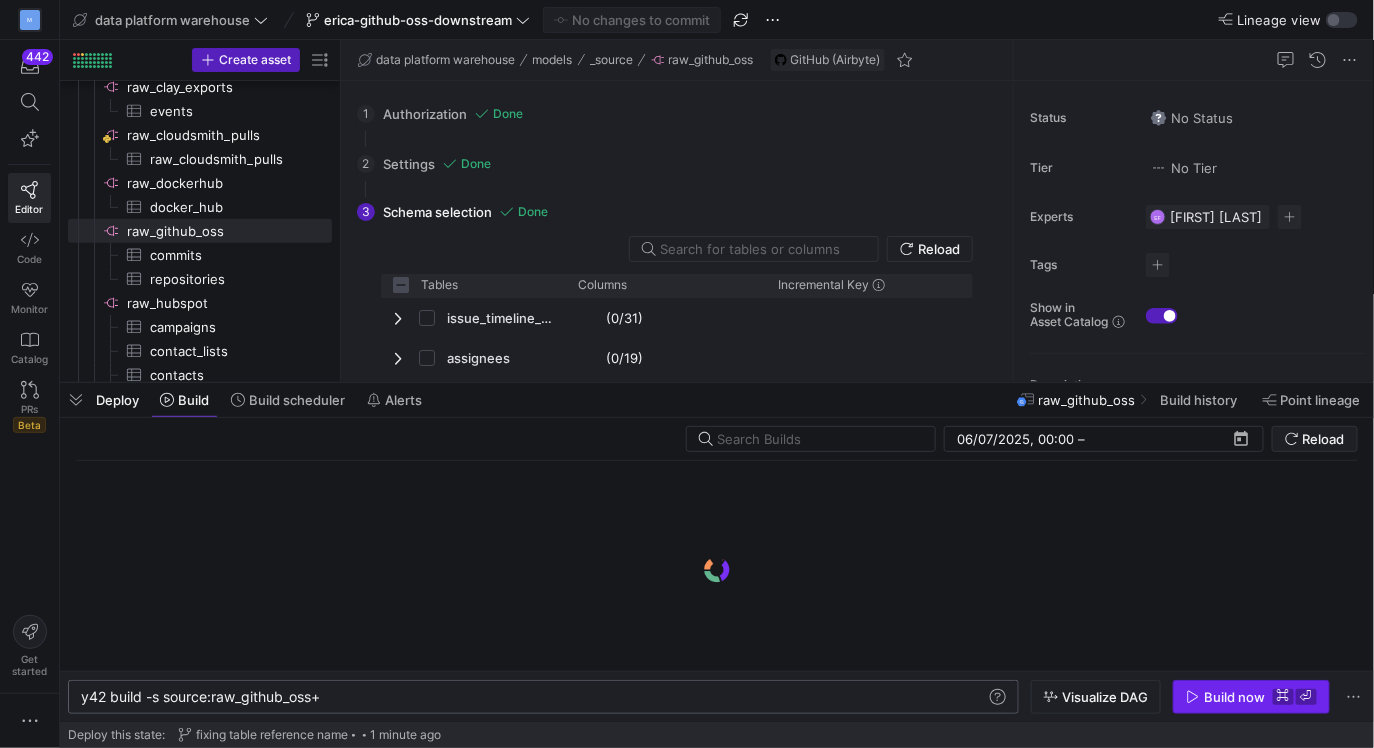 type on "y42 build -s source:raw_github_oss+" 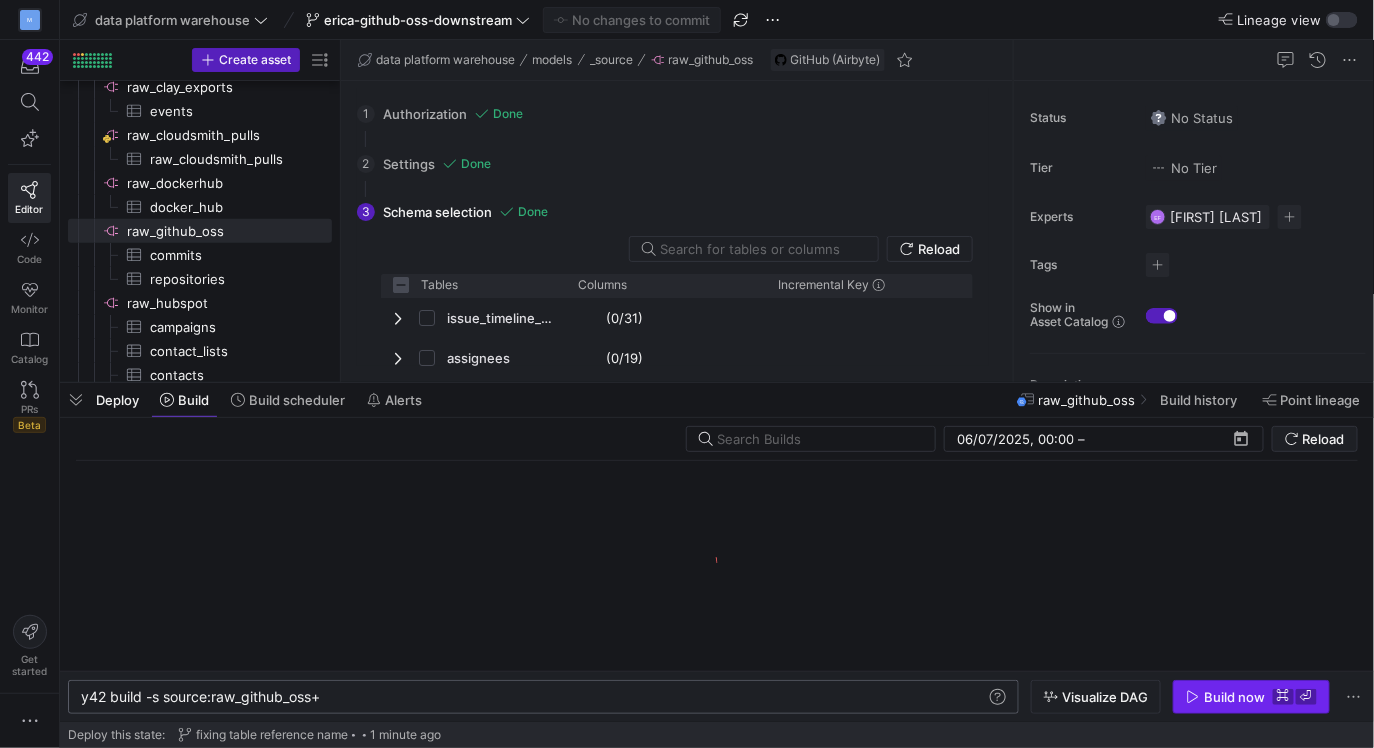 click on "Build now" at bounding box center [1234, 697] 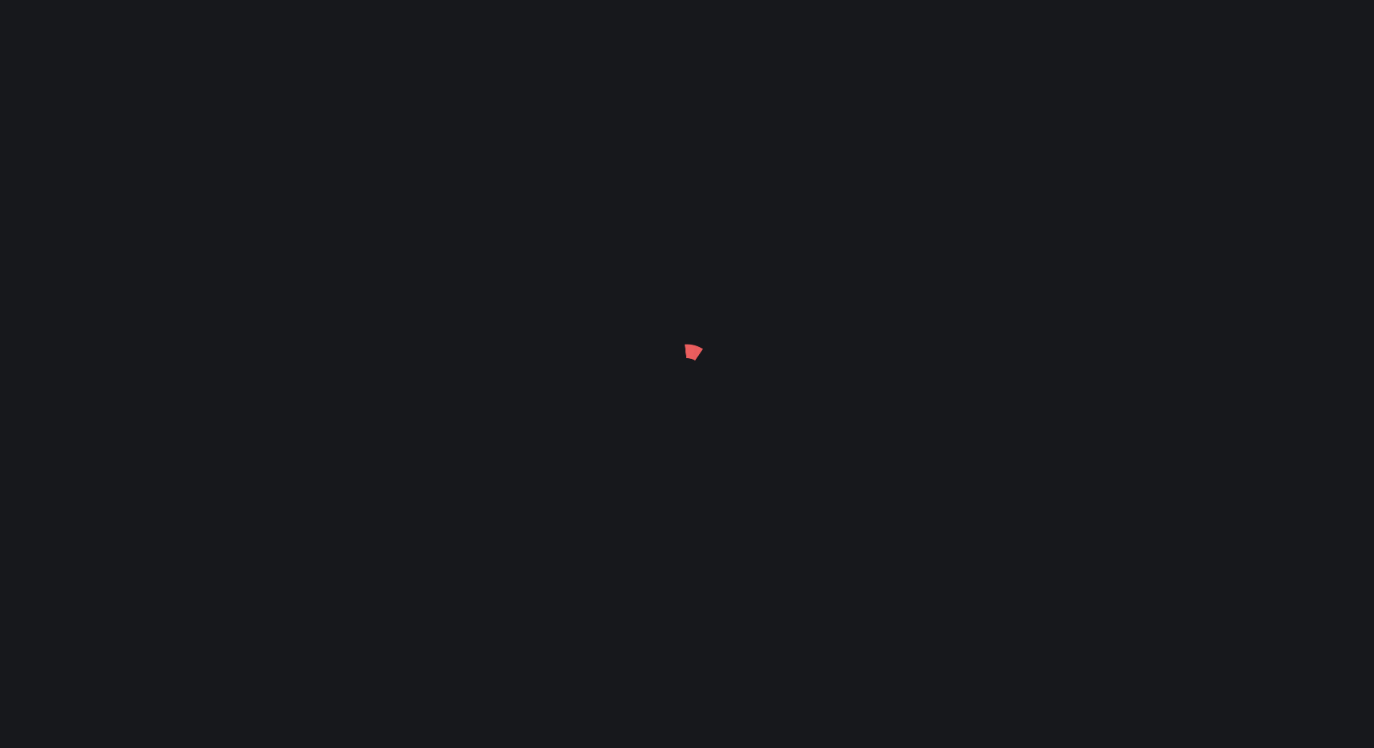 scroll, scrollTop: 0, scrollLeft: 0, axis: both 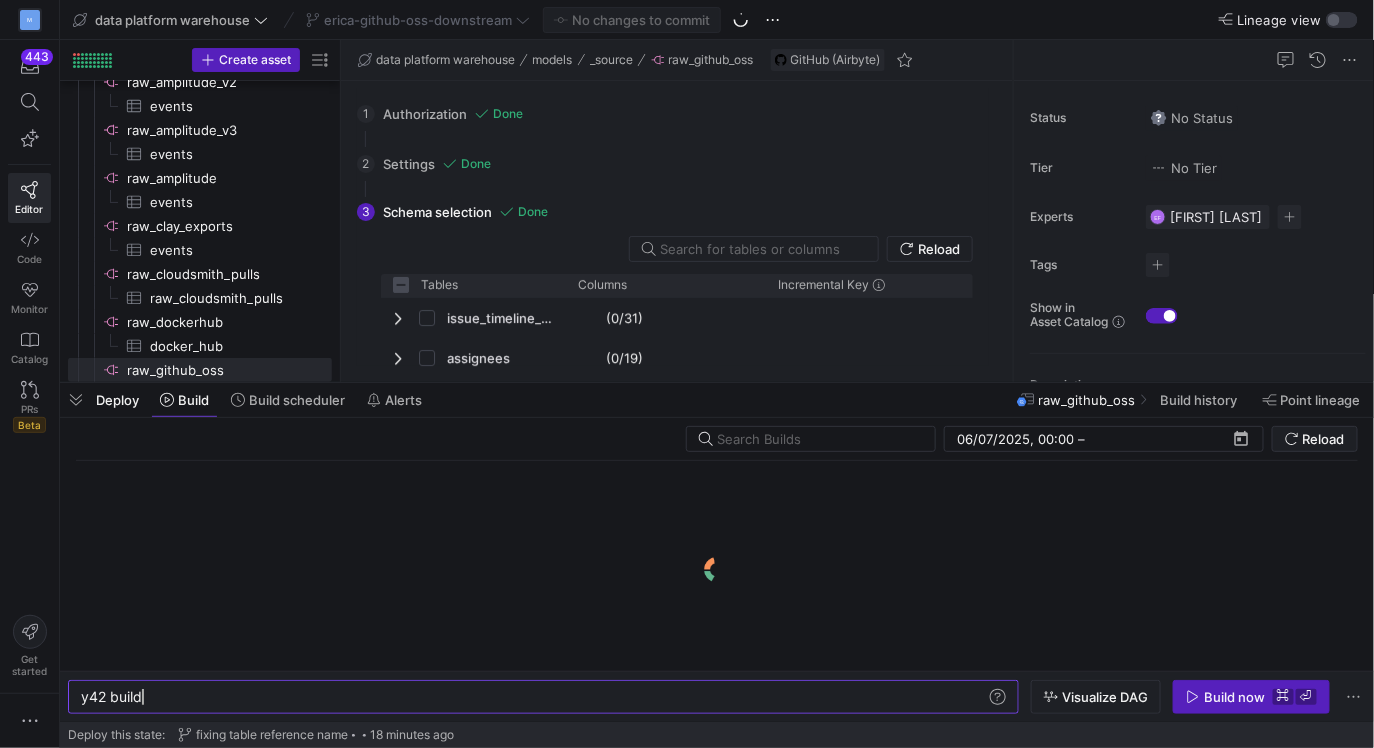 checkbox on "false" 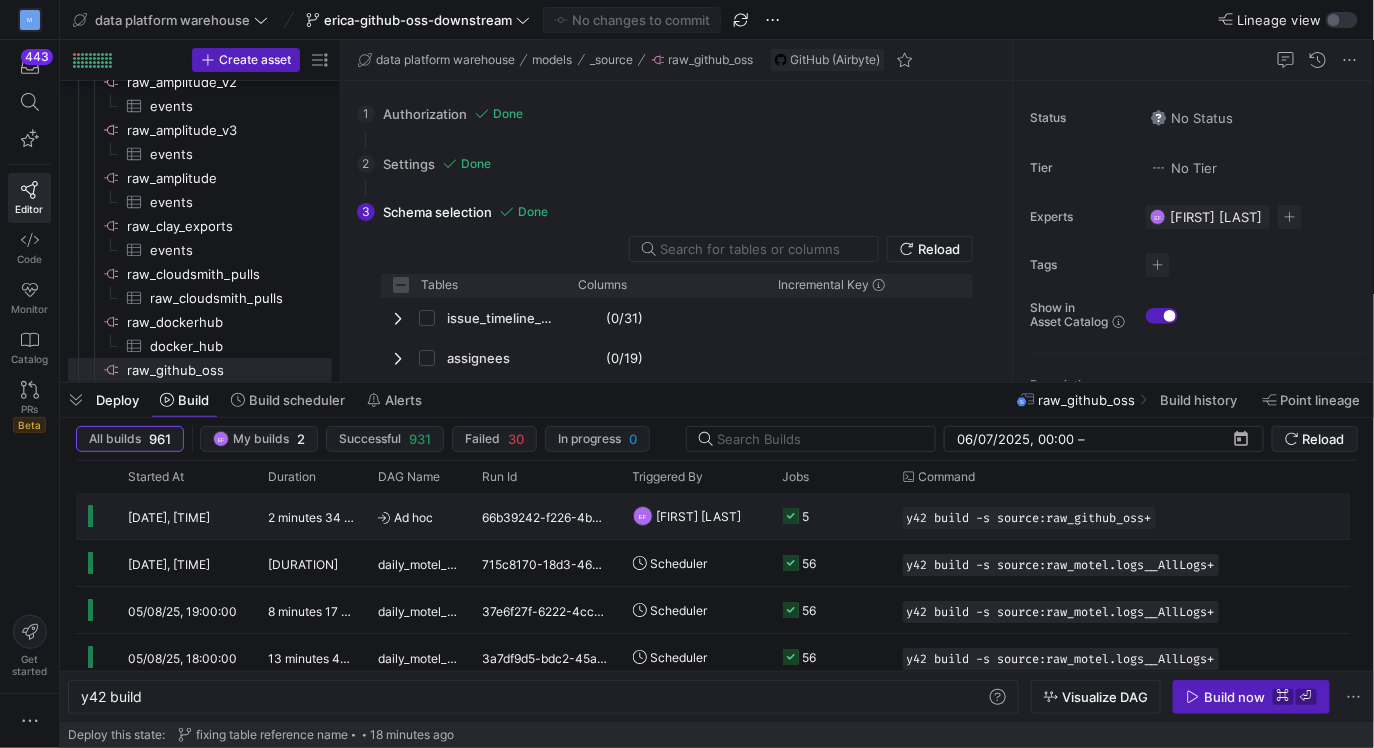 click on "66b39242-f226-4bd3-8125-89f498163da2" 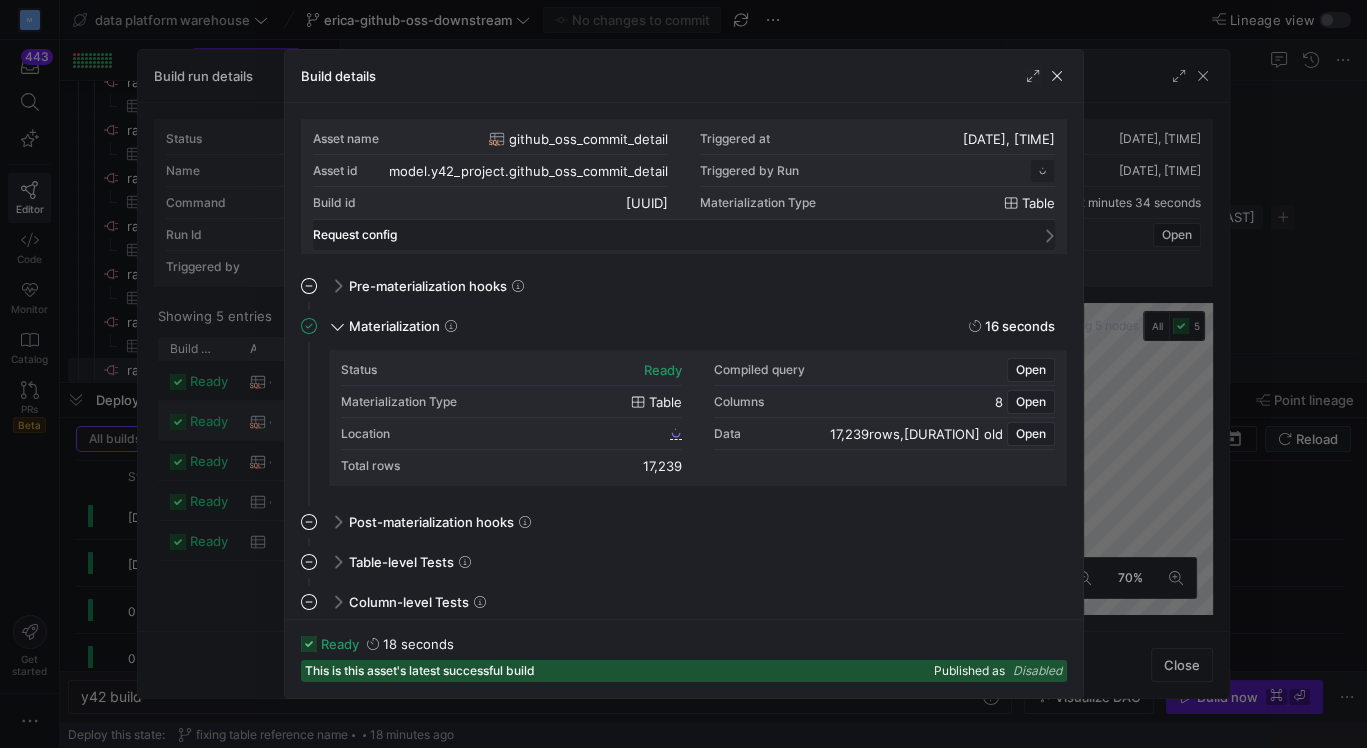 scroll, scrollTop: 180, scrollLeft: 0, axis: vertical 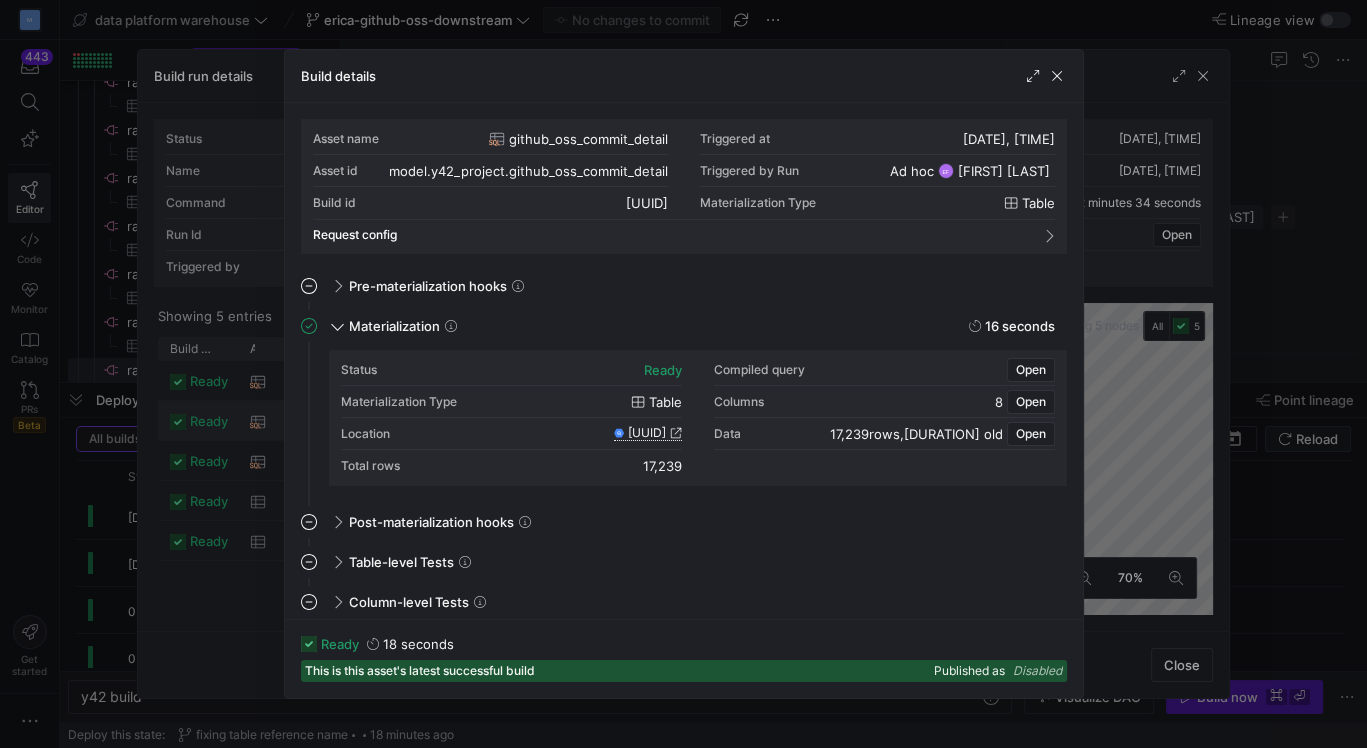 click 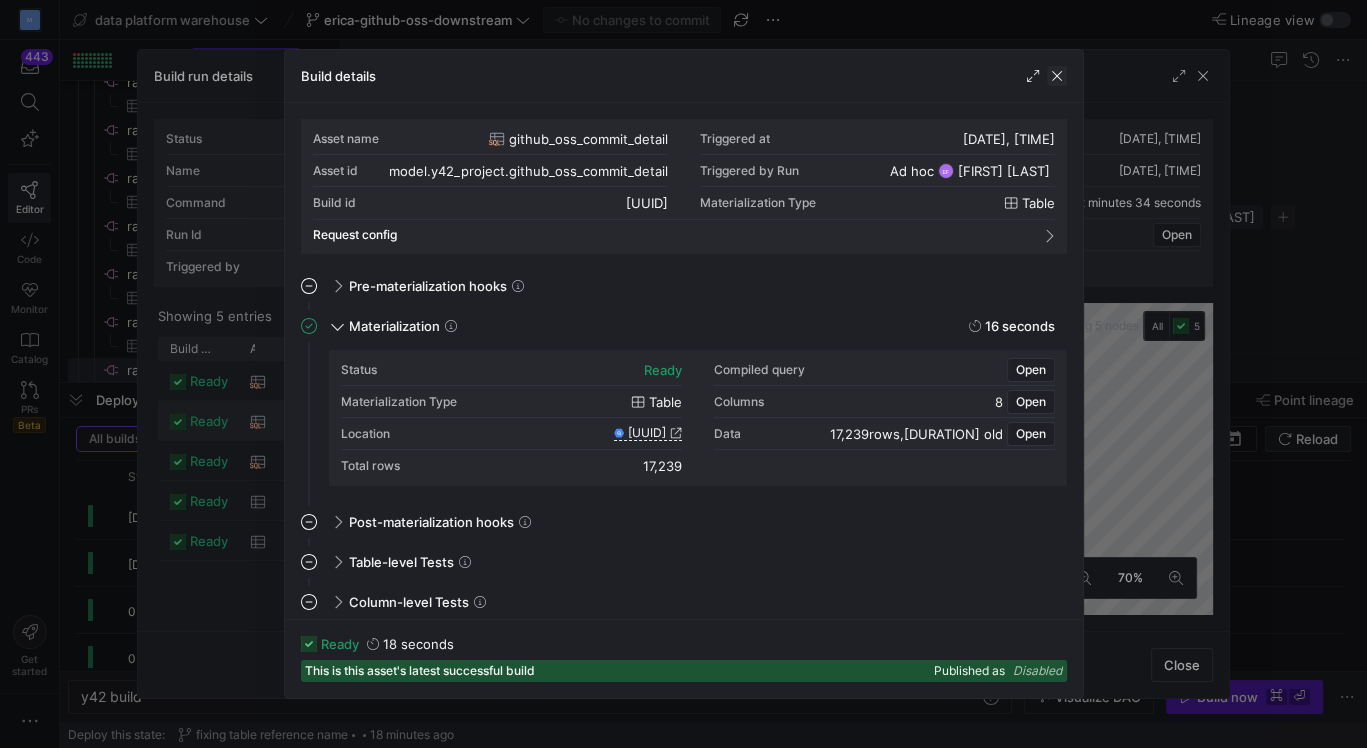 click 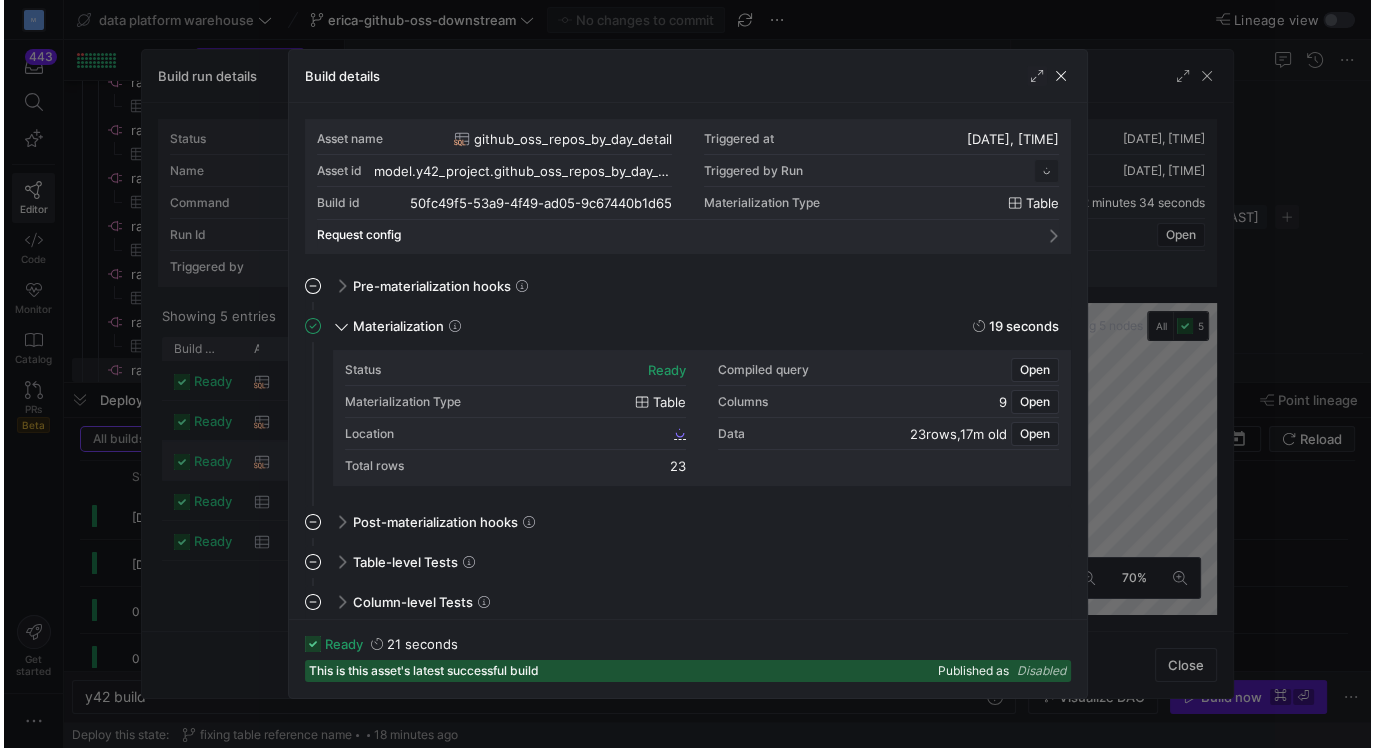 scroll, scrollTop: 180, scrollLeft: 0, axis: vertical 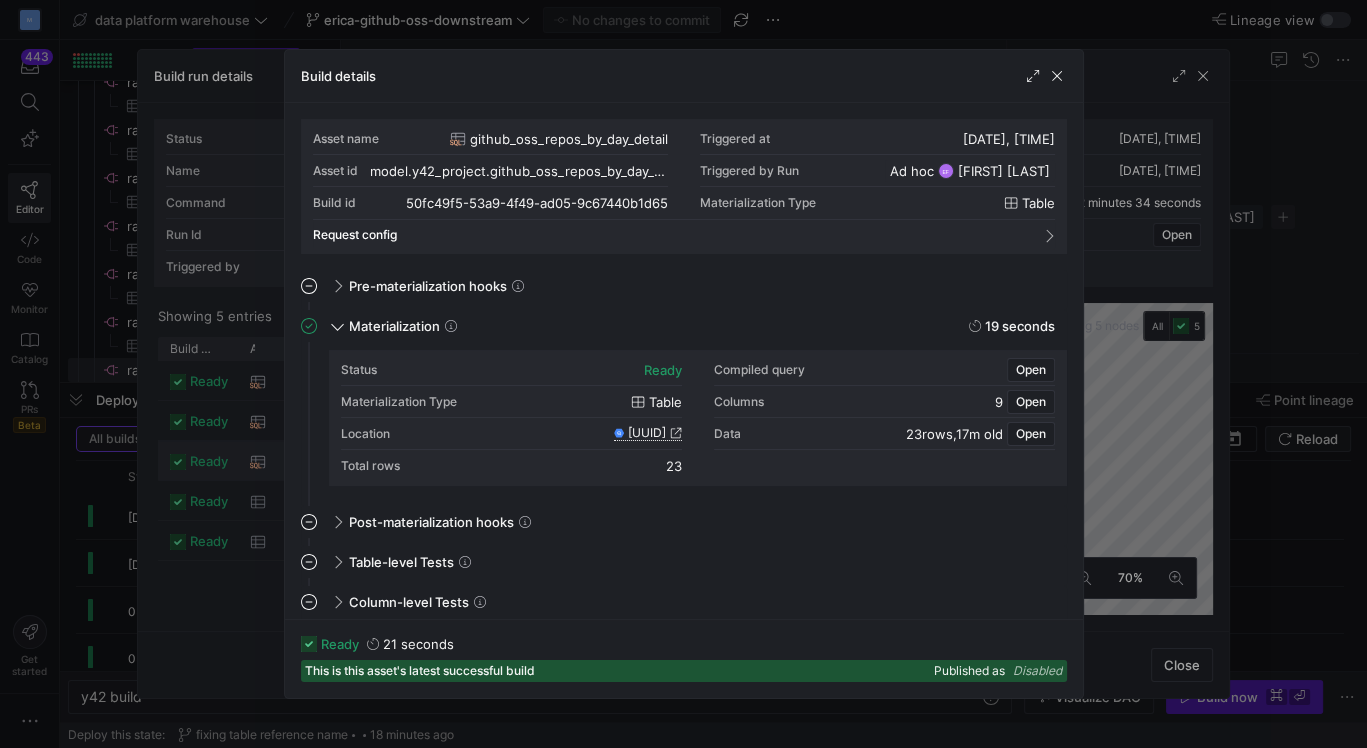 click 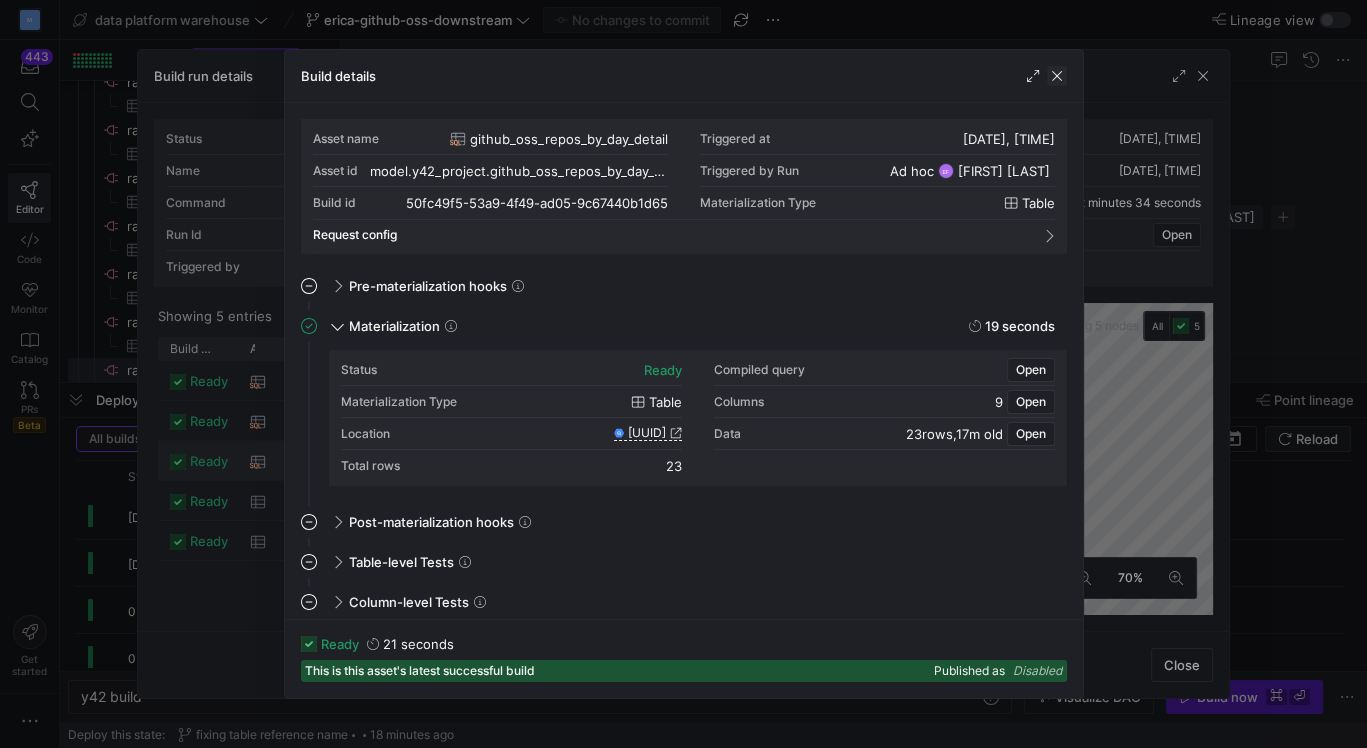 click 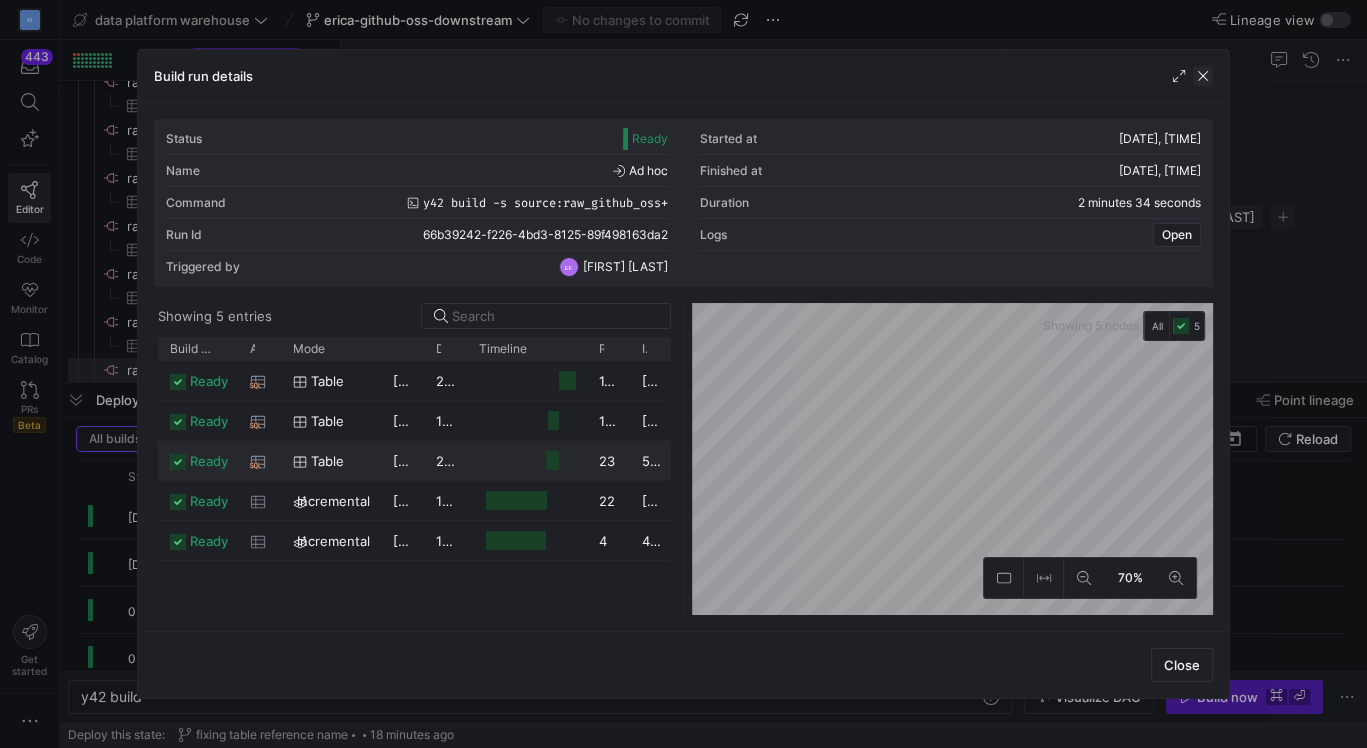 click 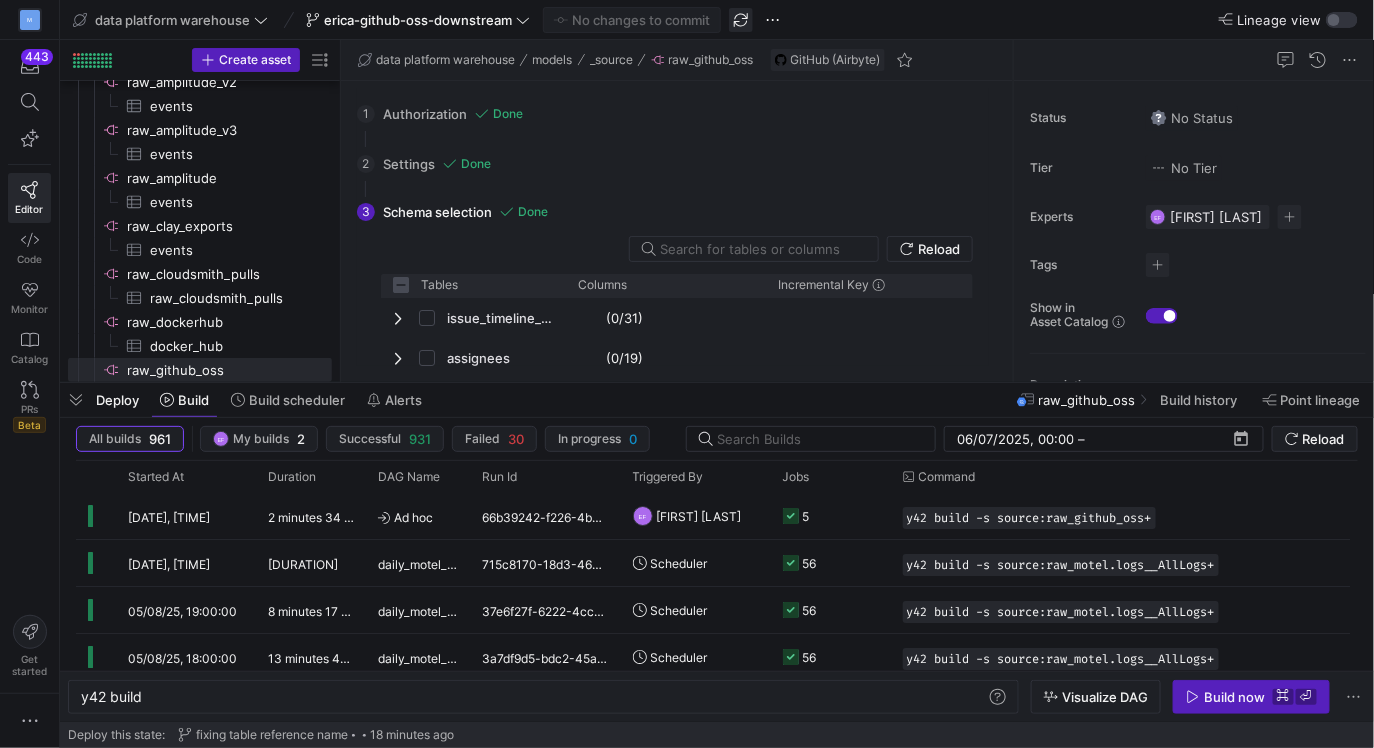 click 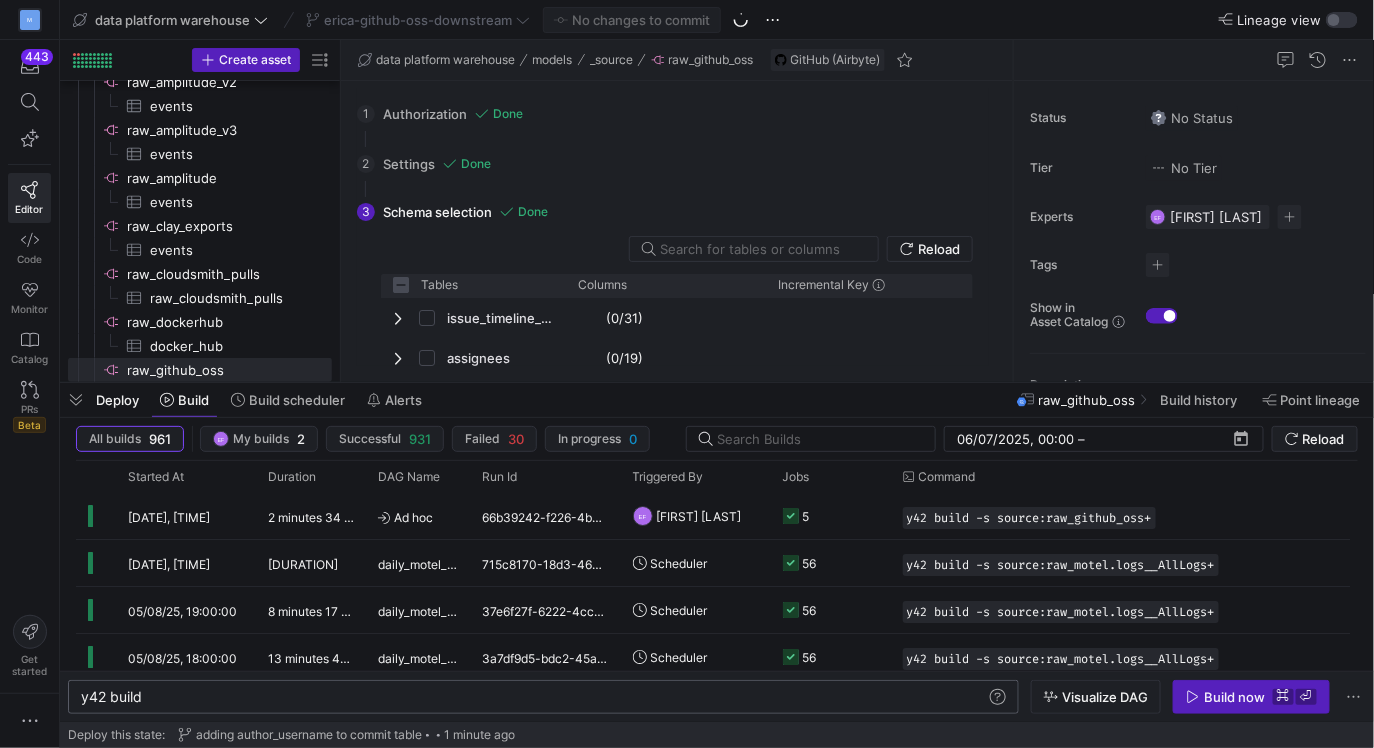 click on "y42 build" 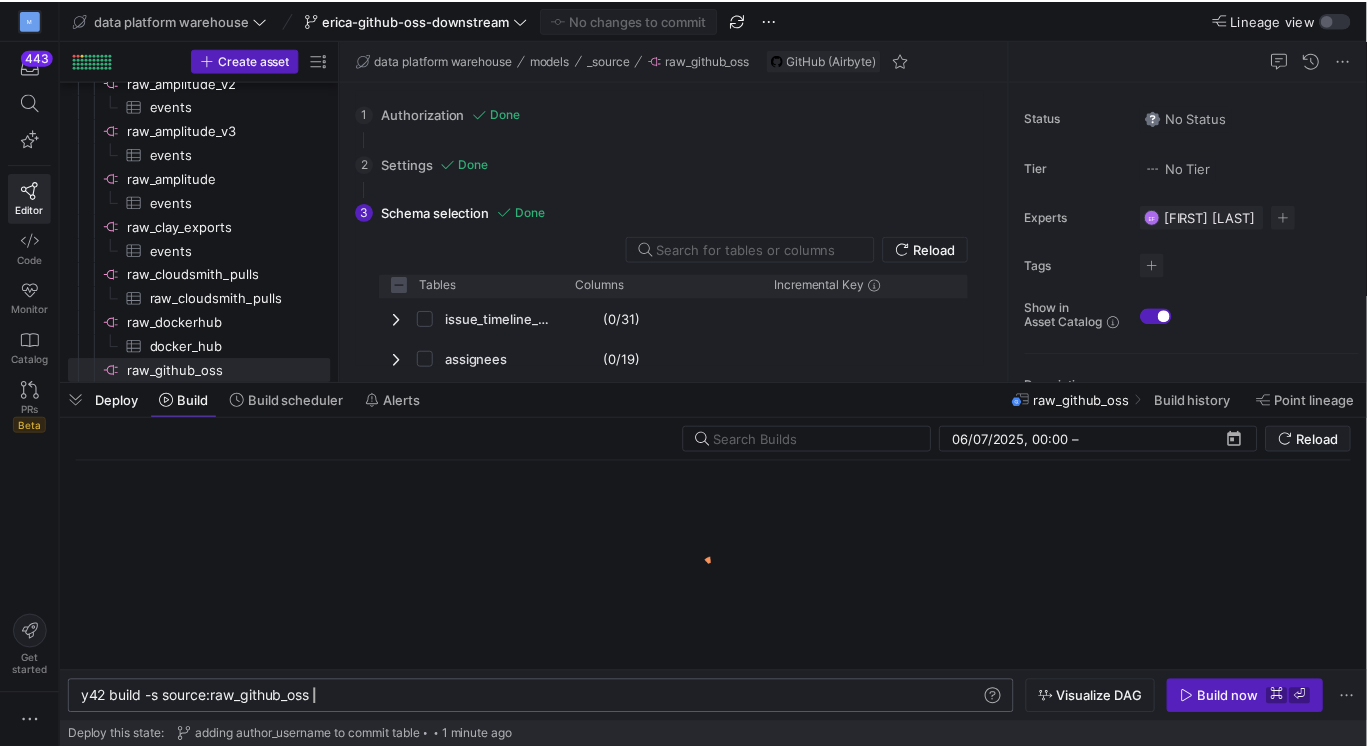 scroll, scrollTop: 0, scrollLeft: 242, axis: horizontal 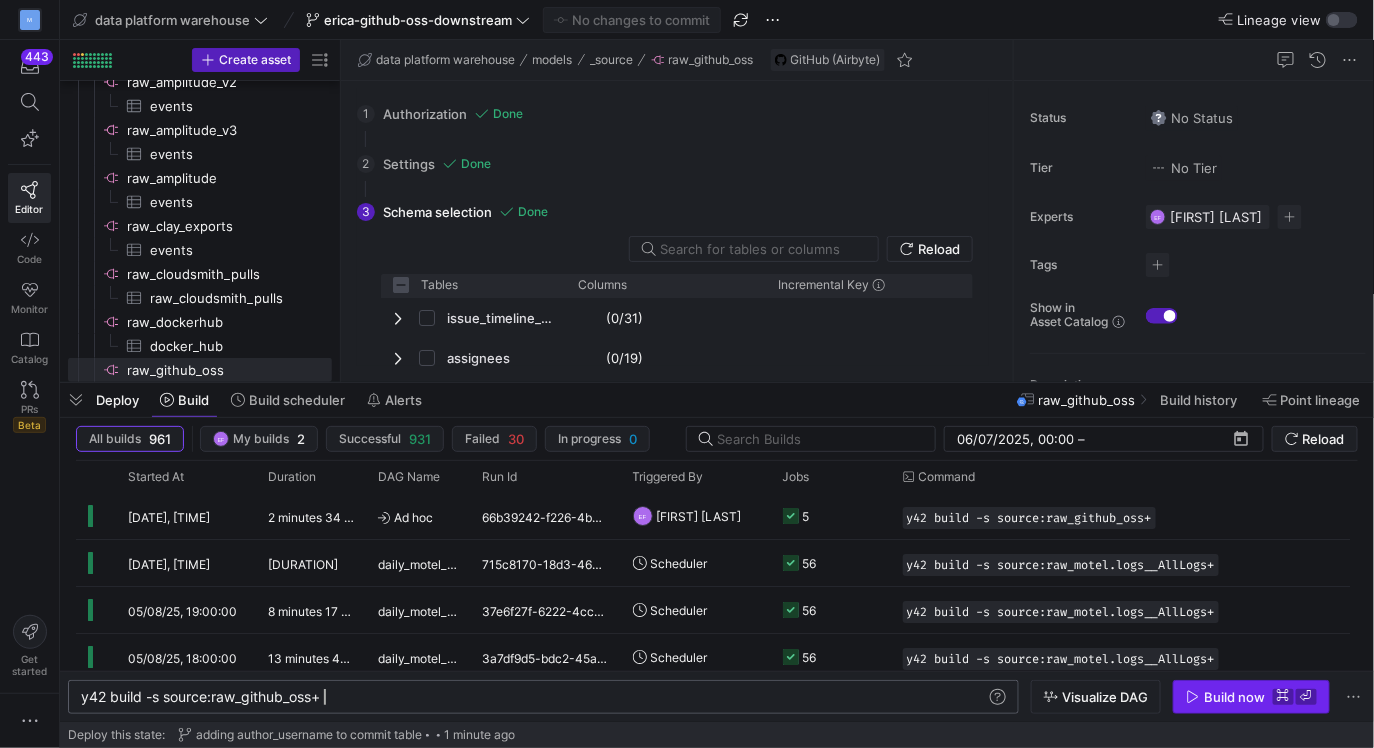 type on "y42 build -s source:raw_github_oss+" 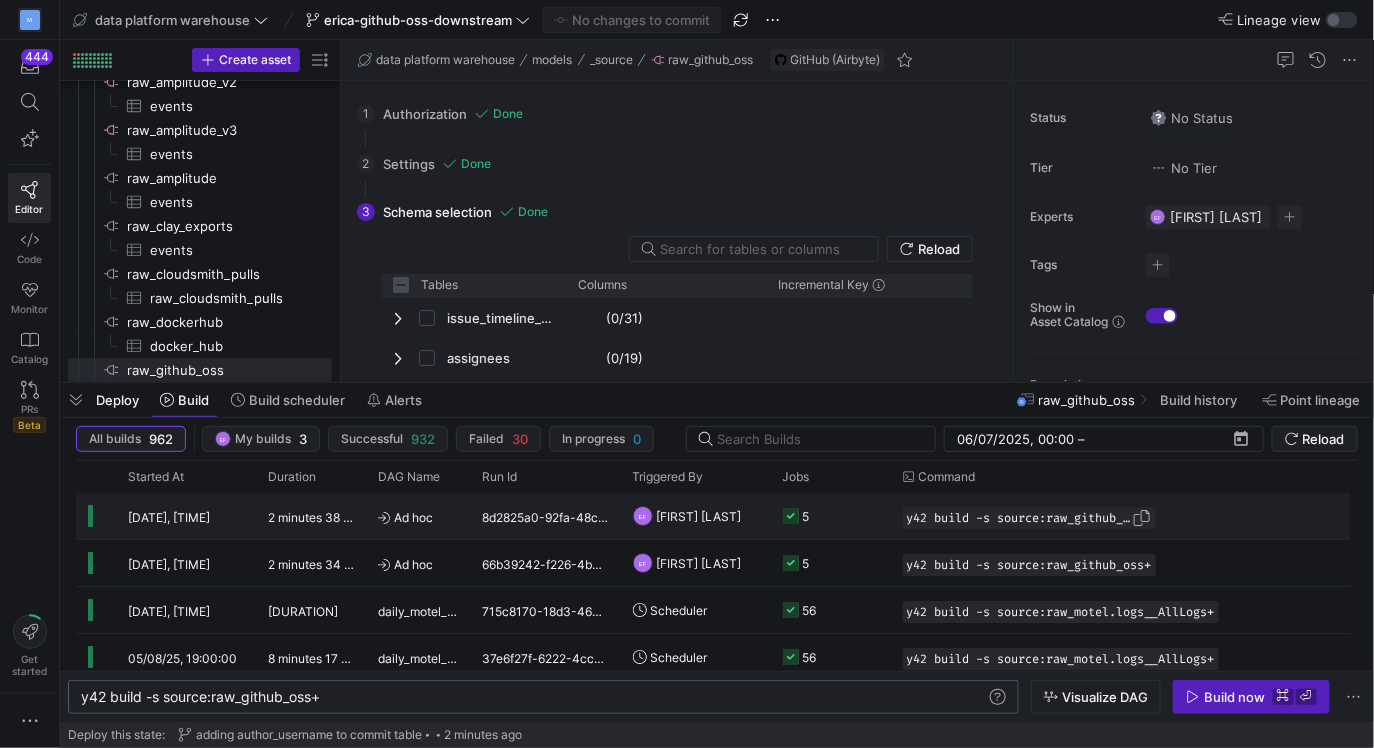 click on "y42 build -s source:raw_github_oss+" 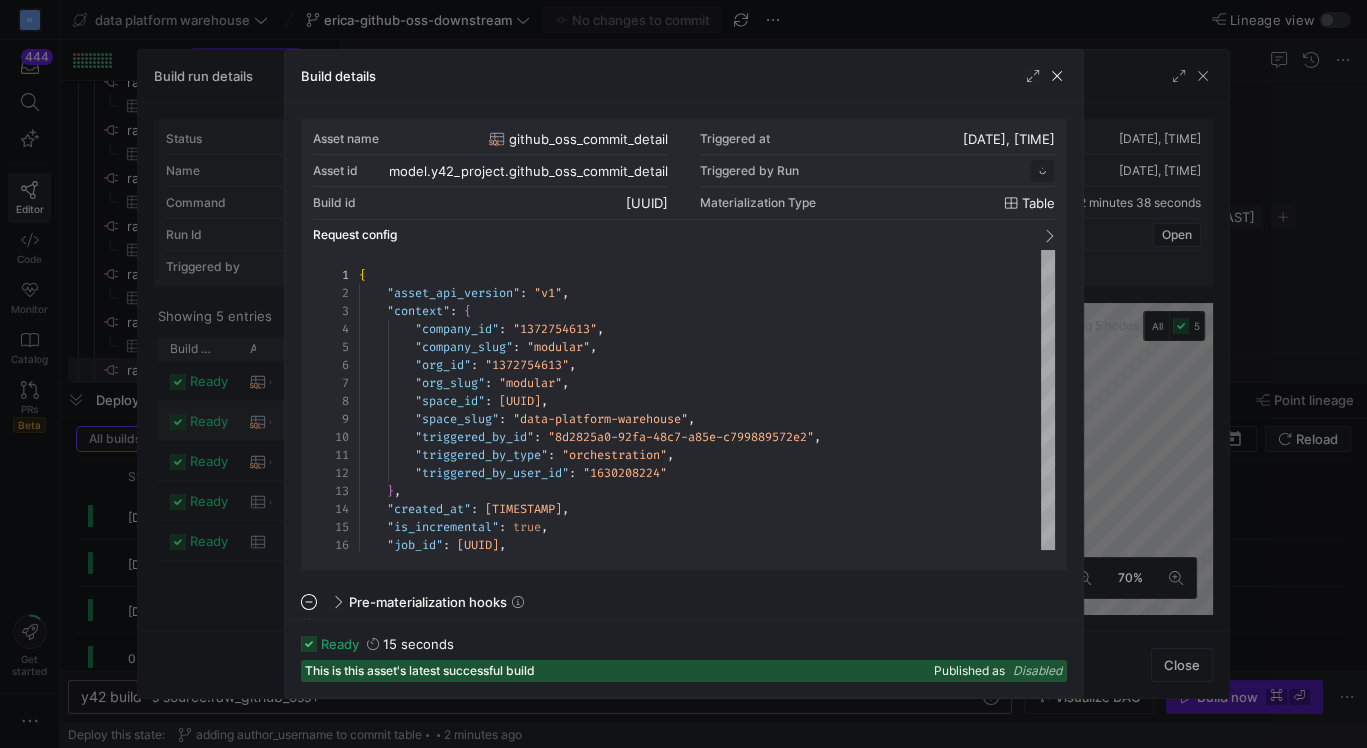 scroll, scrollTop: 180, scrollLeft: 0, axis: vertical 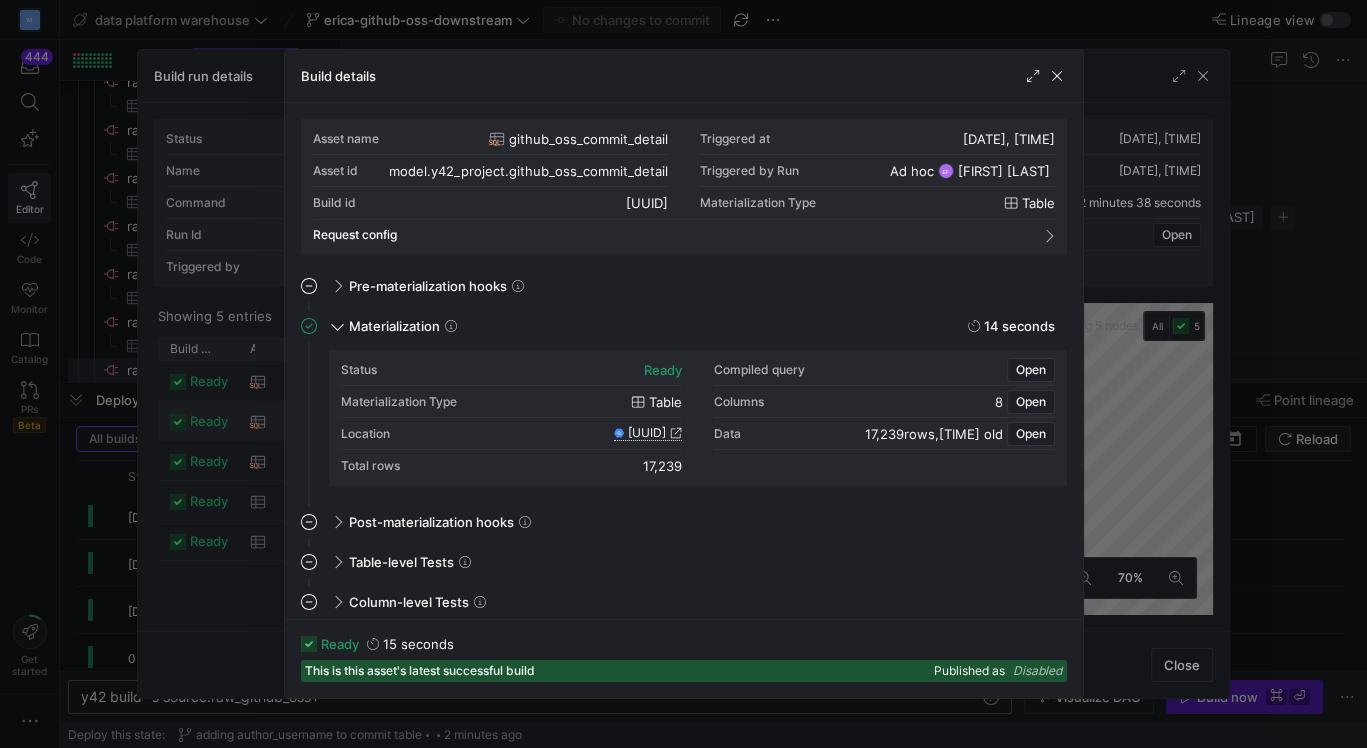 click 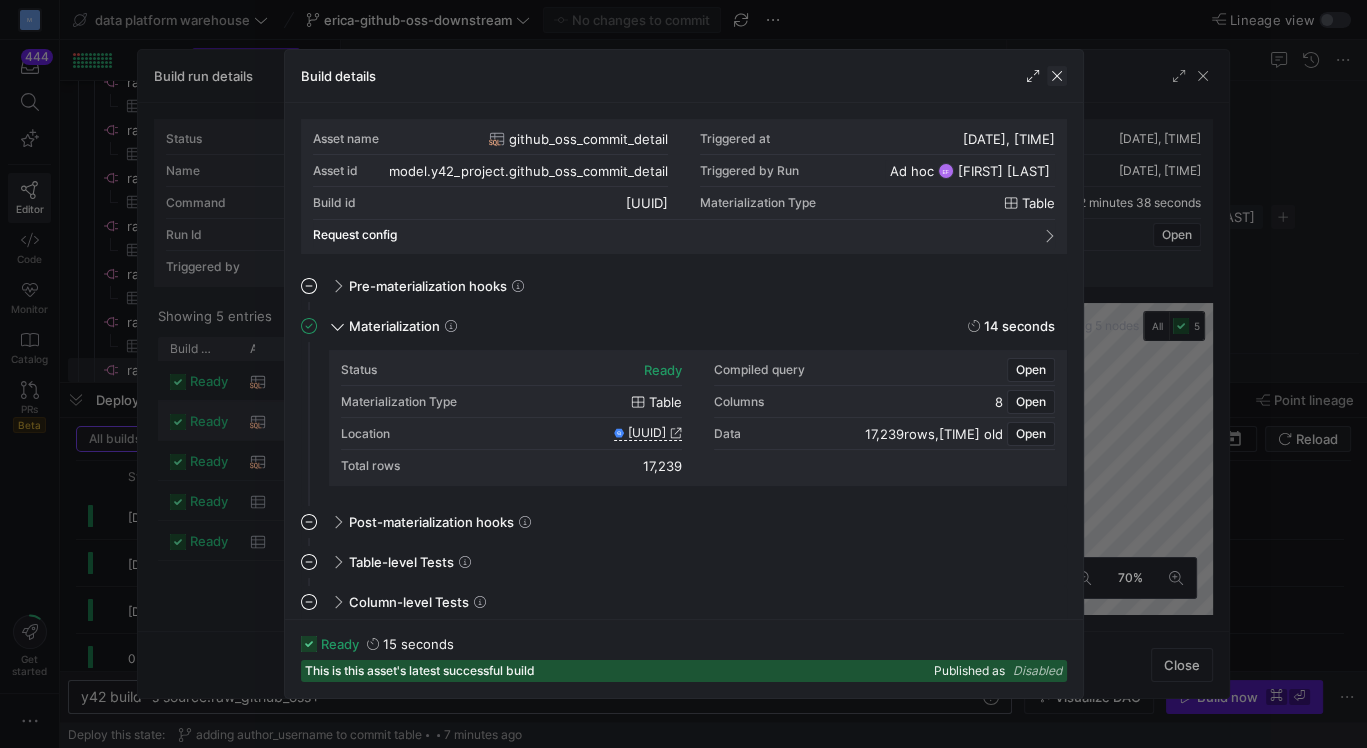 click 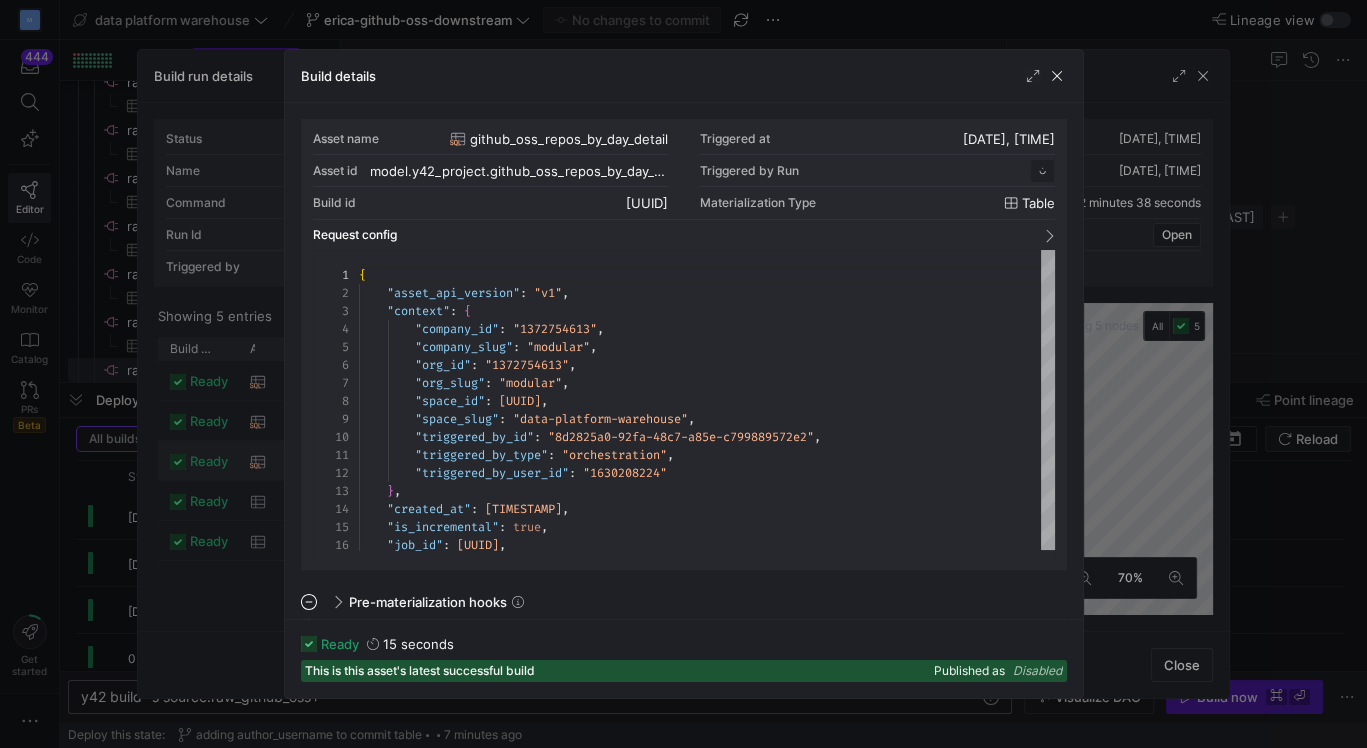 scroll, scrollTop: 180, scrollLeft: 0, axis: vertical 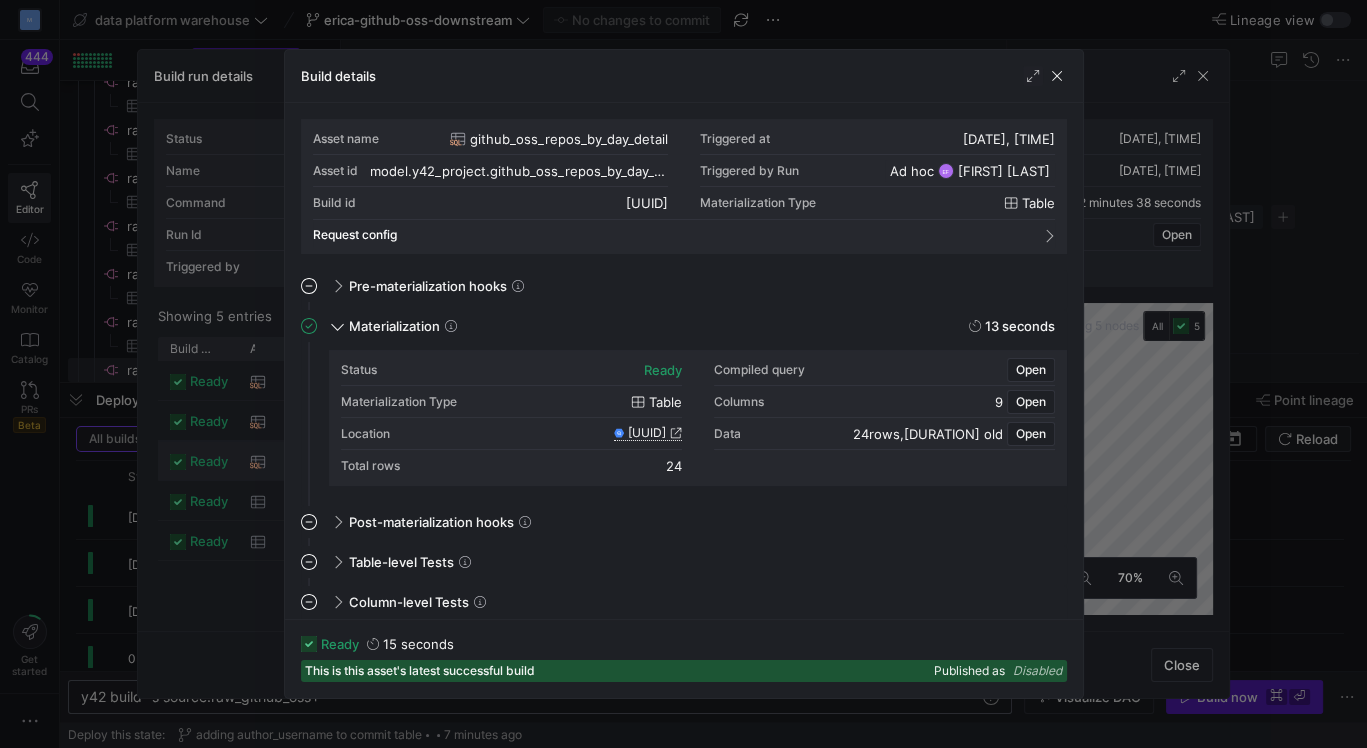click 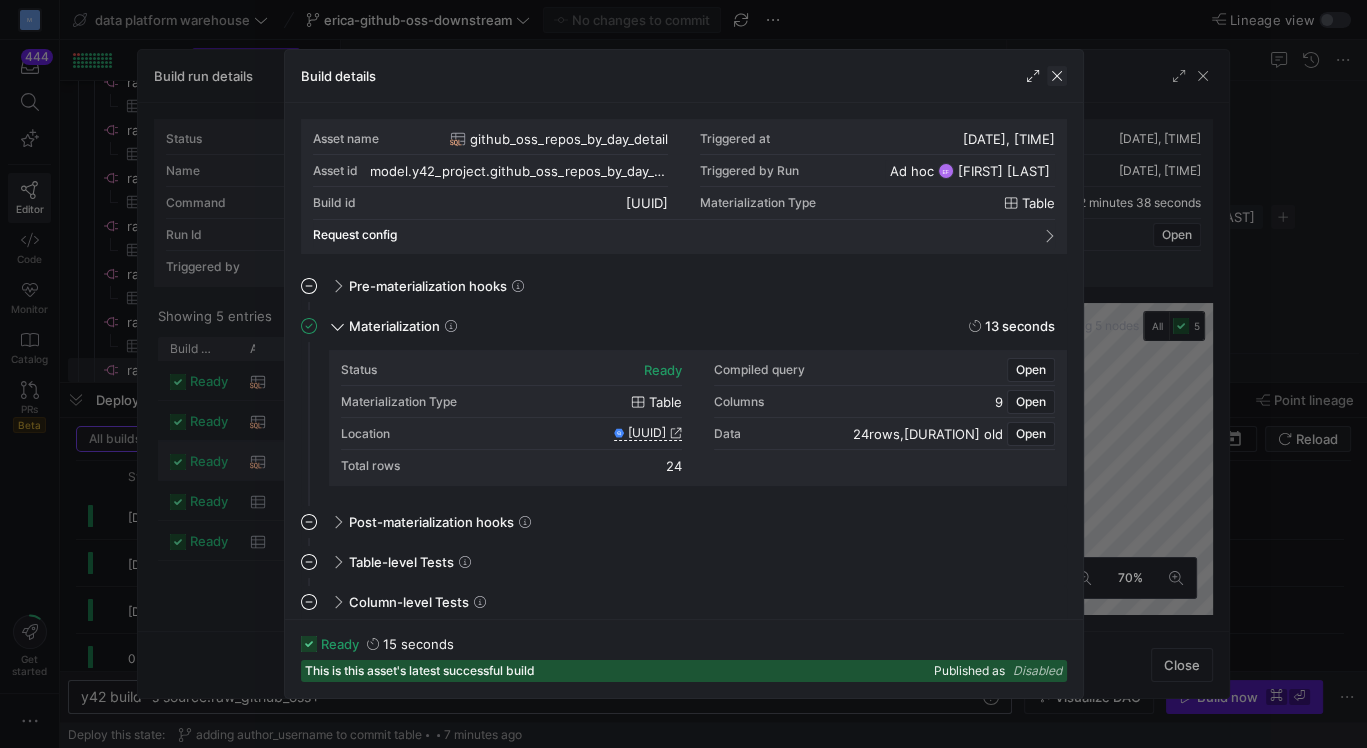 click 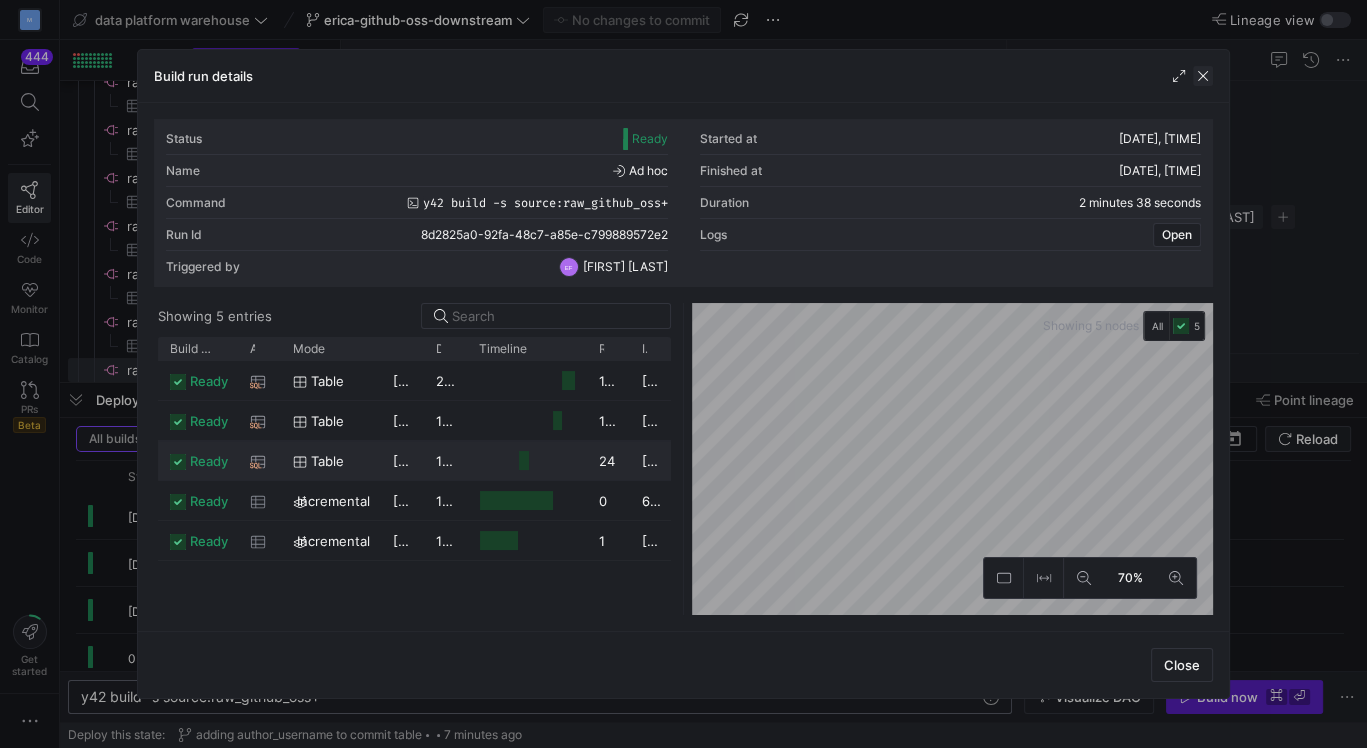 click 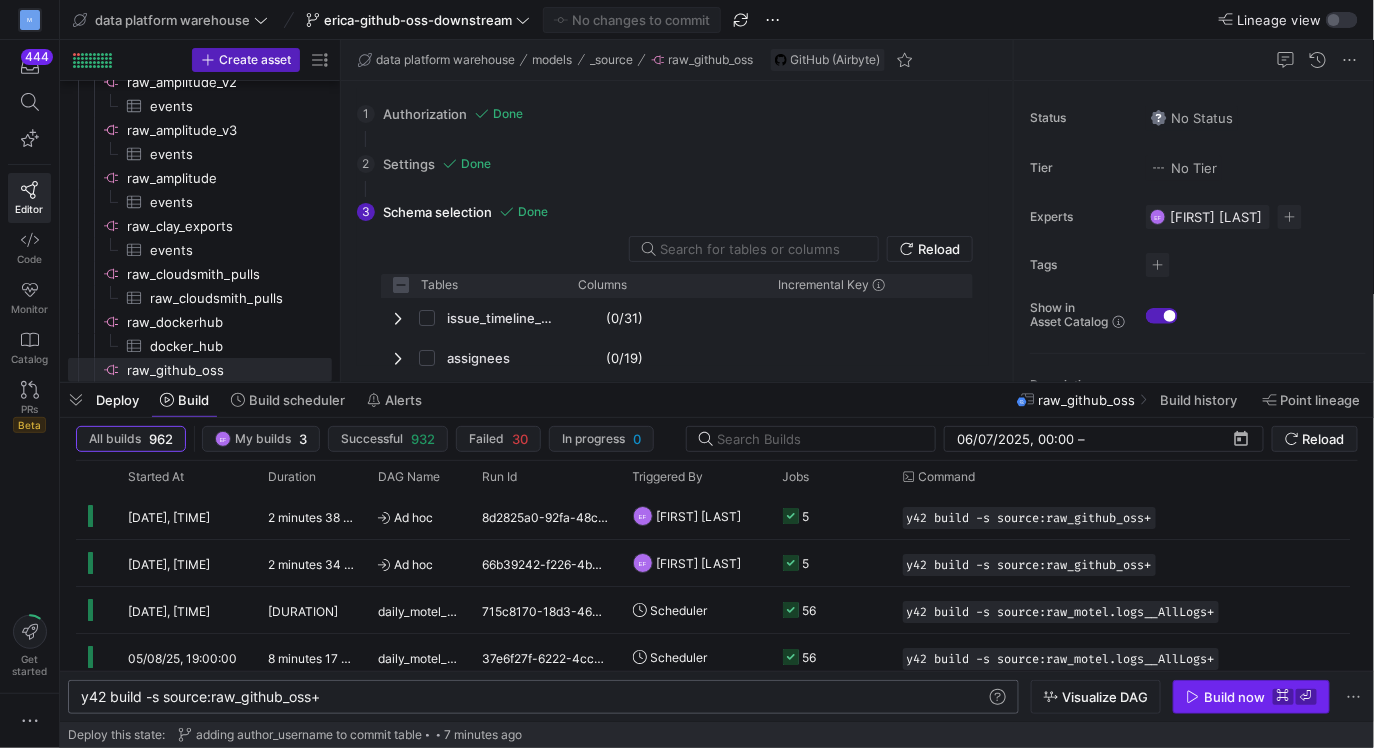 click on "Build now" at bounding box center (1234, 697) 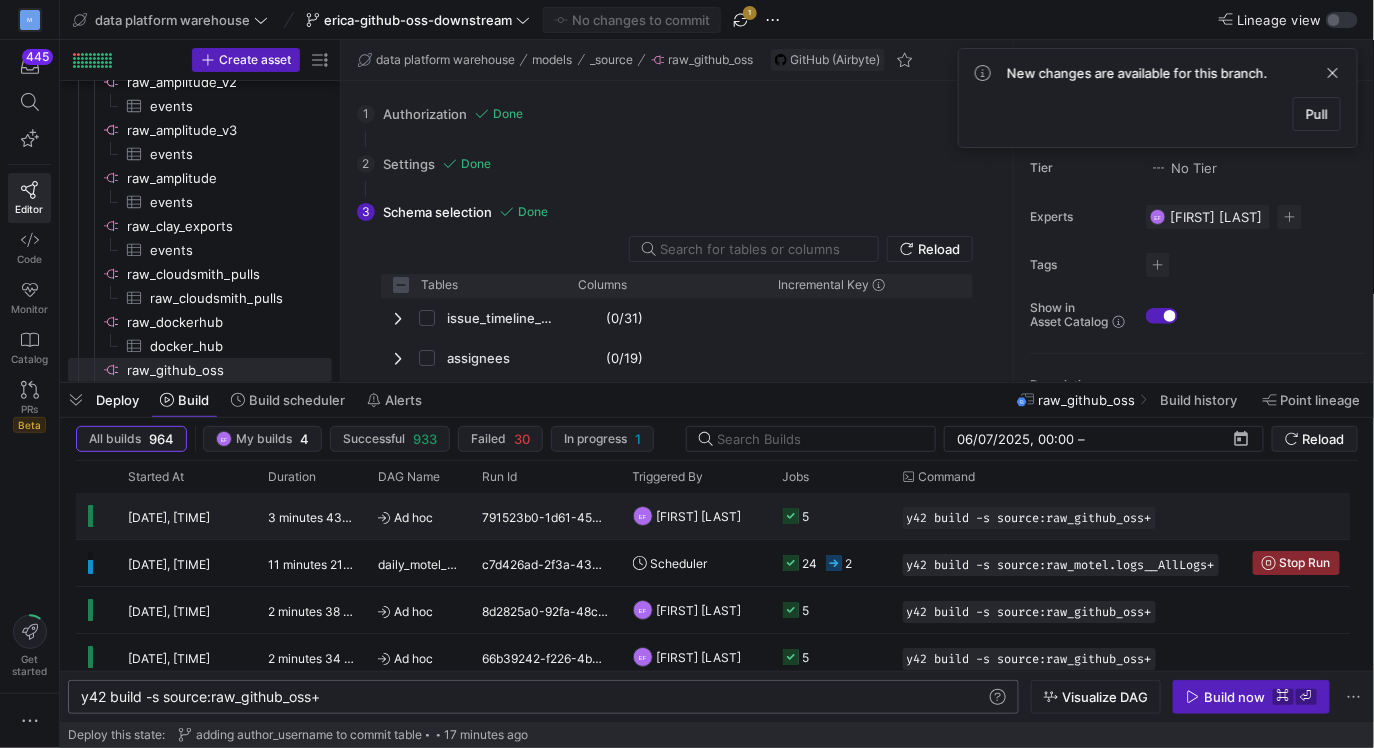 click on "5" 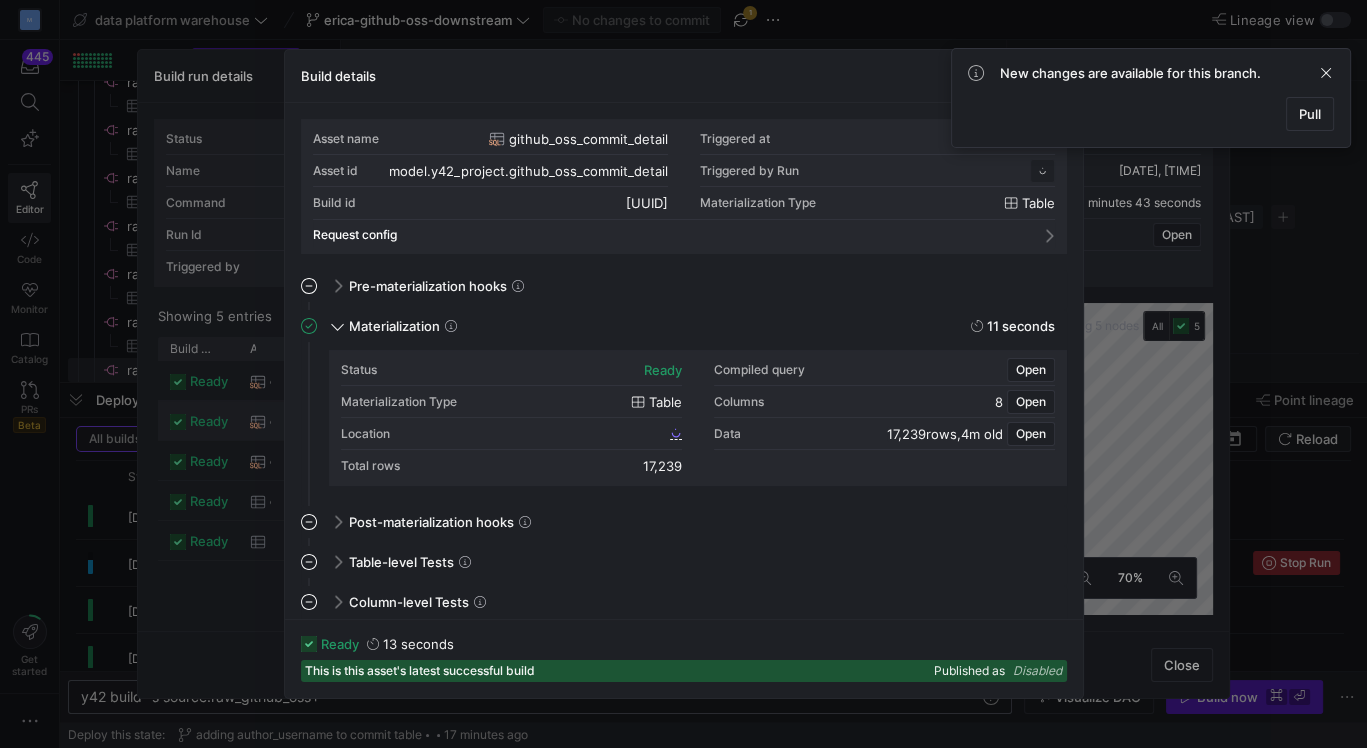 scroll, scrollTop: 180, scrollLeft: 0, axis: vertical 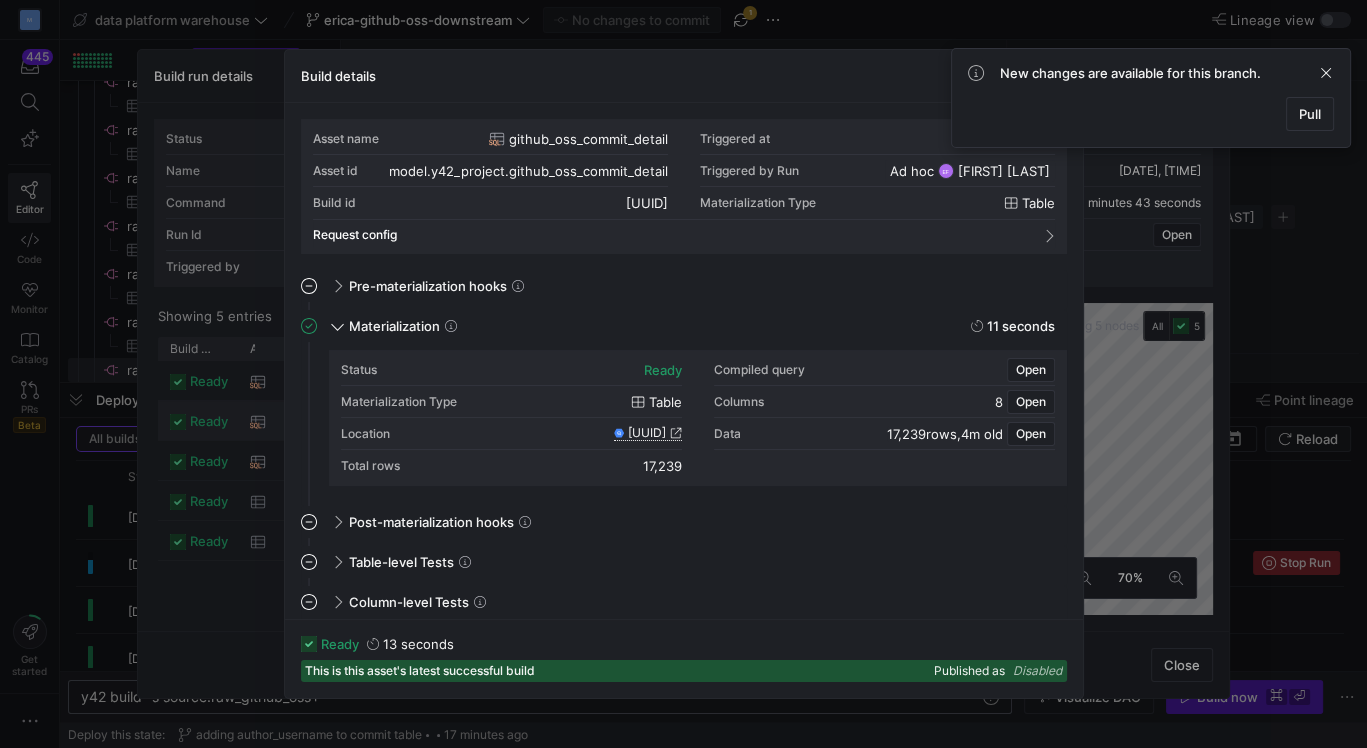 click 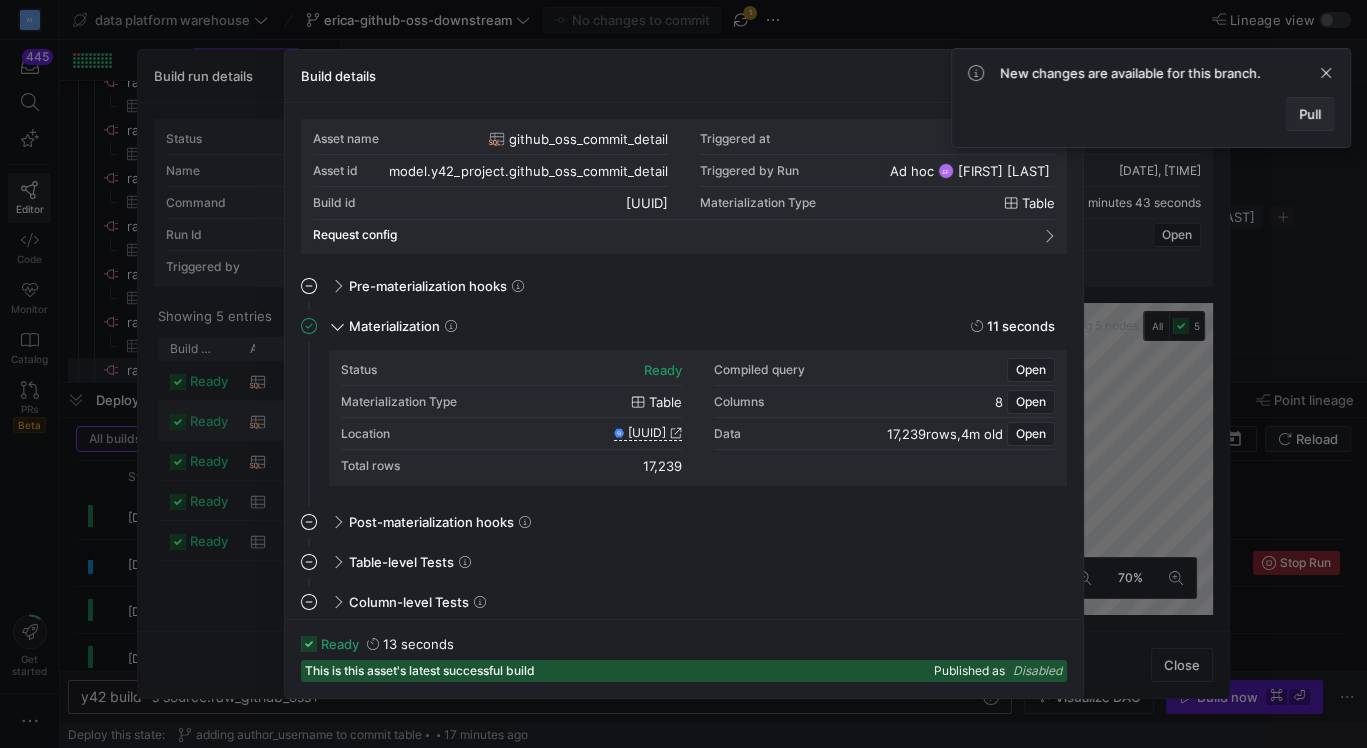 click 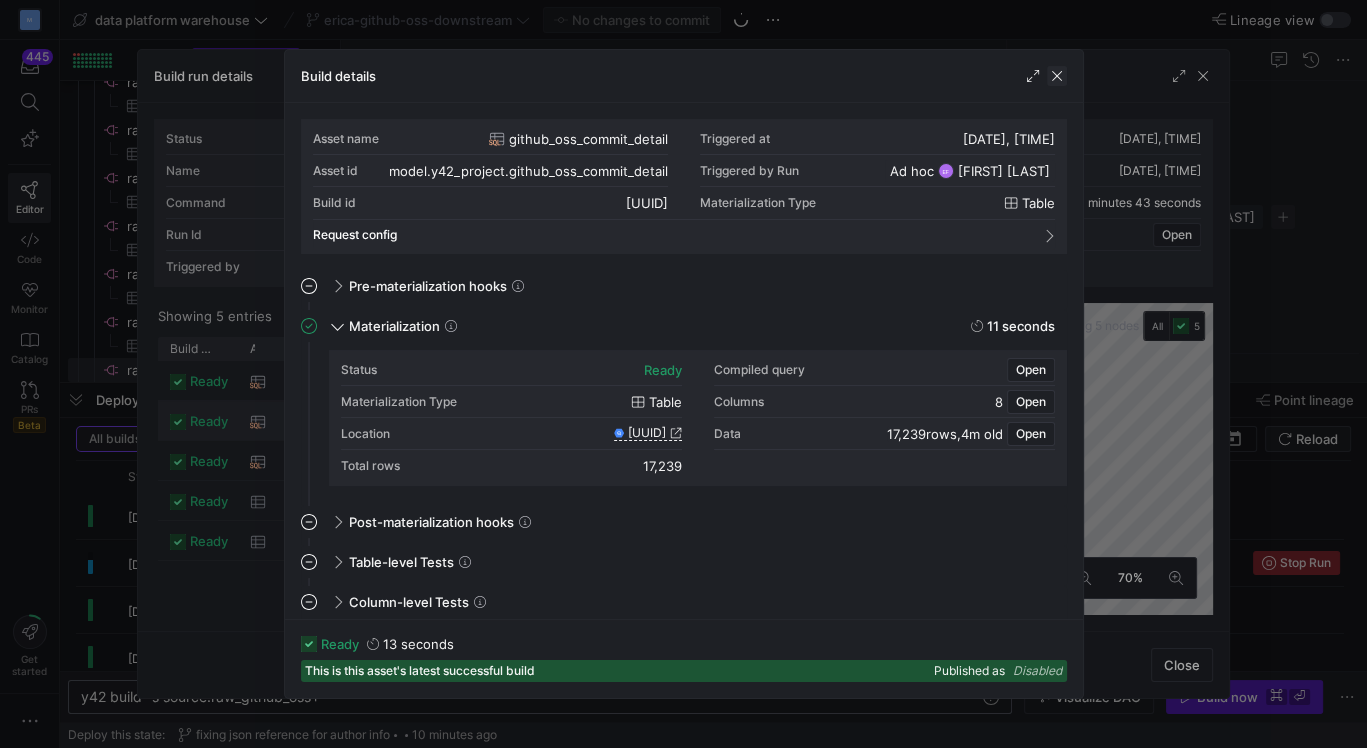 click 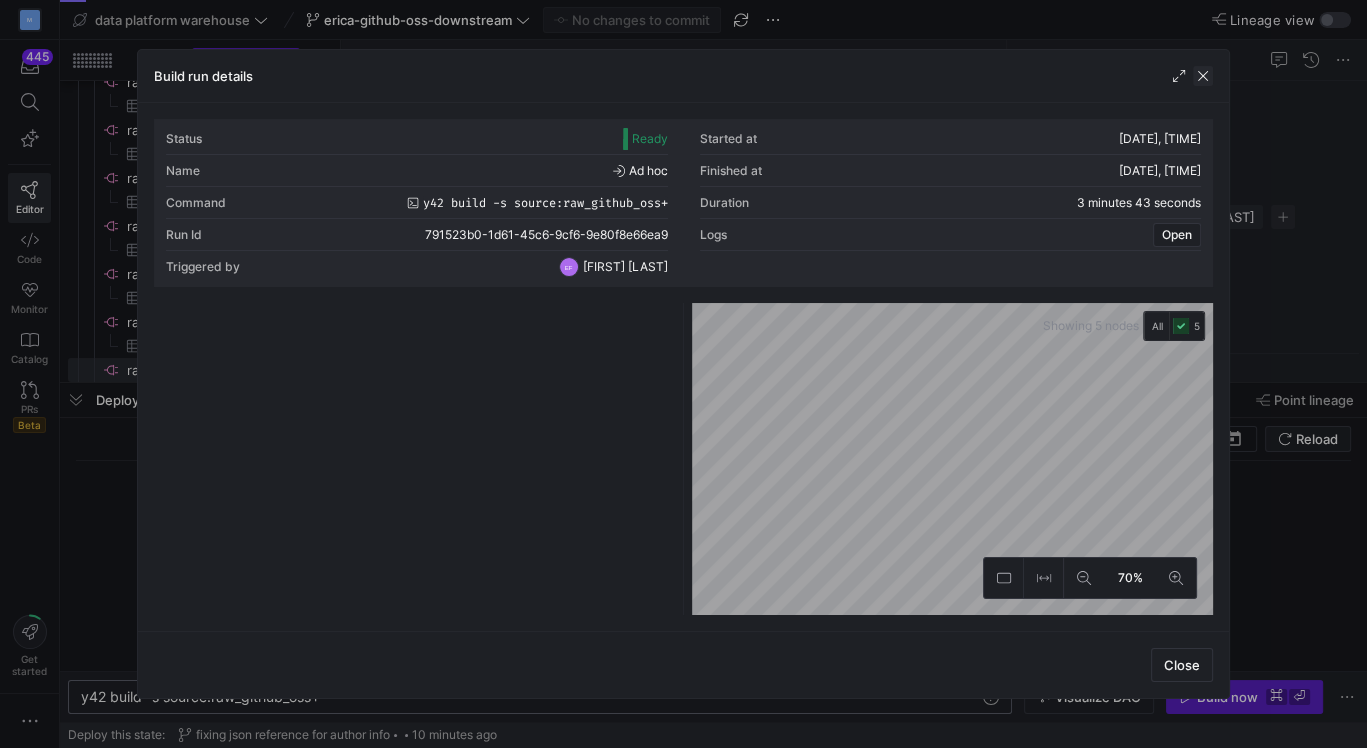 click 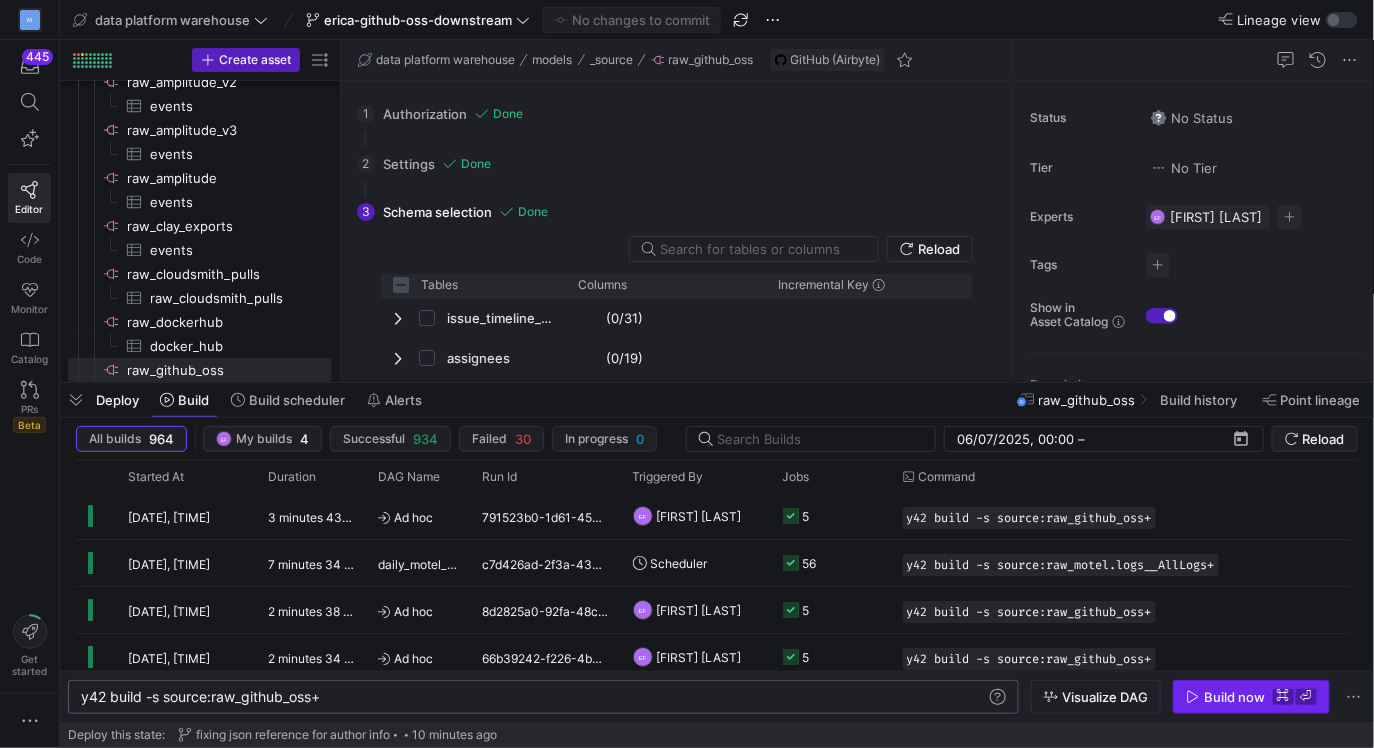 click on "Build now" at bounding box center [1234, 697] 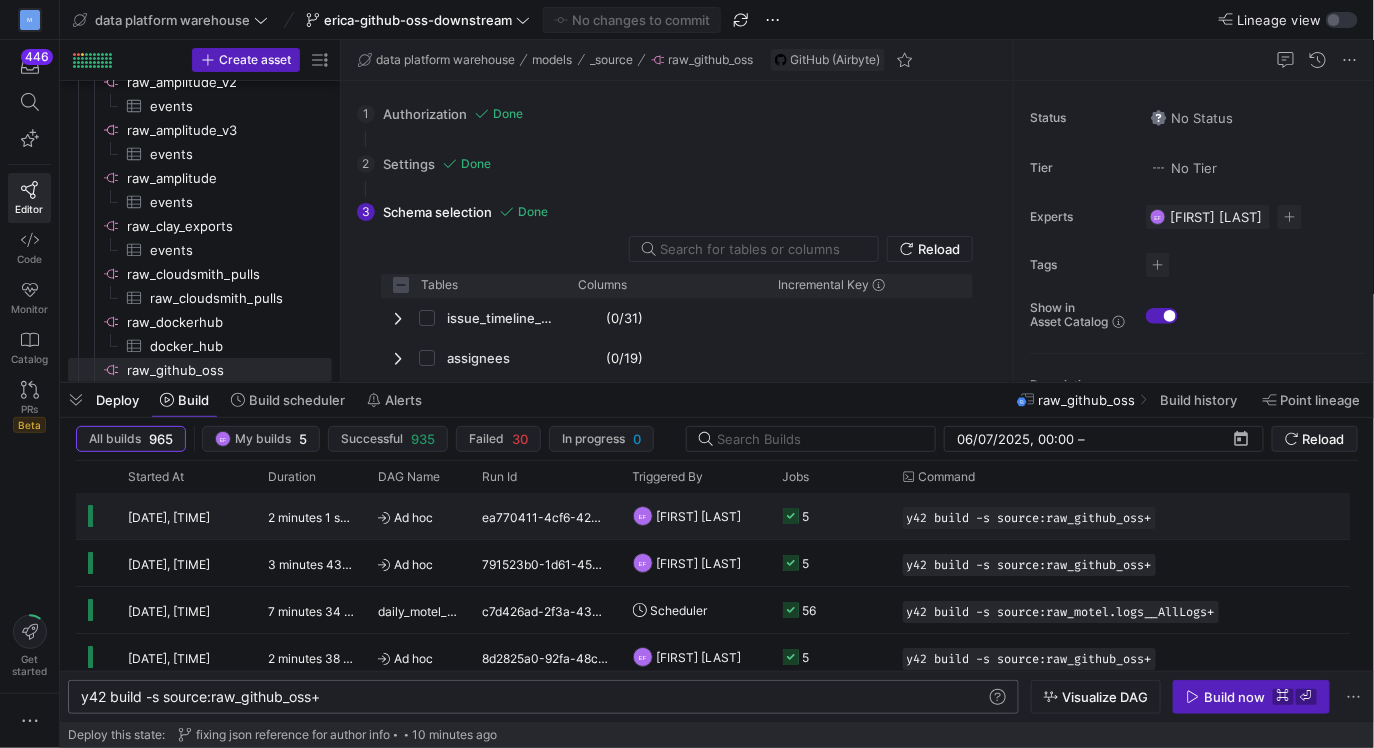 click on "EF  Erica Fagin" 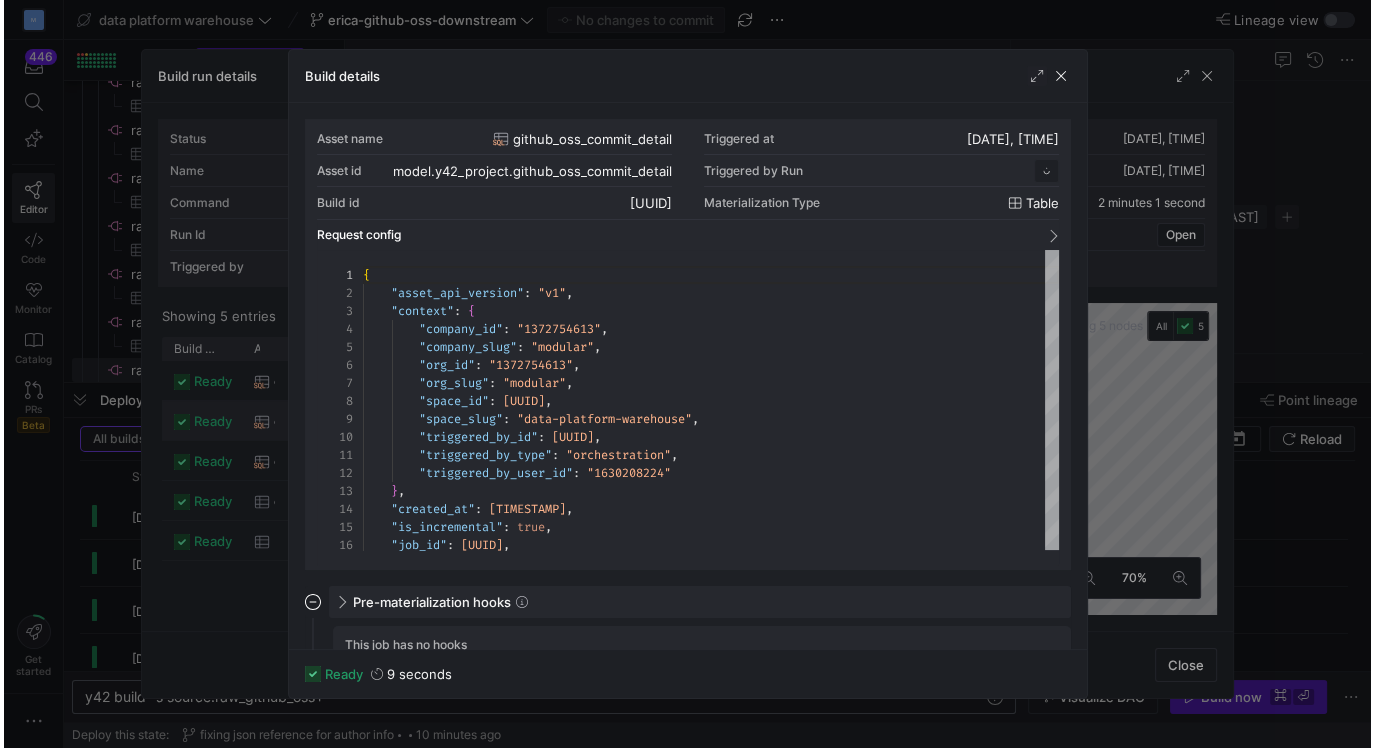 scroll, scrollTop: 180, scrollLeft: 0, axis: vertical 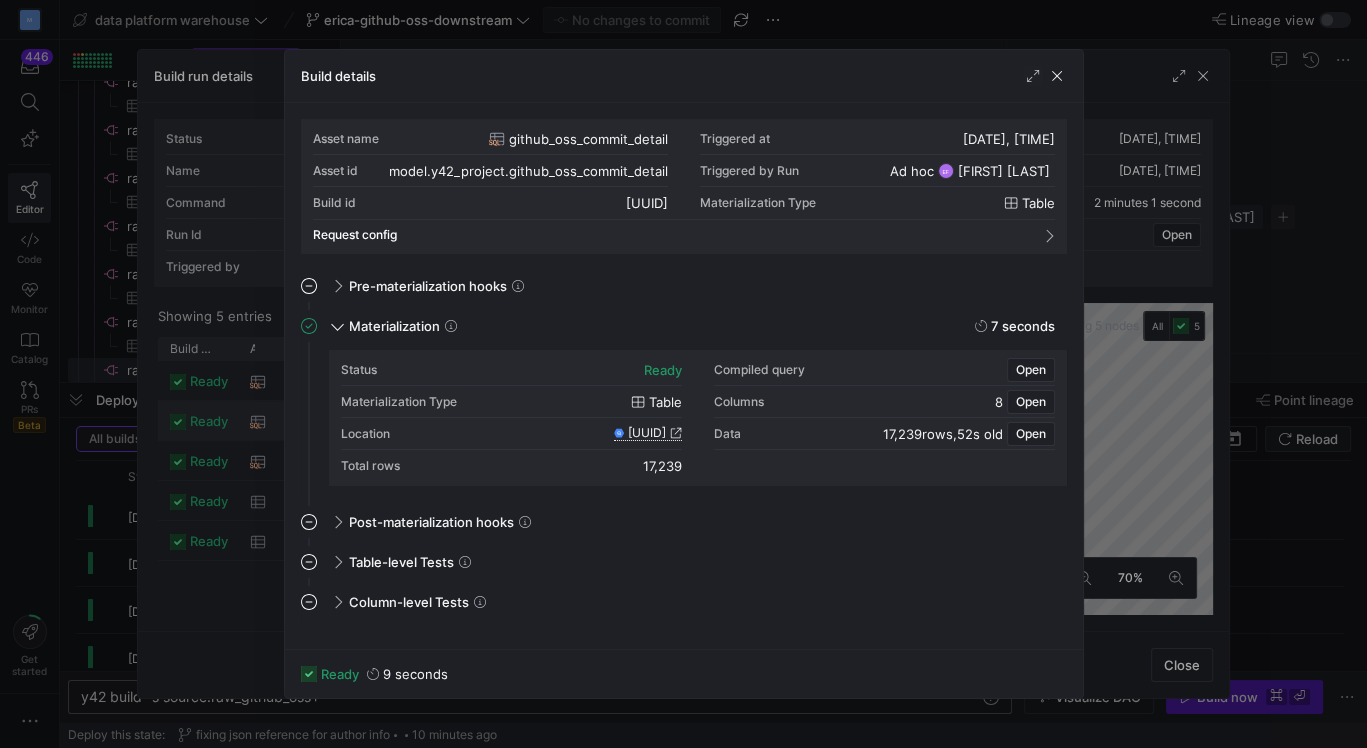 click 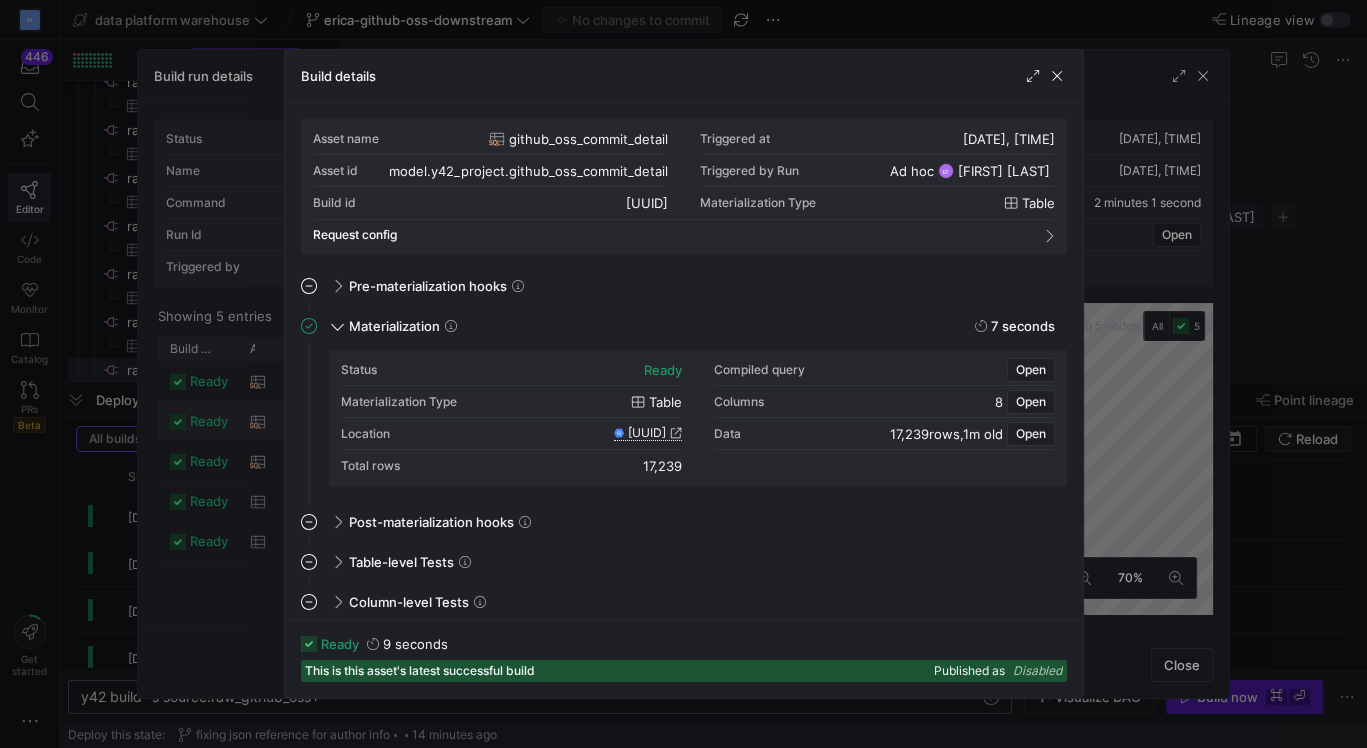 click 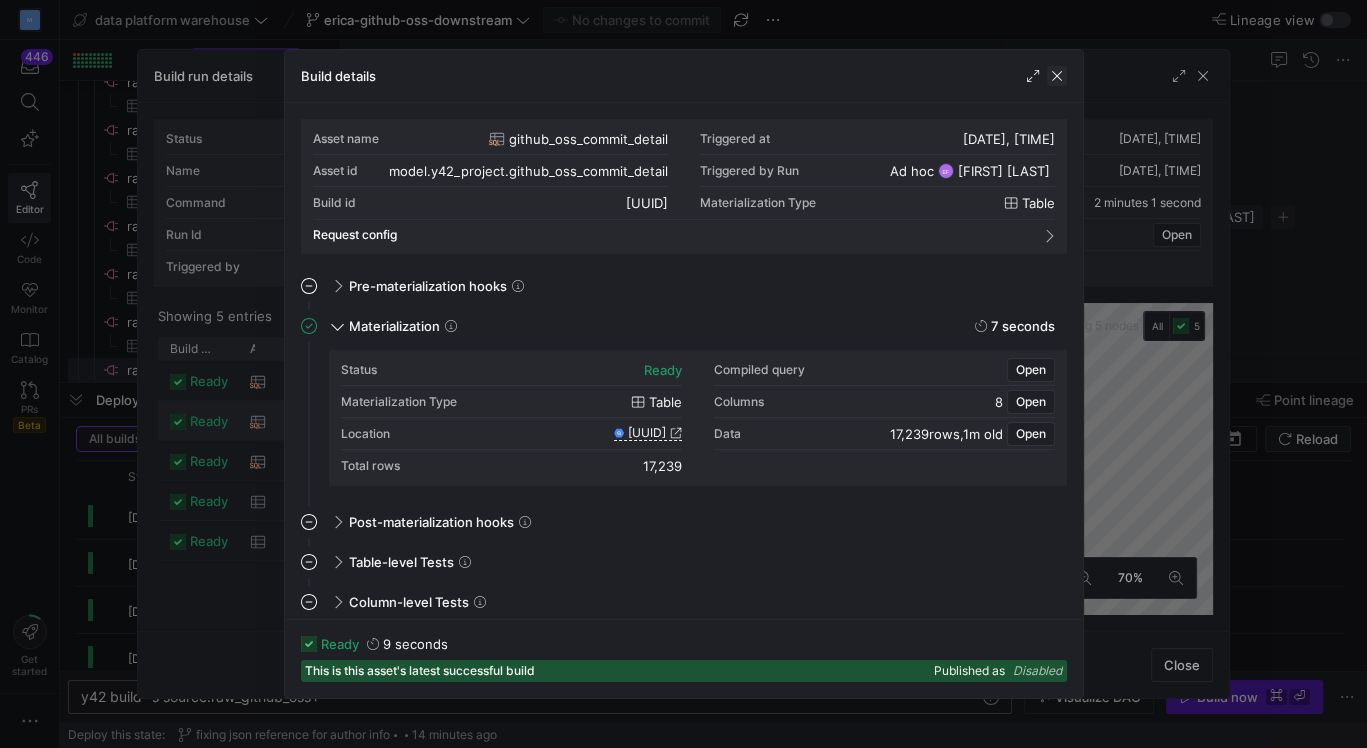 click 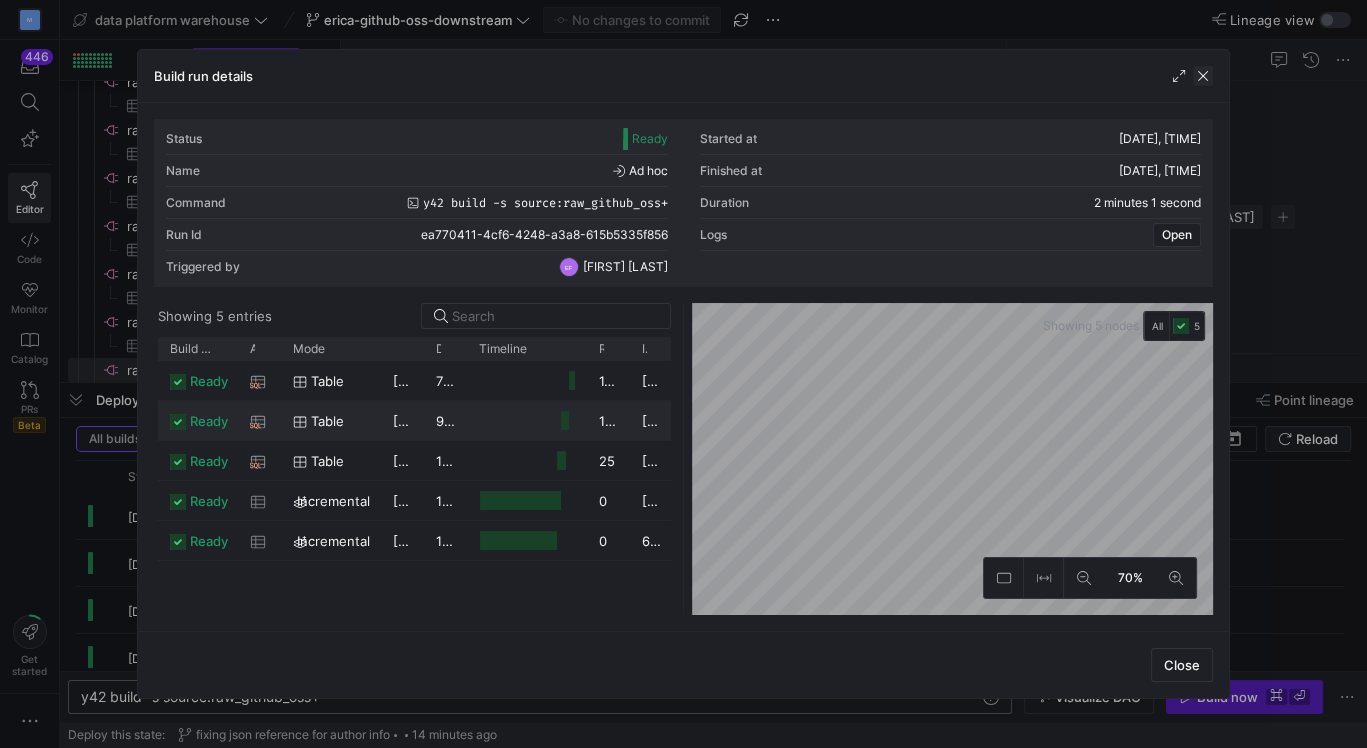 click 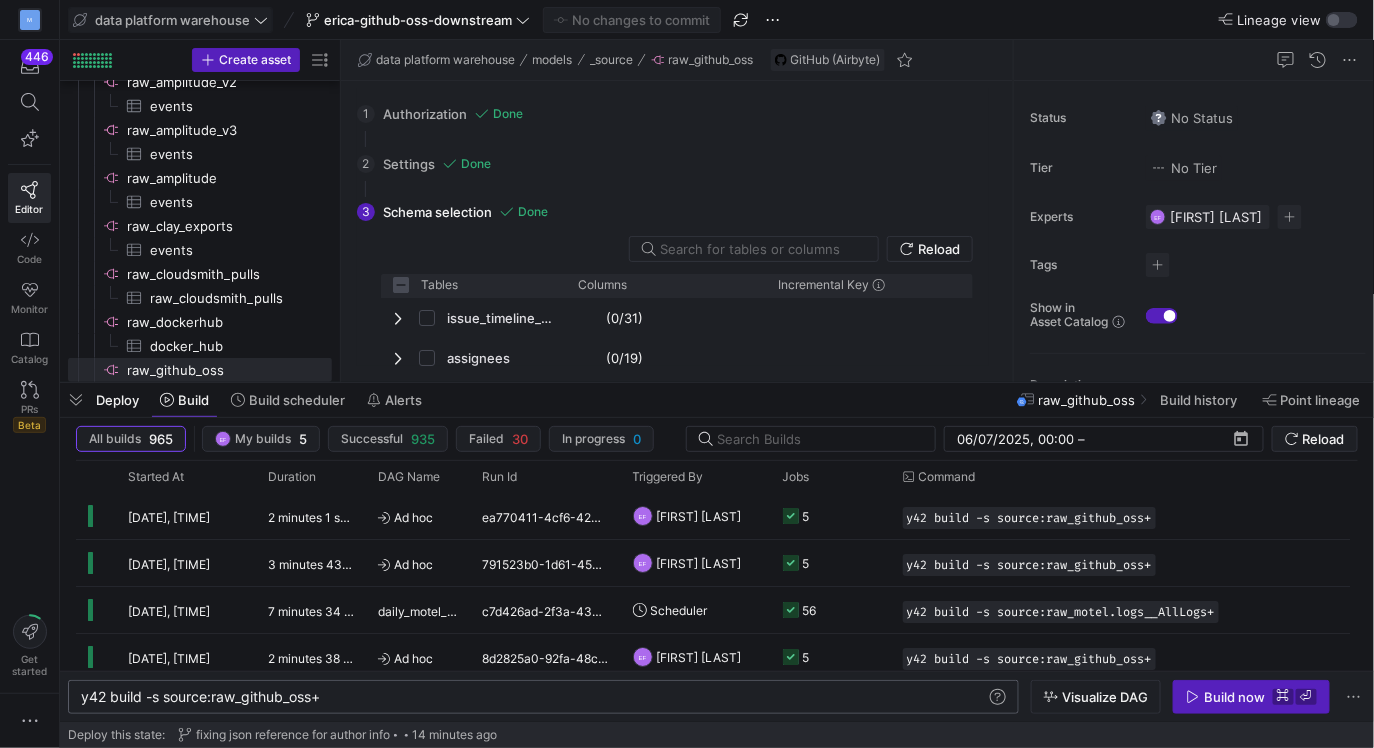 click 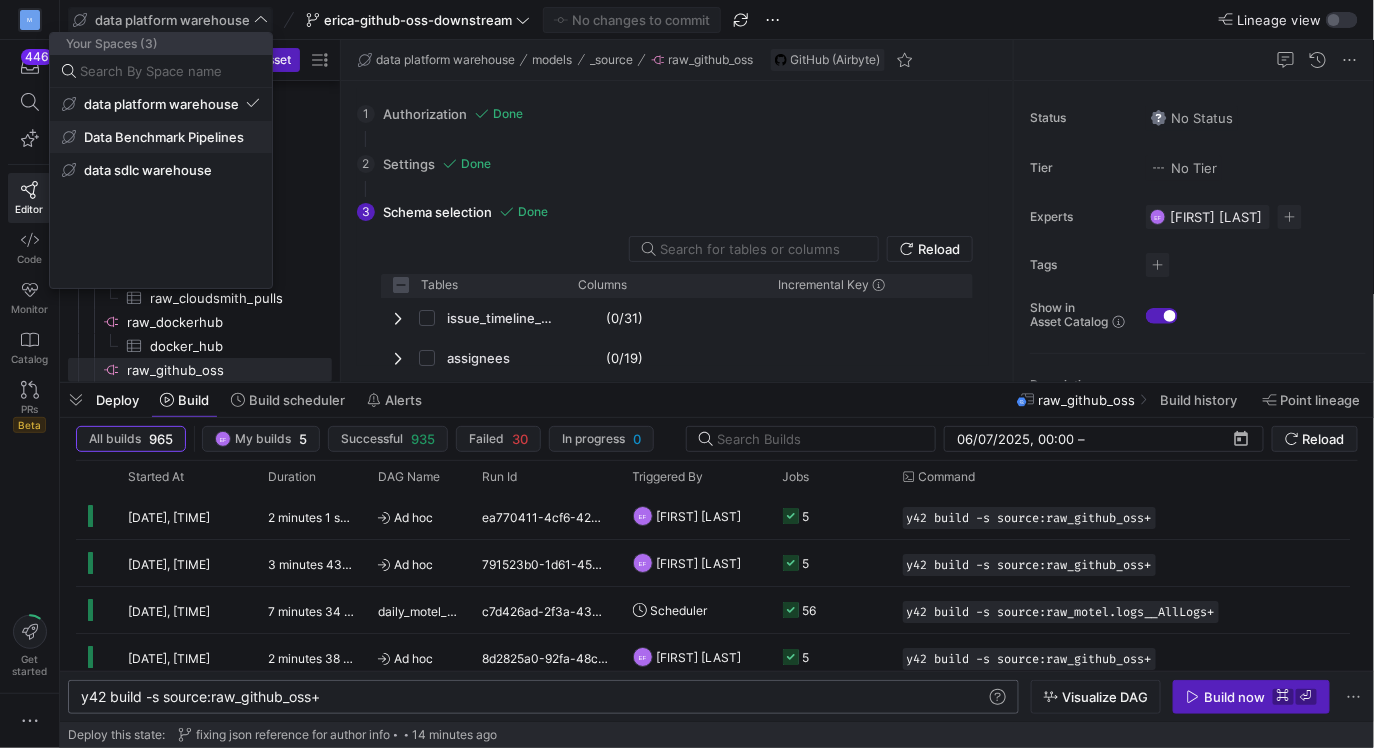 click on "Data Benchmark Pipelines" at bounding box center [161, 137] 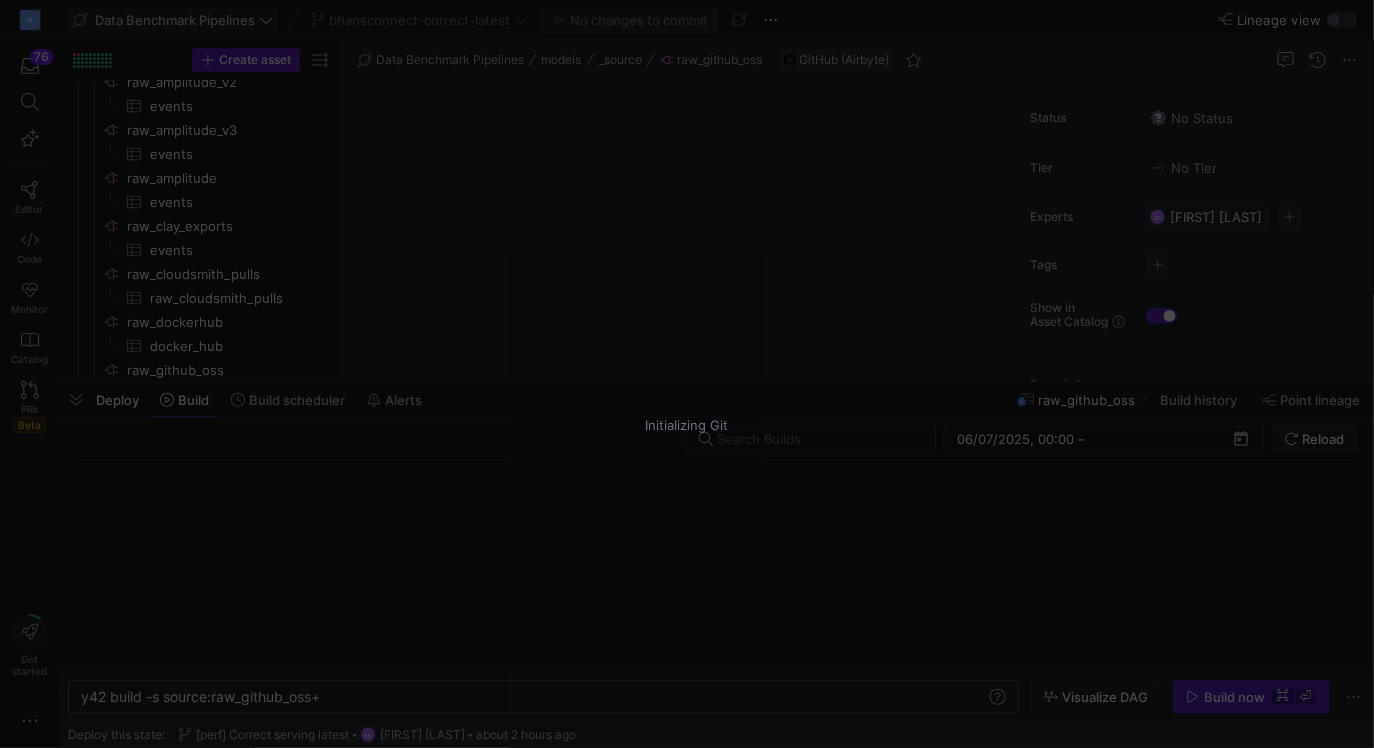 scroll, scrollTop: 0, scrollLeft: 0, axis: both 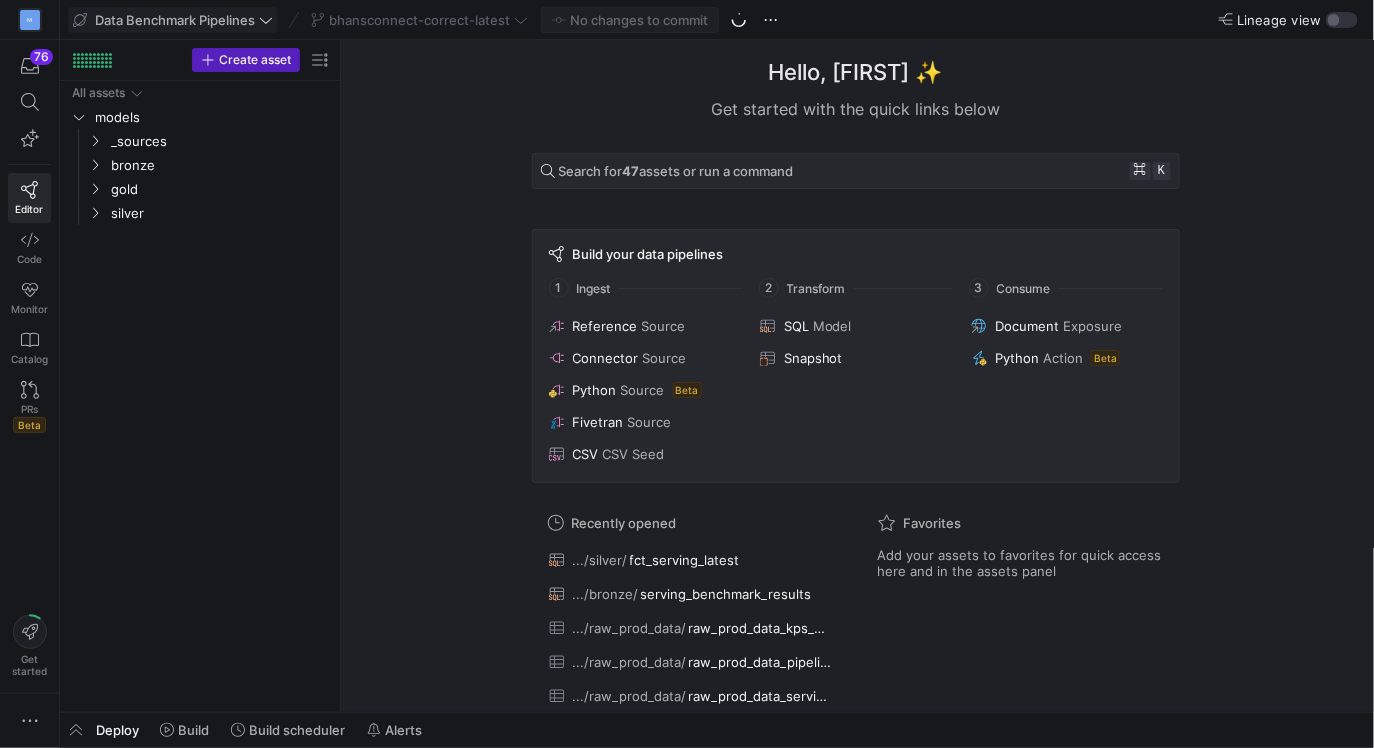click on "bhansconnect-correct-latest" 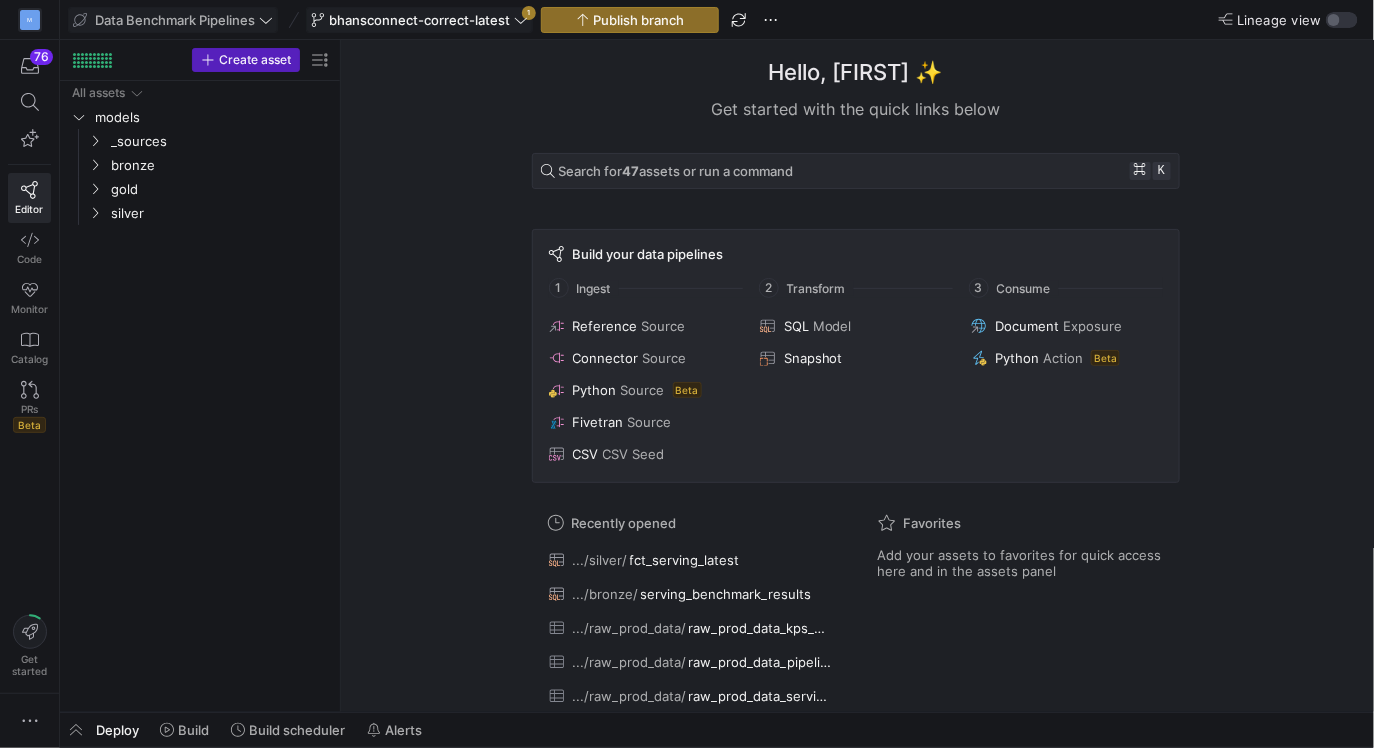 click 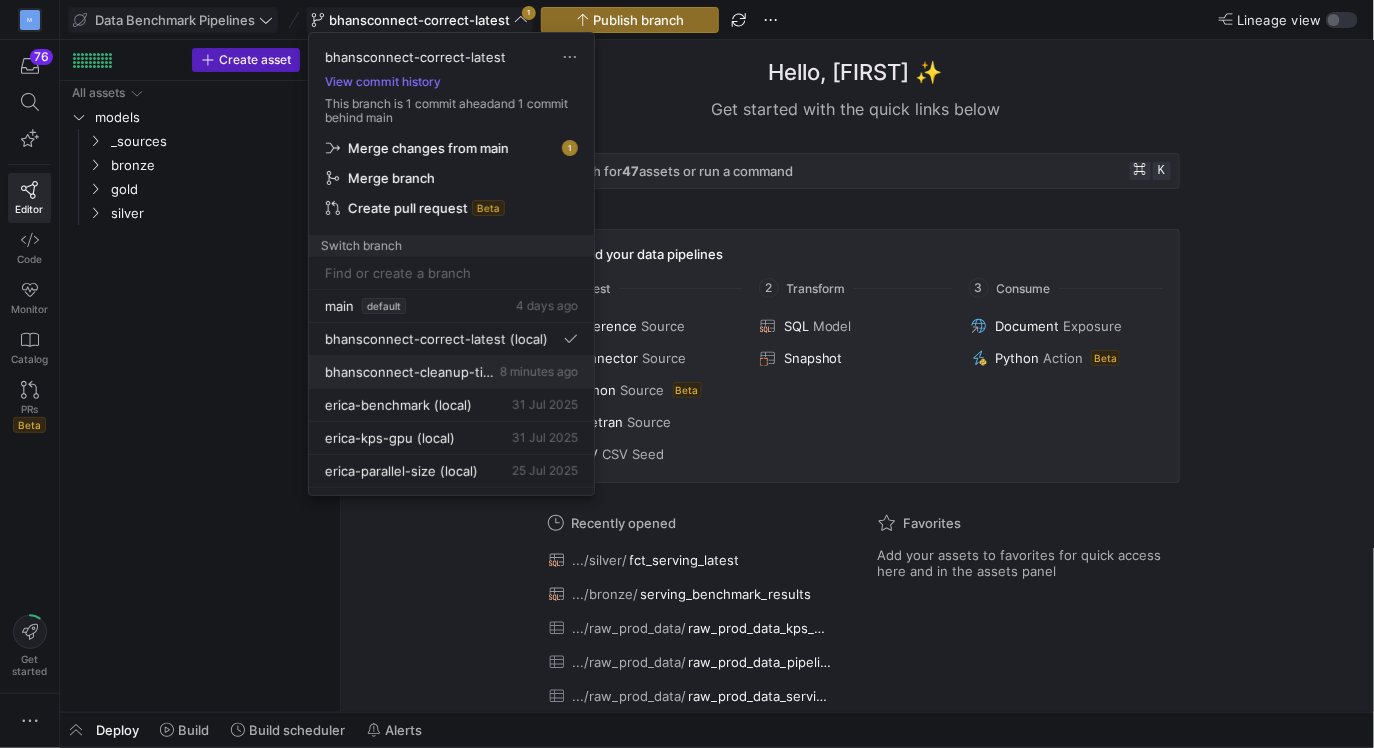 click on "bhansconnect-cleanup-timeline" at bounding box center [410, 372] 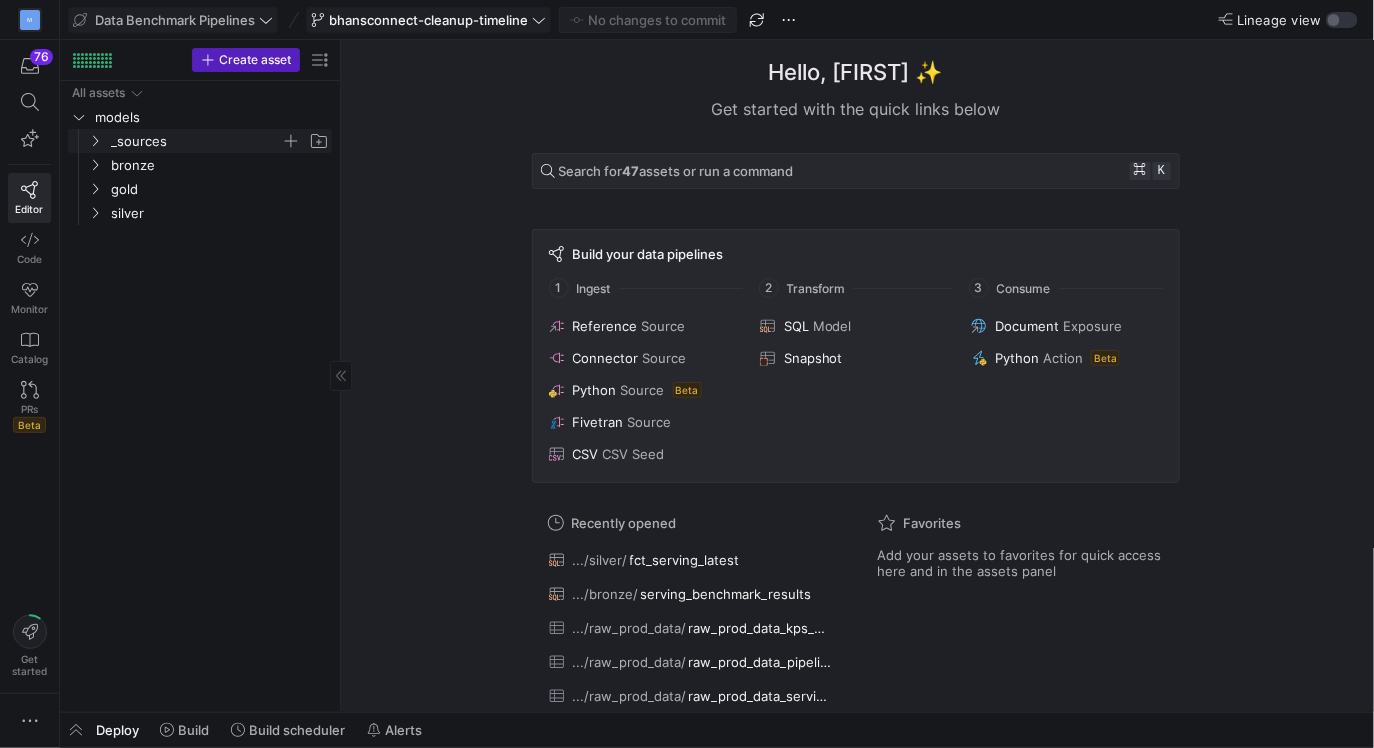 click on "_sources" 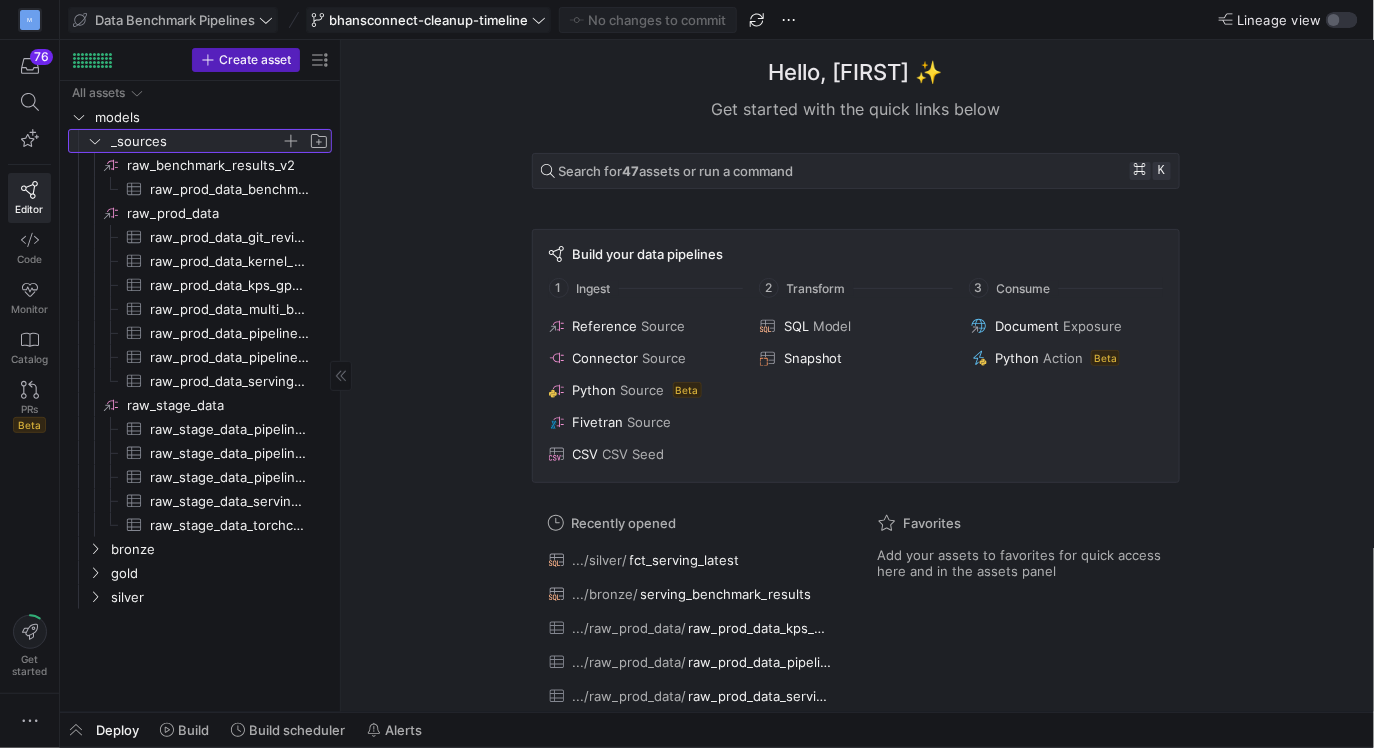 click on "_sources" 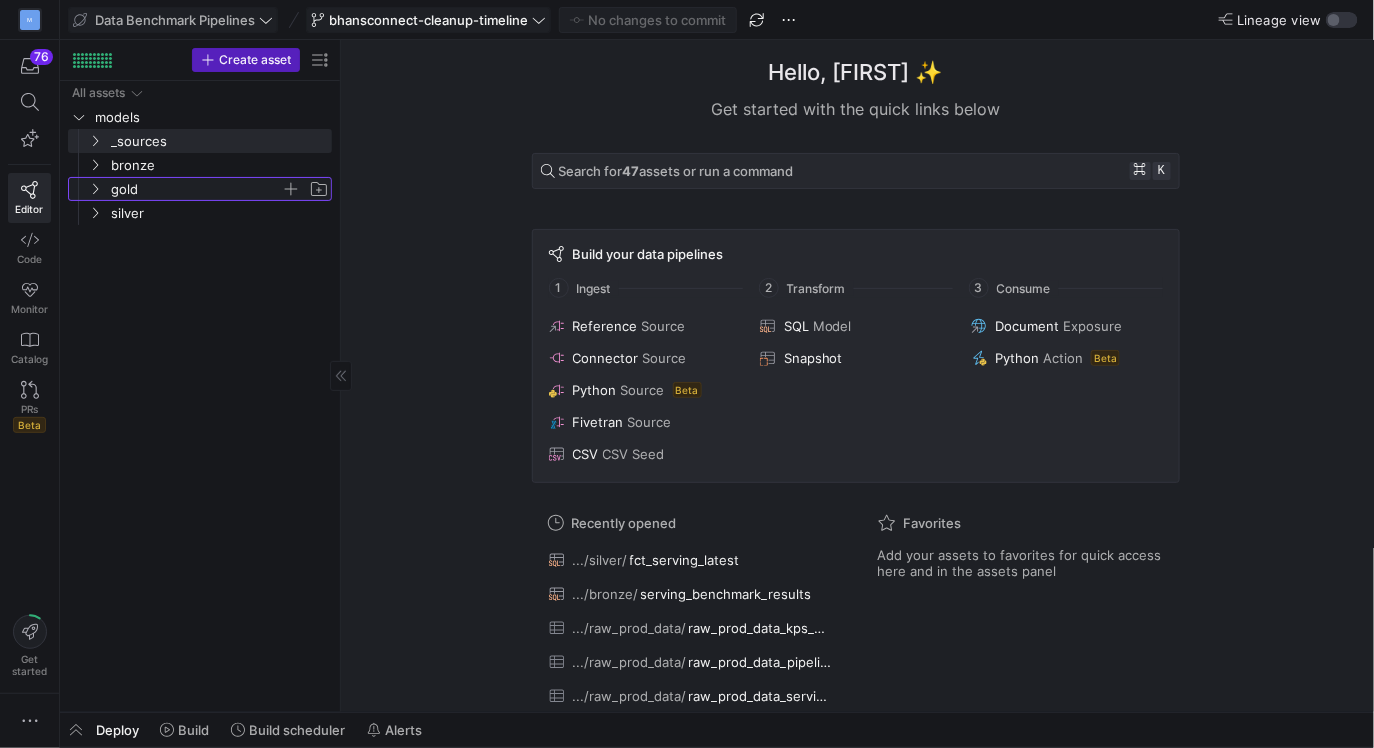 click 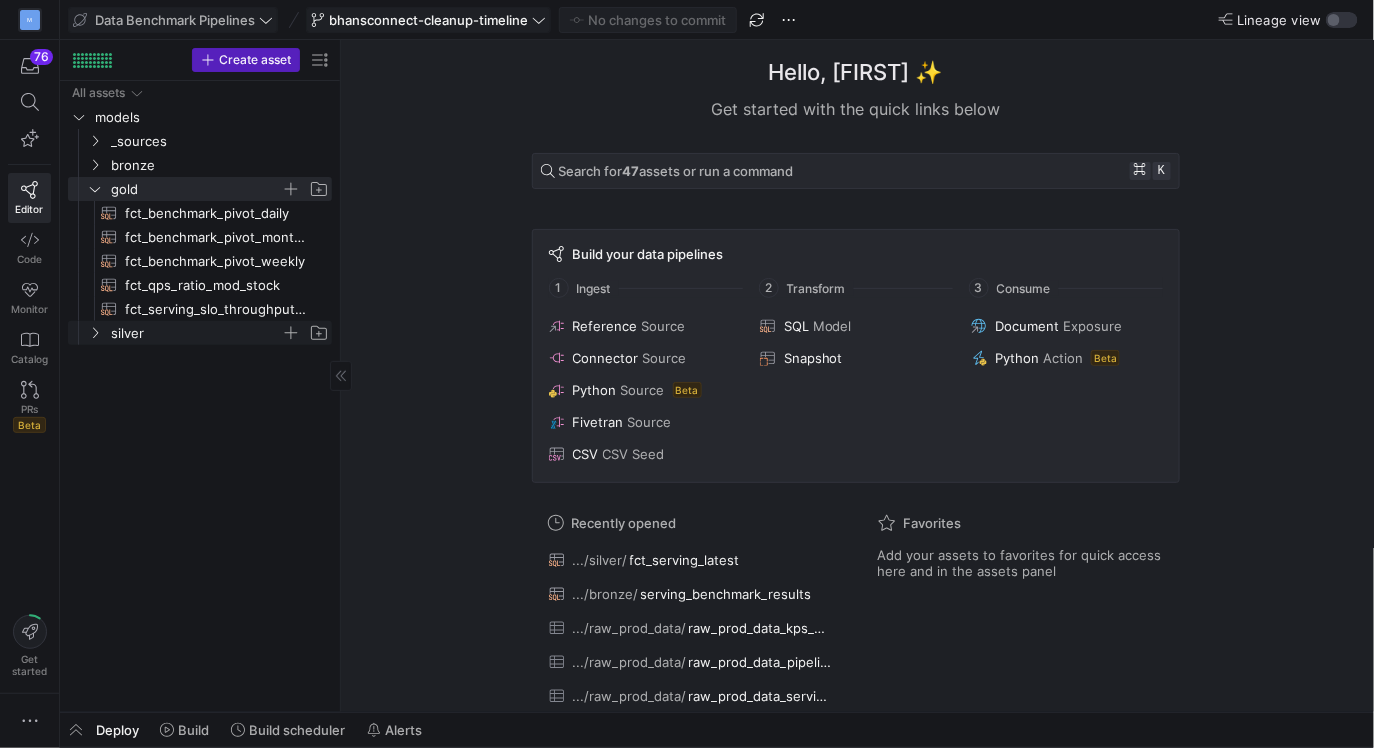 click 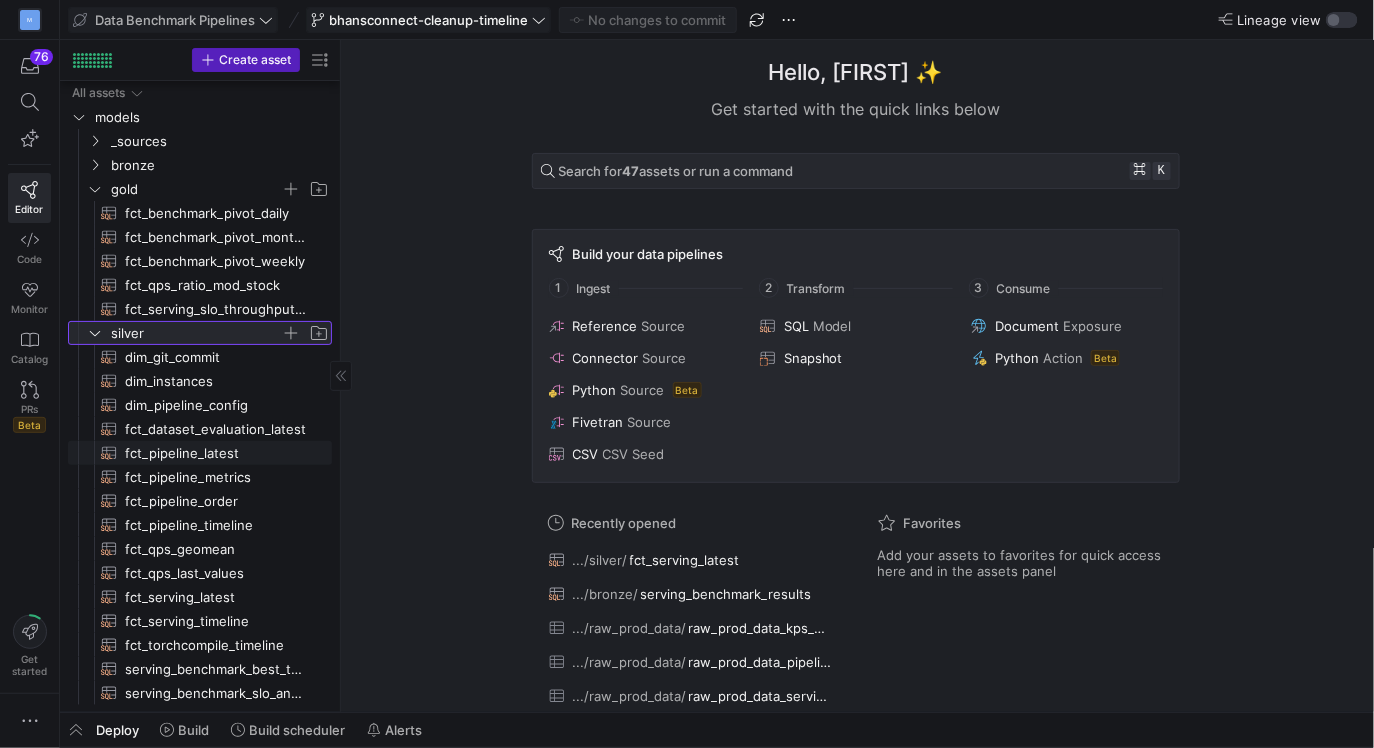 scroll, scrollTop: 0, scrollLeft: 0, axis: both 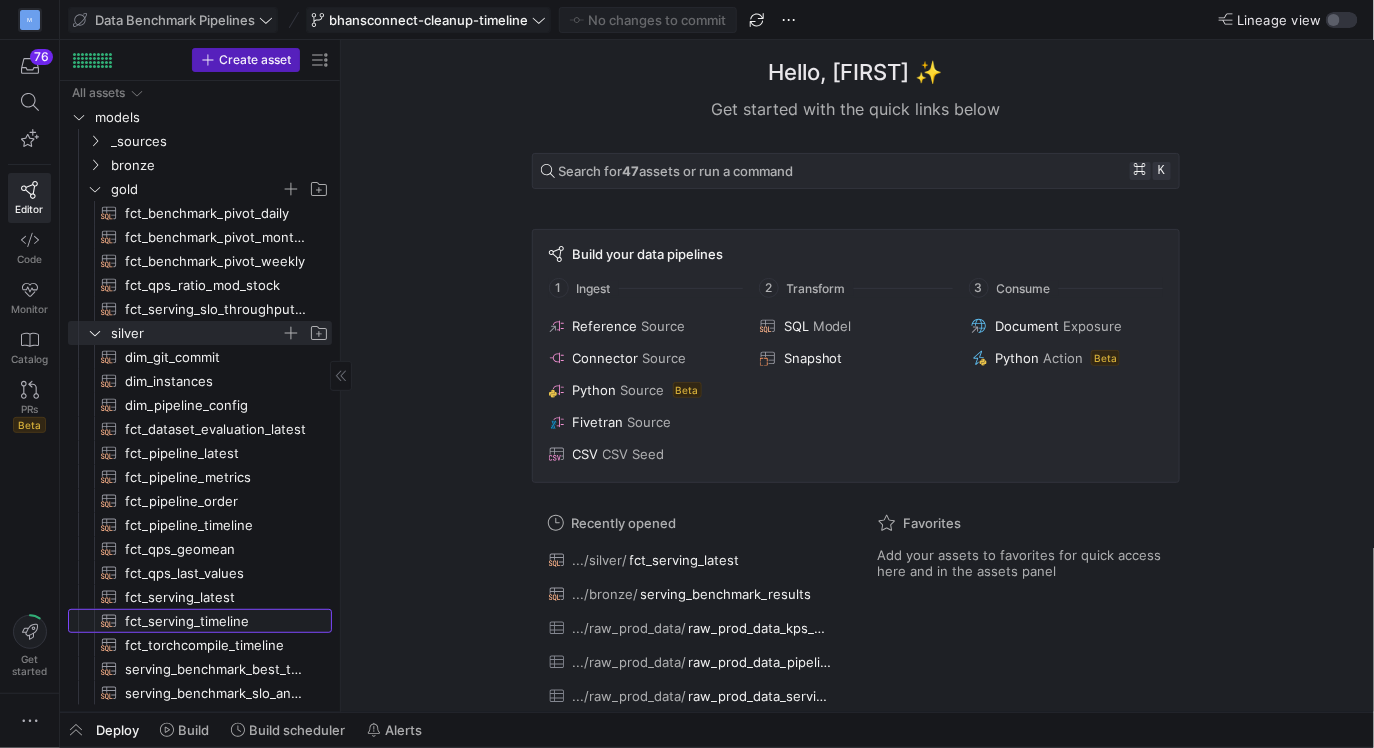 click on "fct_serving_timeline​​​​​​​​​​" 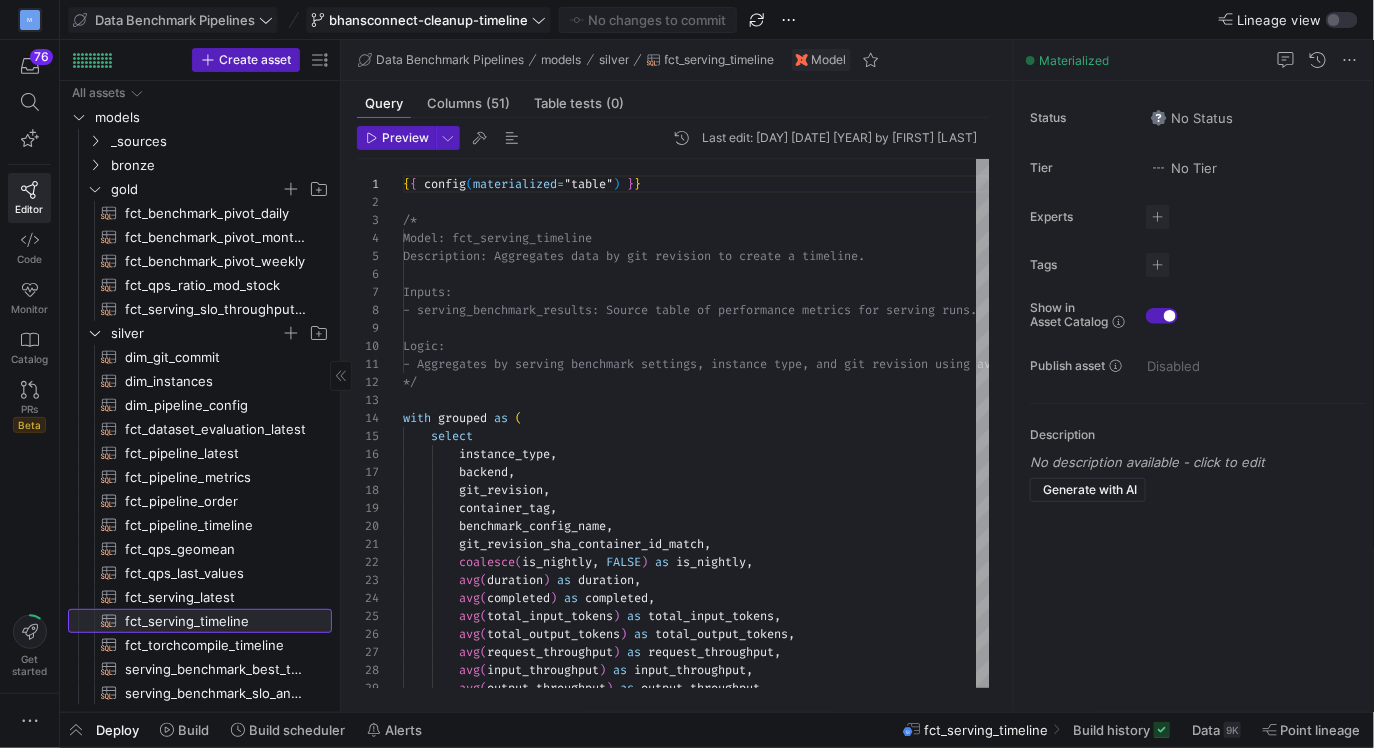 scroll, scrollTop: 180, scrollLeft: 0, axis: vertical 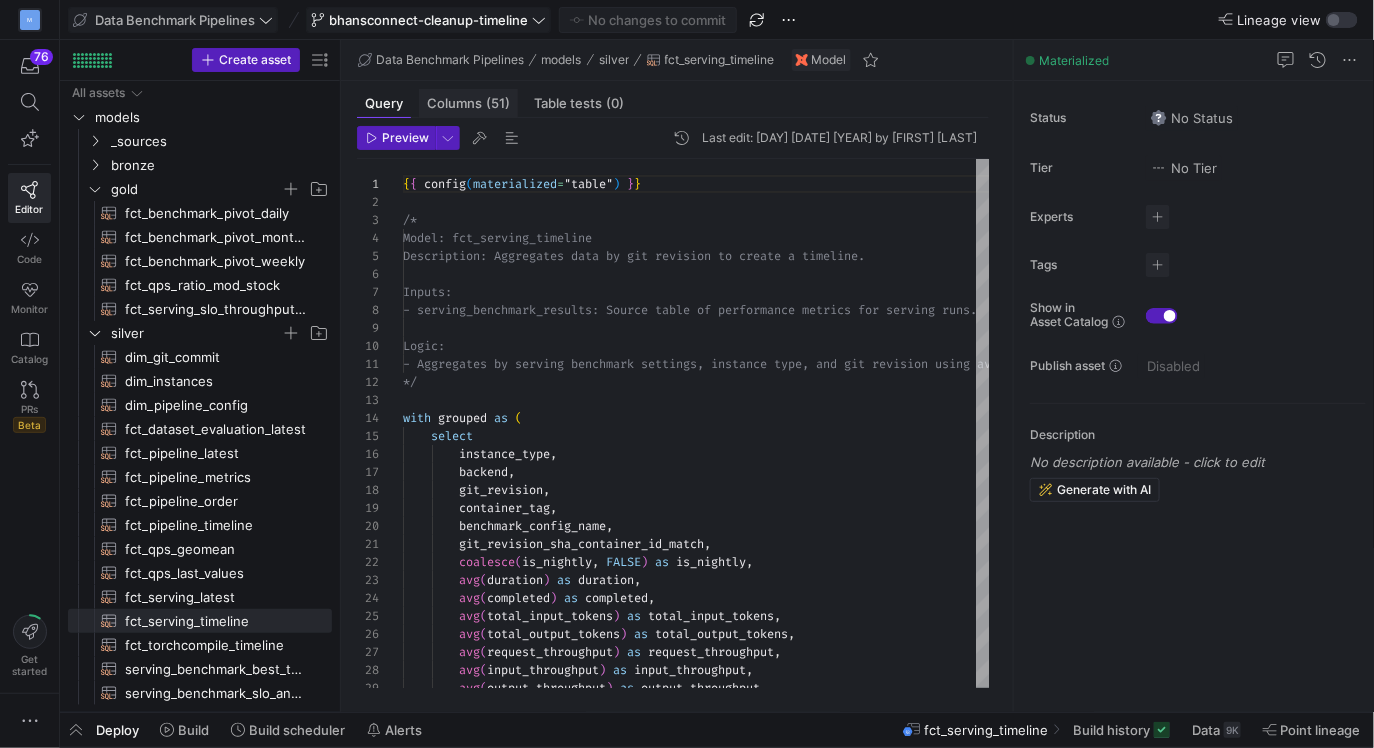 click on "Columns  (51)" at bounding box center (468, 103) 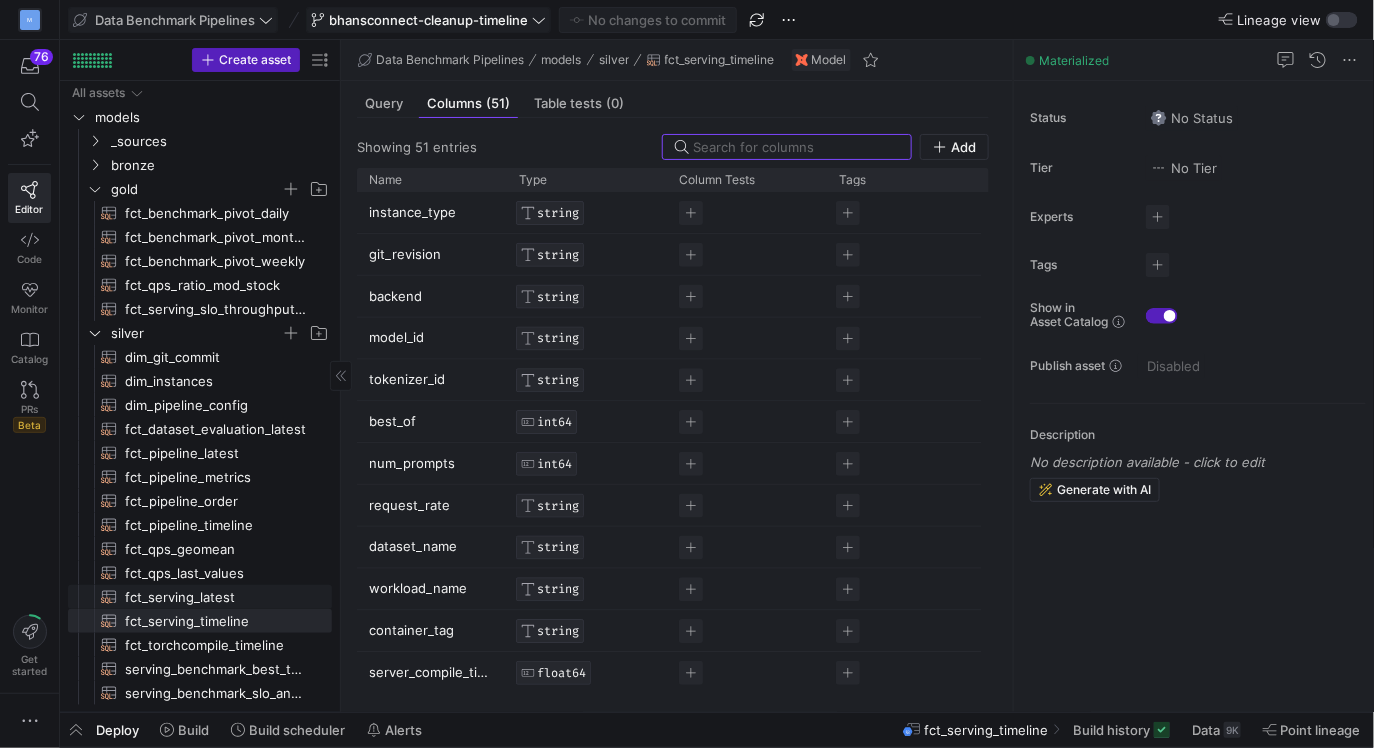 click on "fct_serving_latest​​​​​​​​​​" 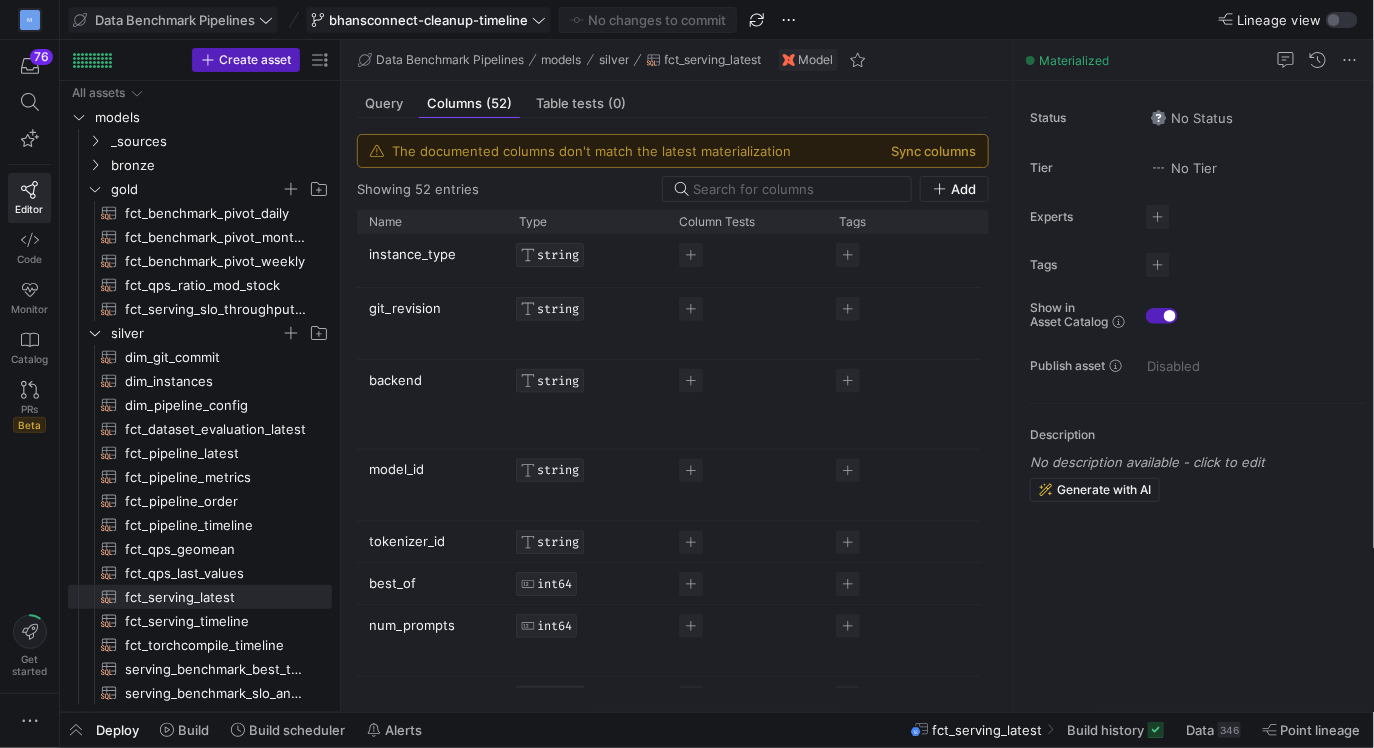 click 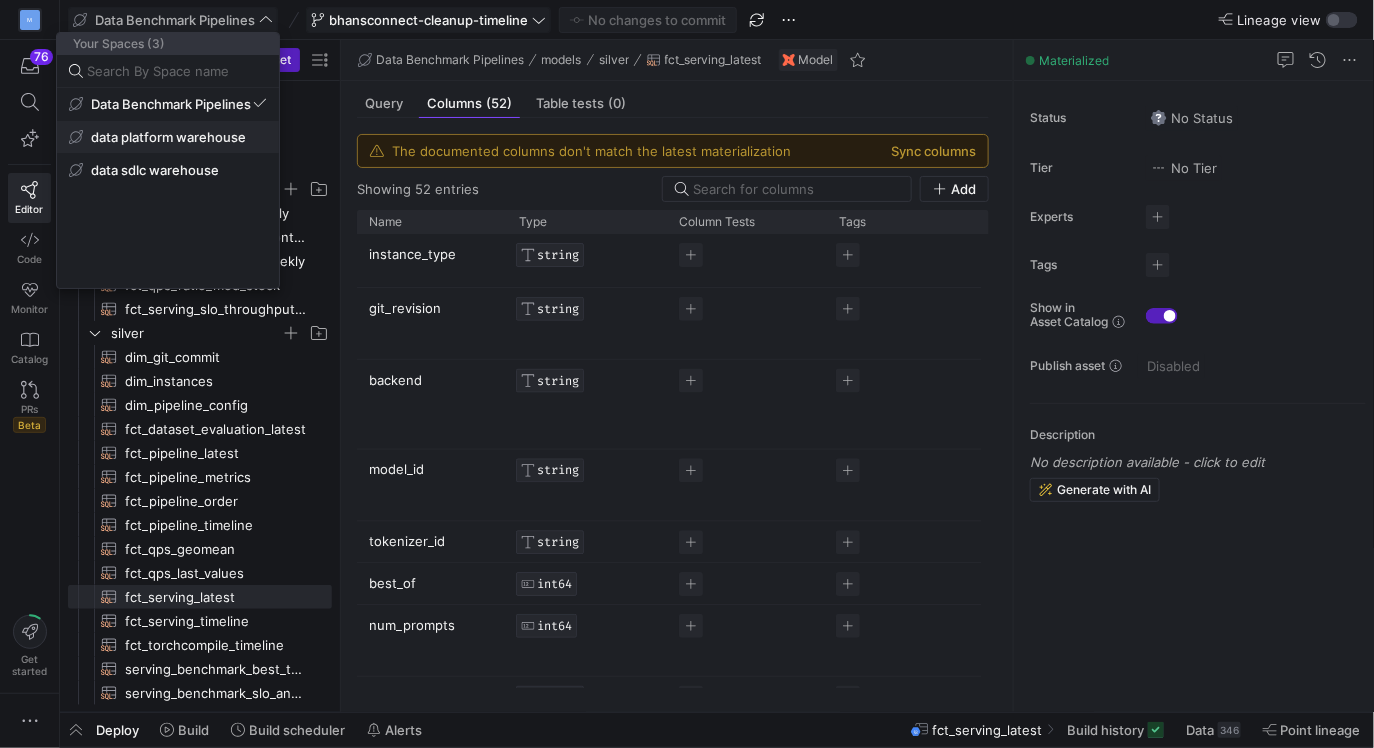 click on "data platform warehouse" at bounding box center [168, 137] 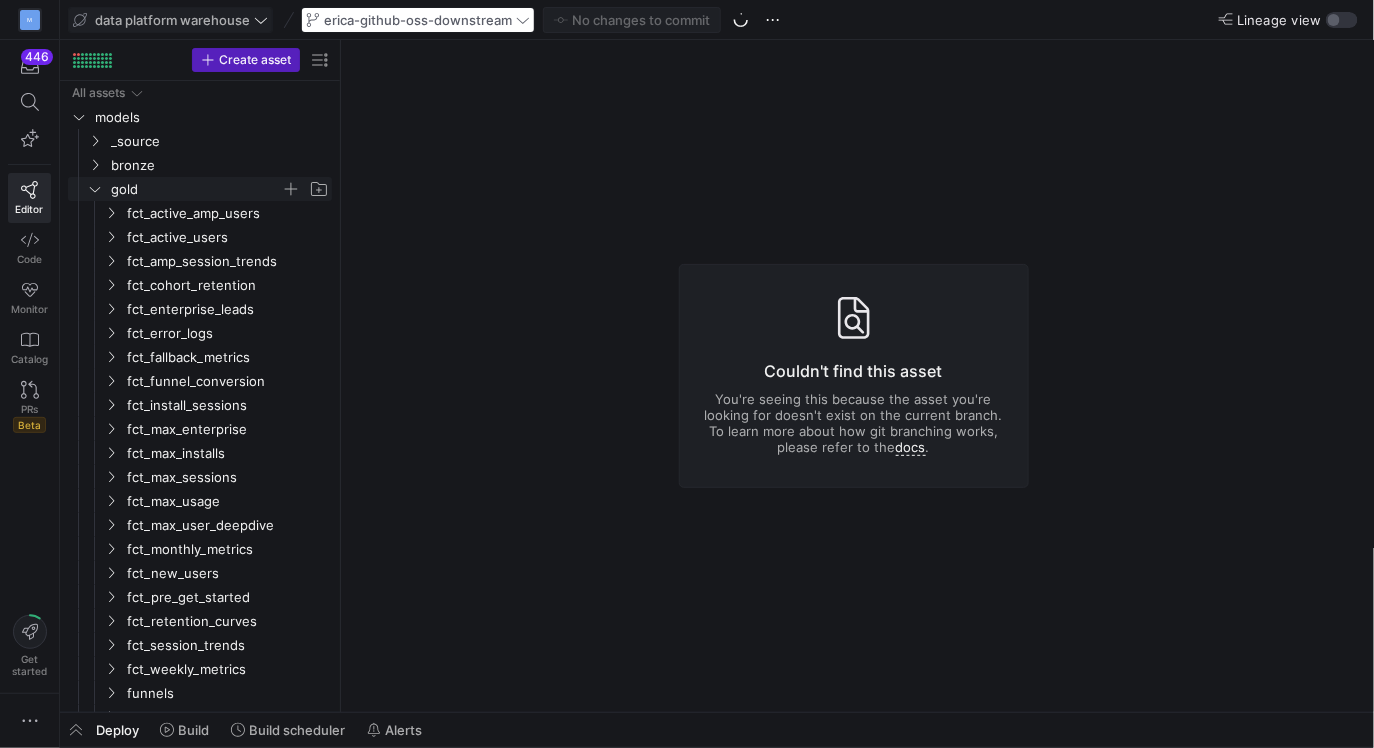 click 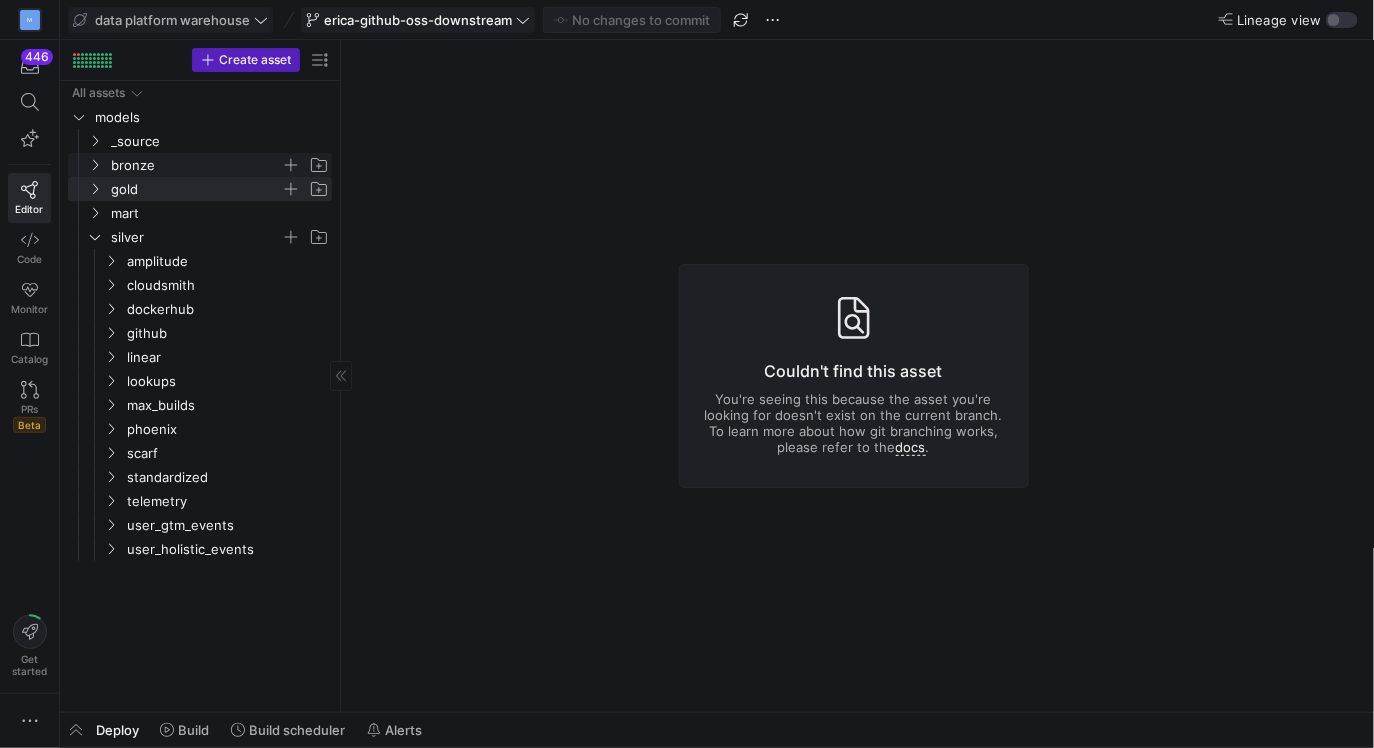 click 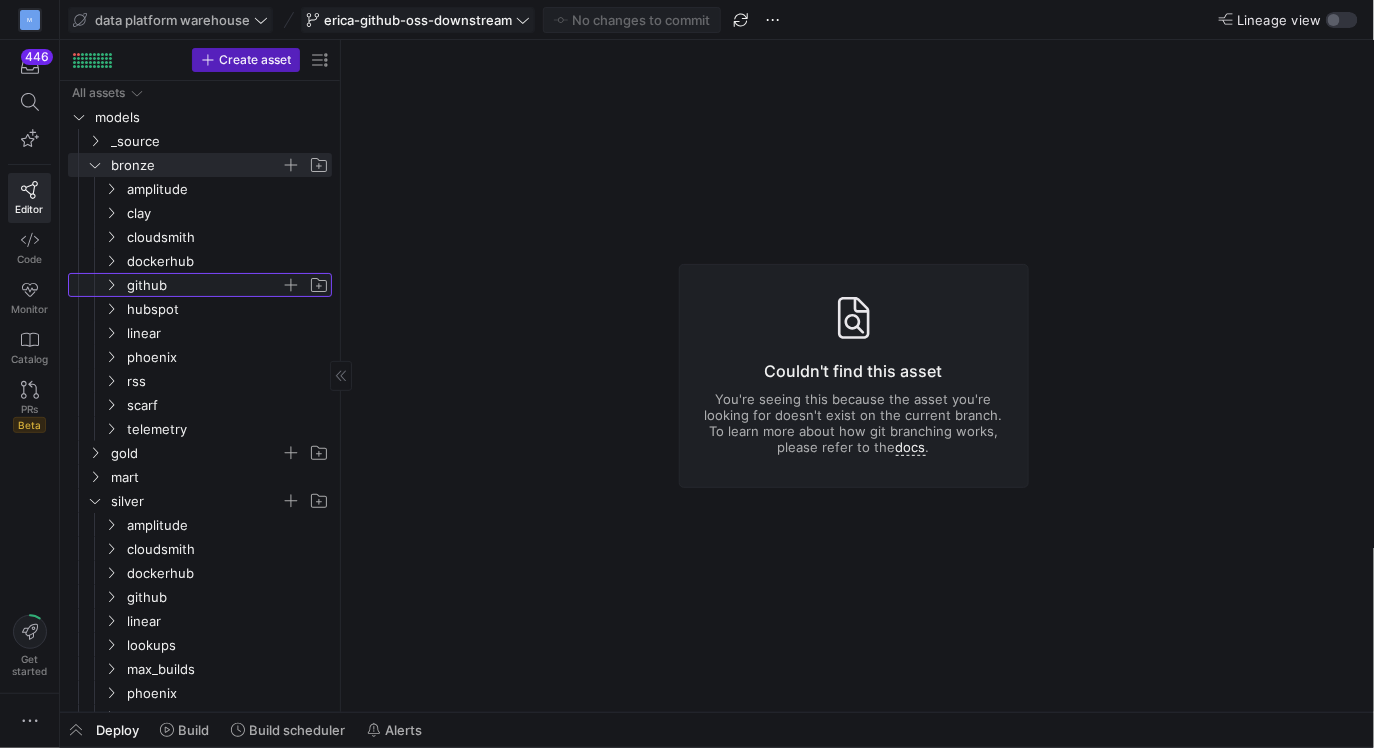 click 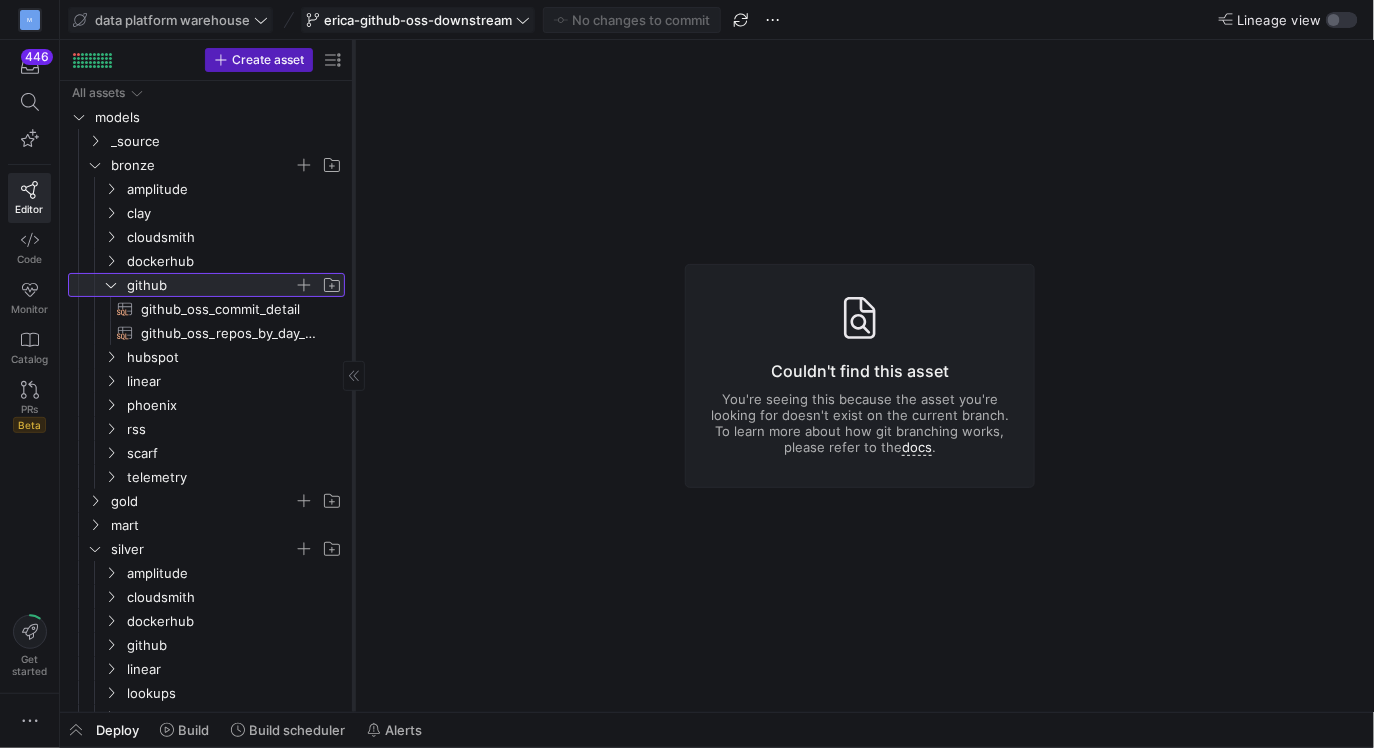 drag, startPoint x: 340, startPoint y: 282, endPoint x: 447, endPoint y: 282, distance: 107 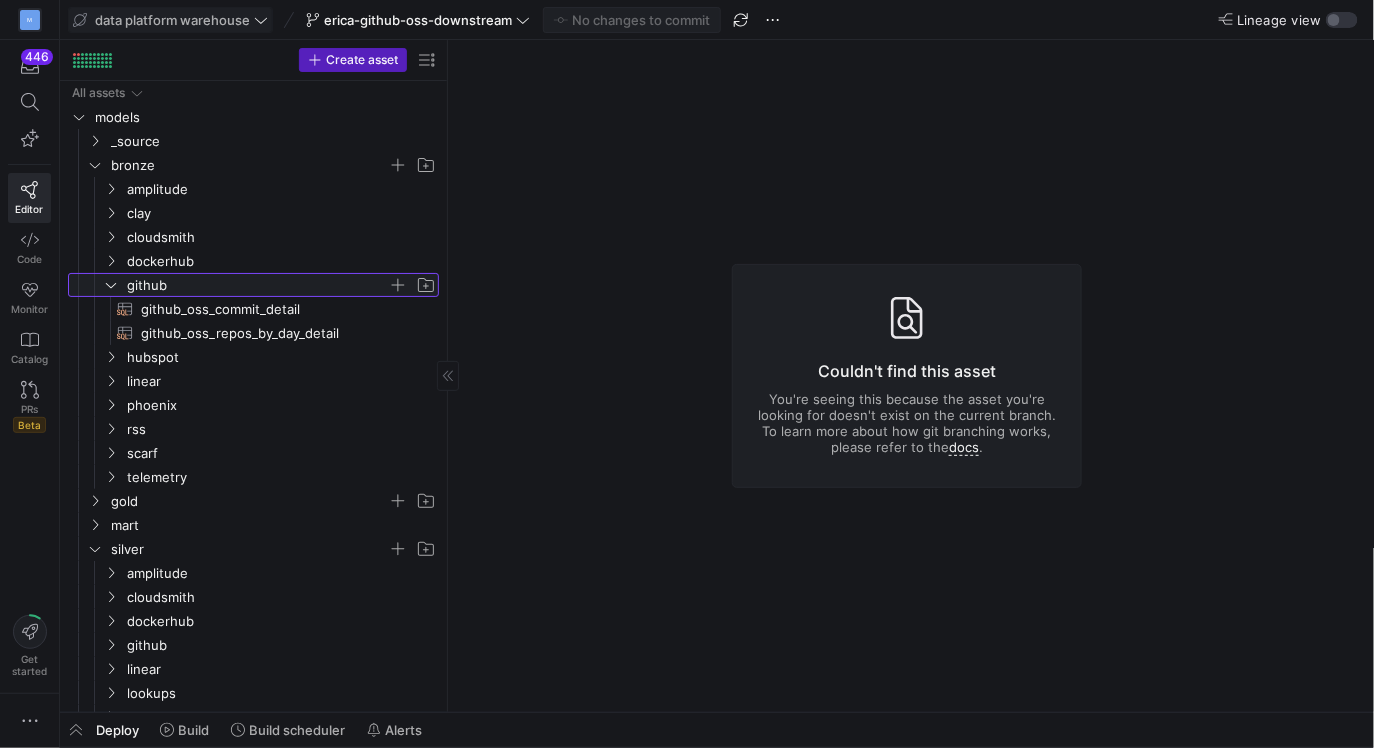 click 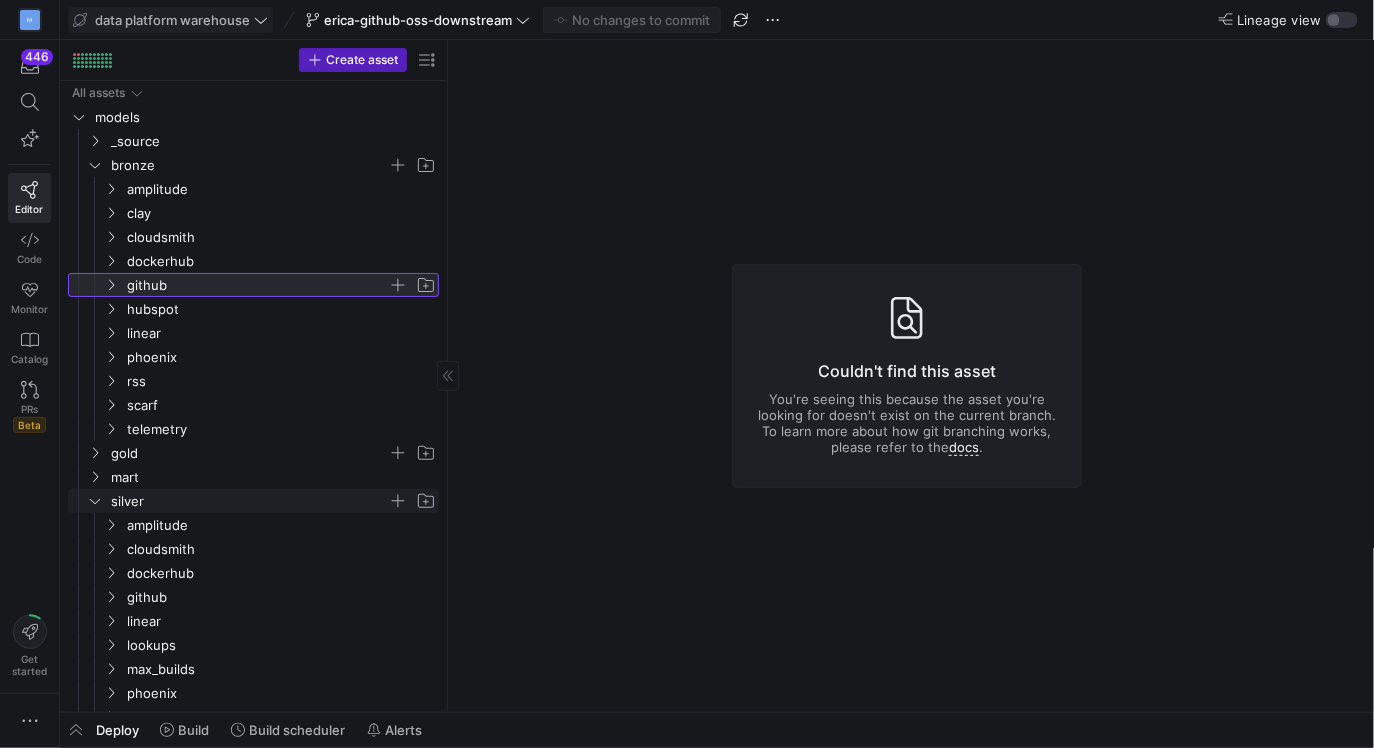 scroll, scrollTop: 60, scrollLeft: 0, axis: vertical 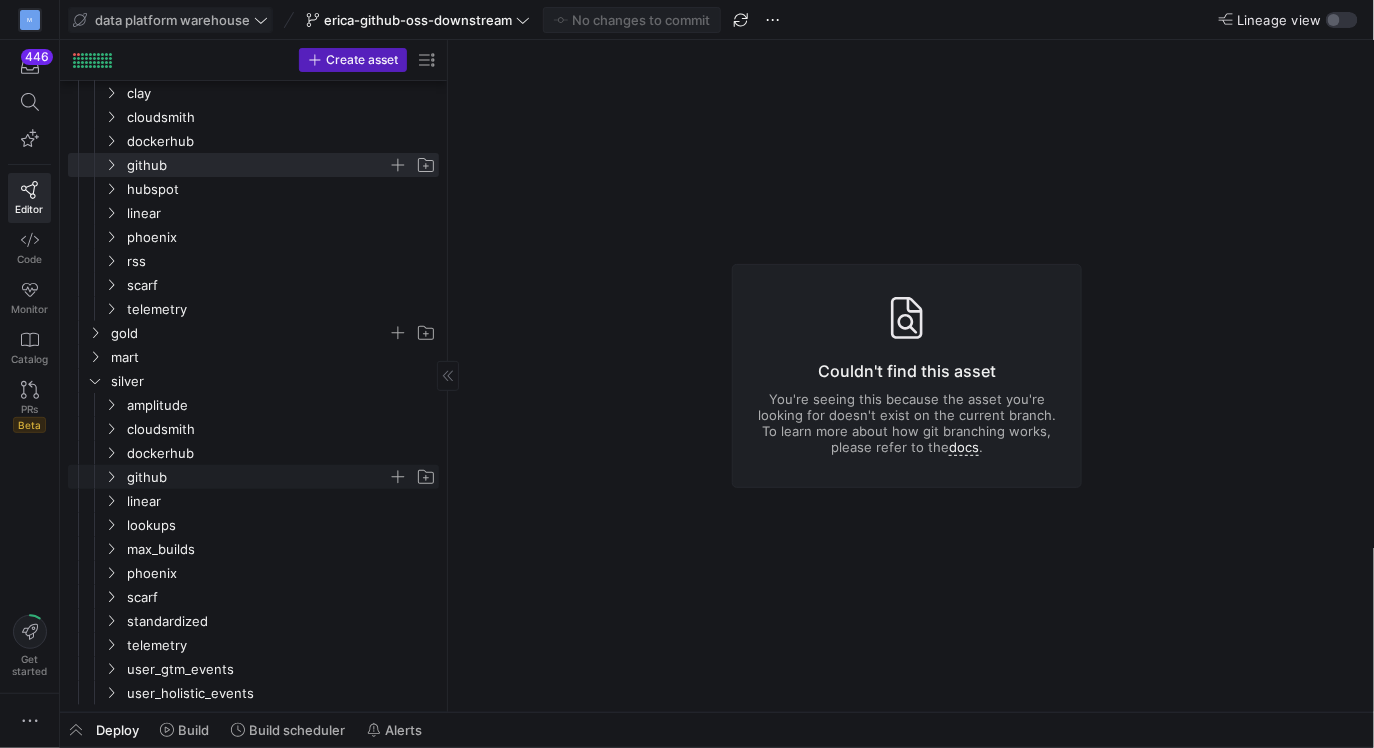 click 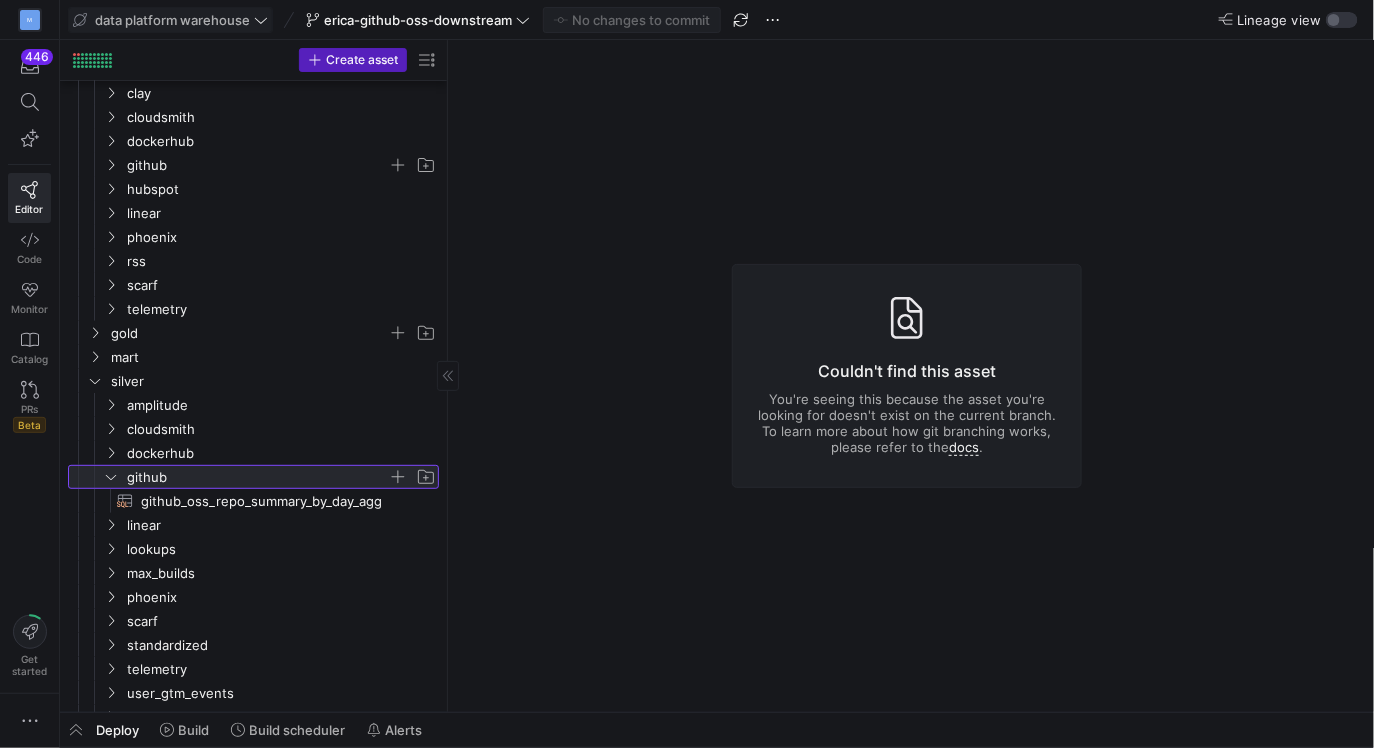 scroll, scrollTop: 144, scrollLeft: 0, axis: vertical 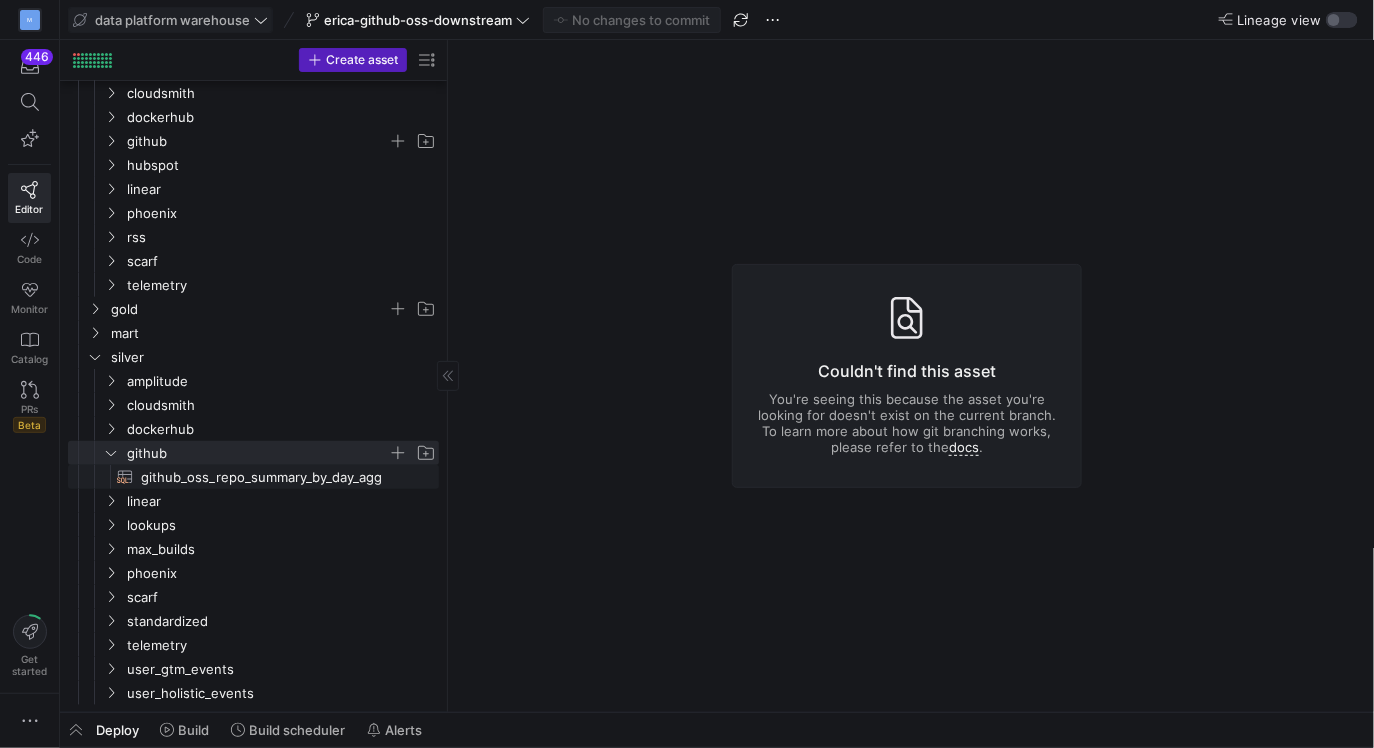 click on "github_oss_repo_summary_by_day_agg​​​​​​​​​​" 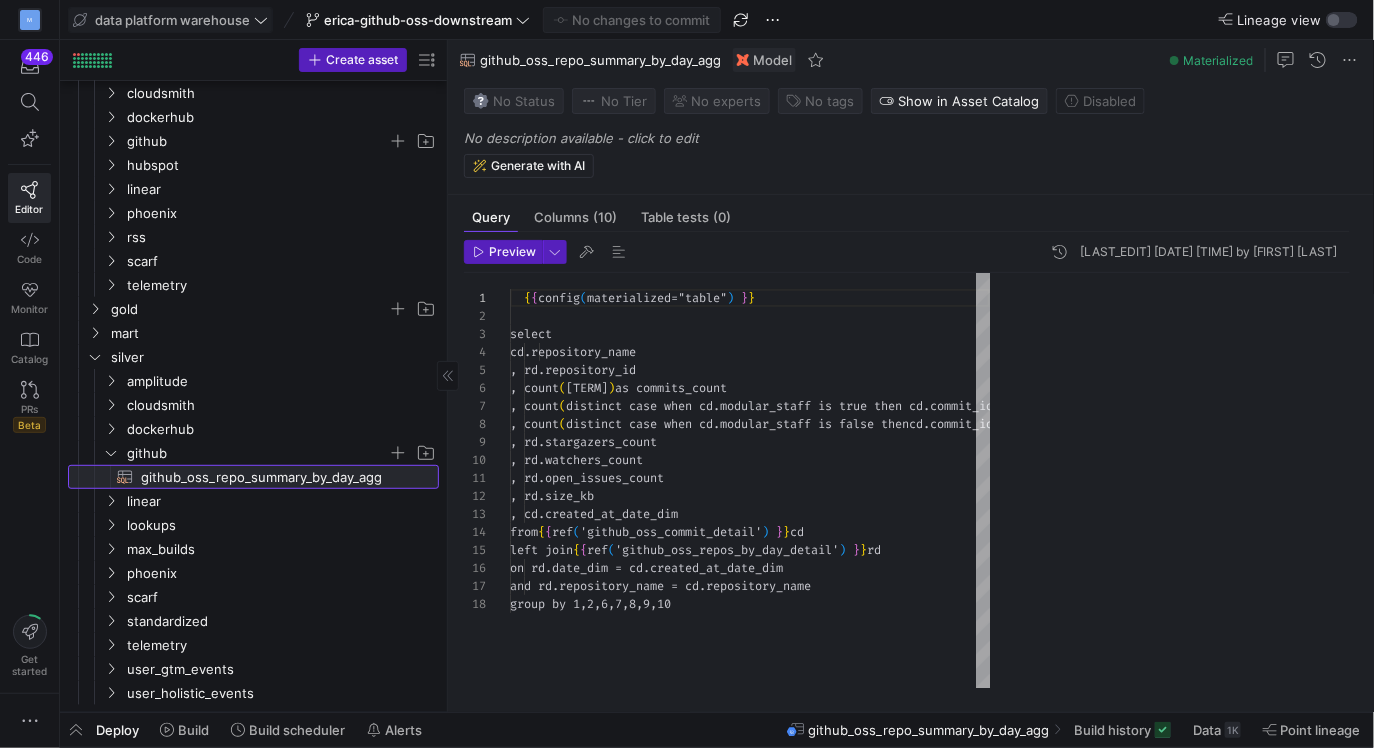 scroll, scrollTop: 180, scrollLeft: 0, axis: vertical 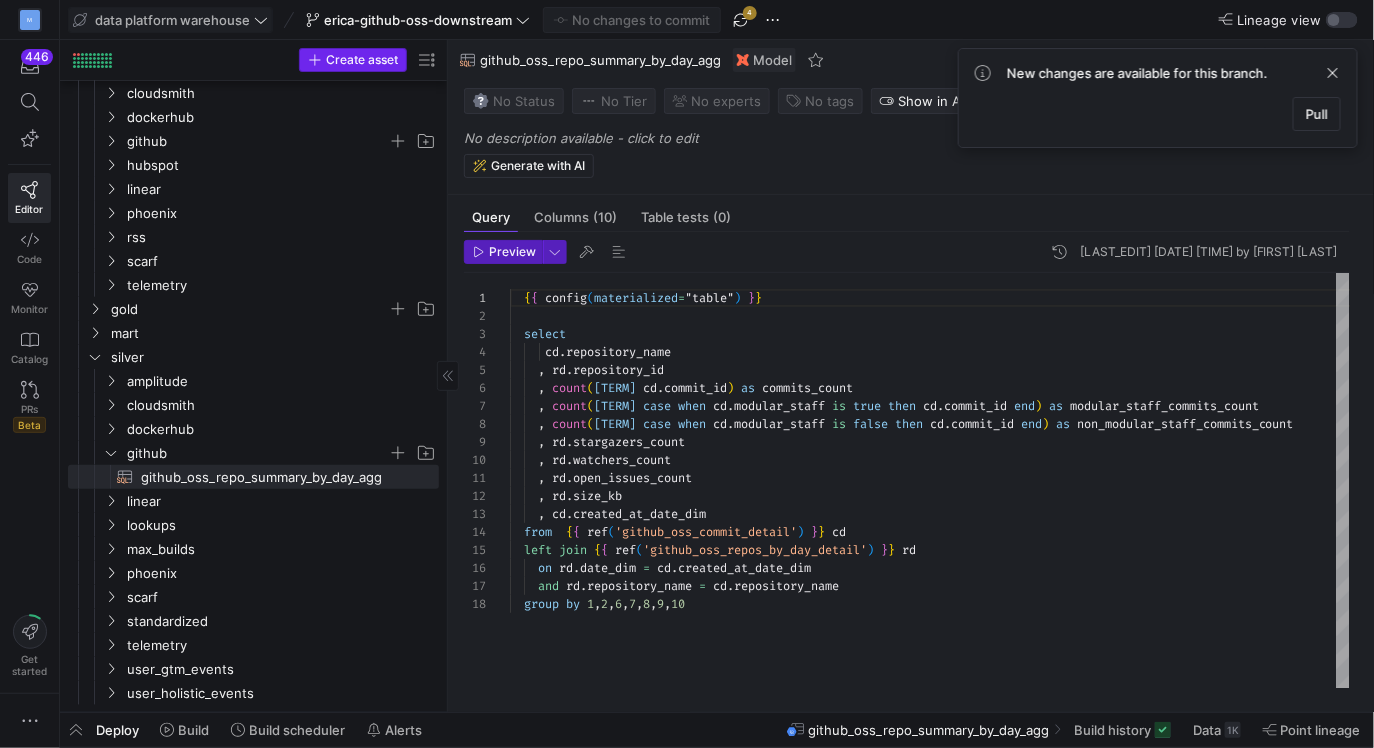 click on "Create asset" at bounding box center (362, 60) 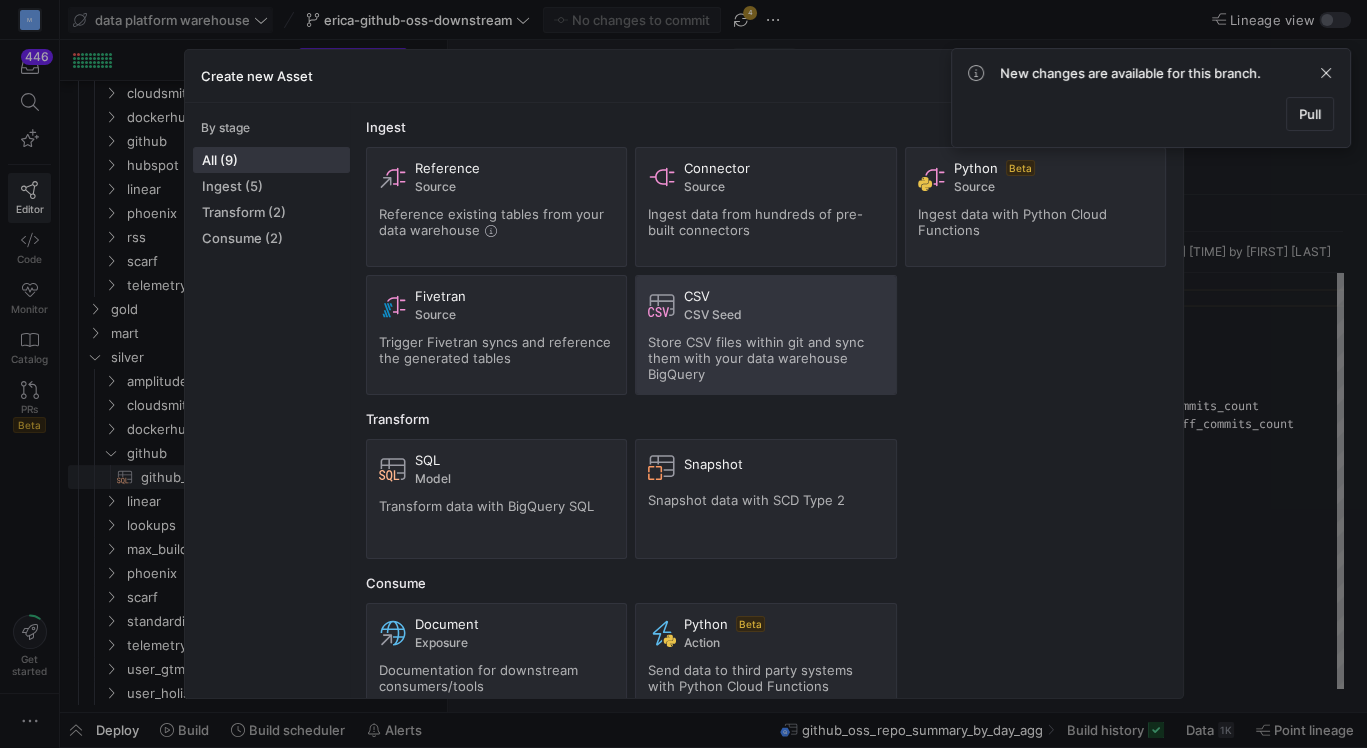 click on "CSV CSV Seed Store CSV files within git and sync them with your data warehouse BigQuery" 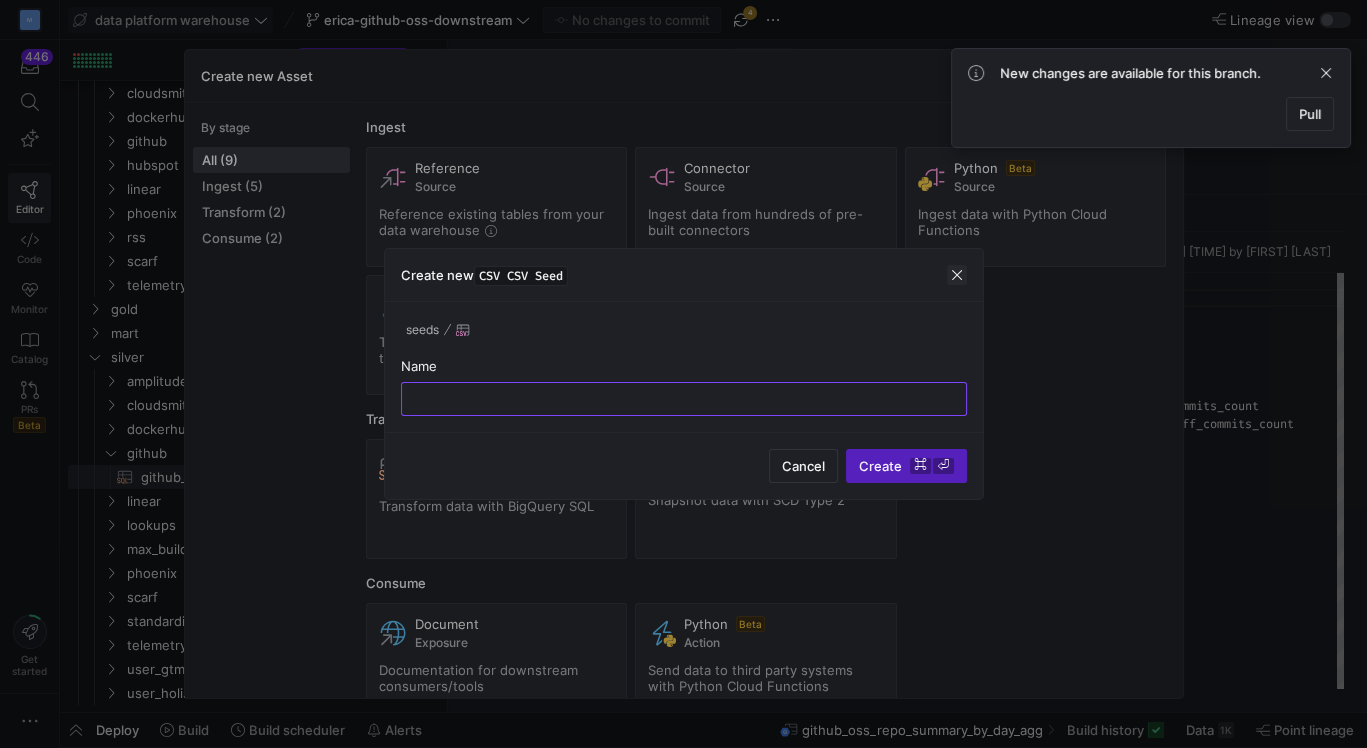 click at bounding box center (957, 275) 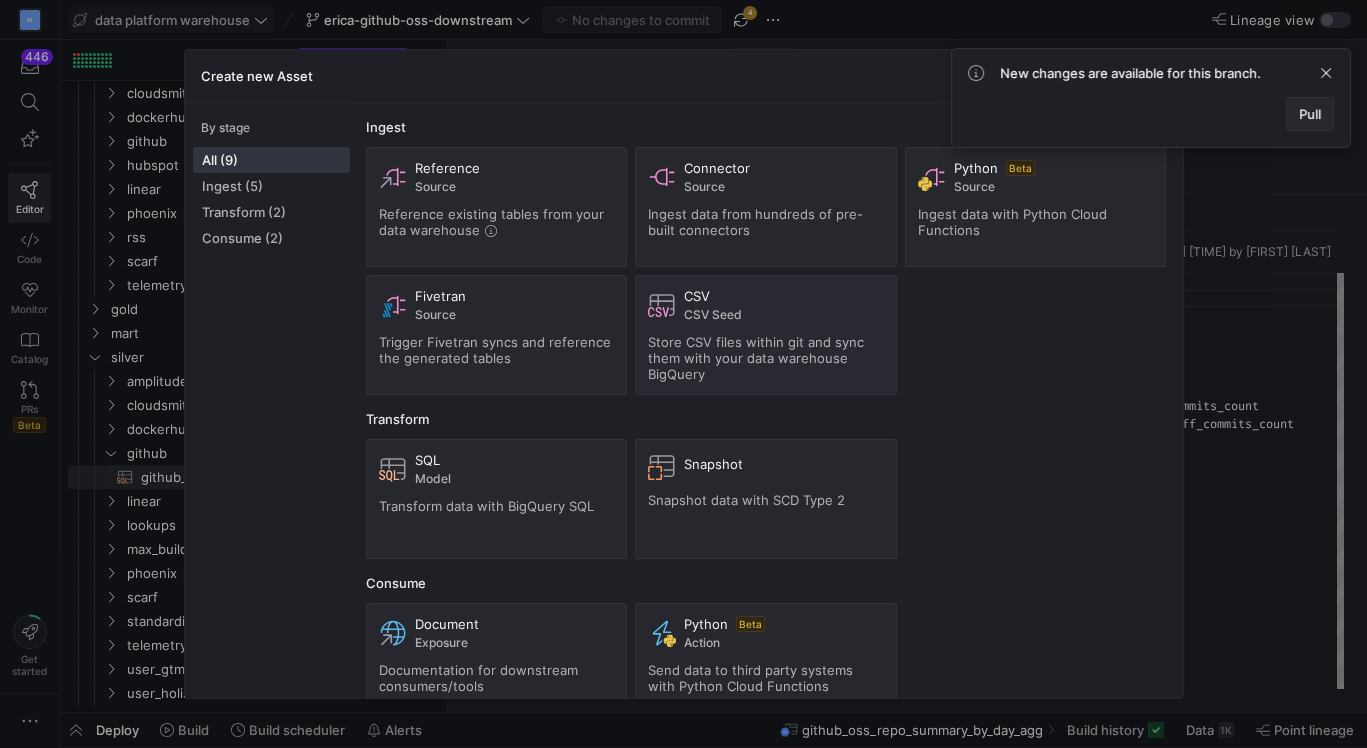 click on "Pull" 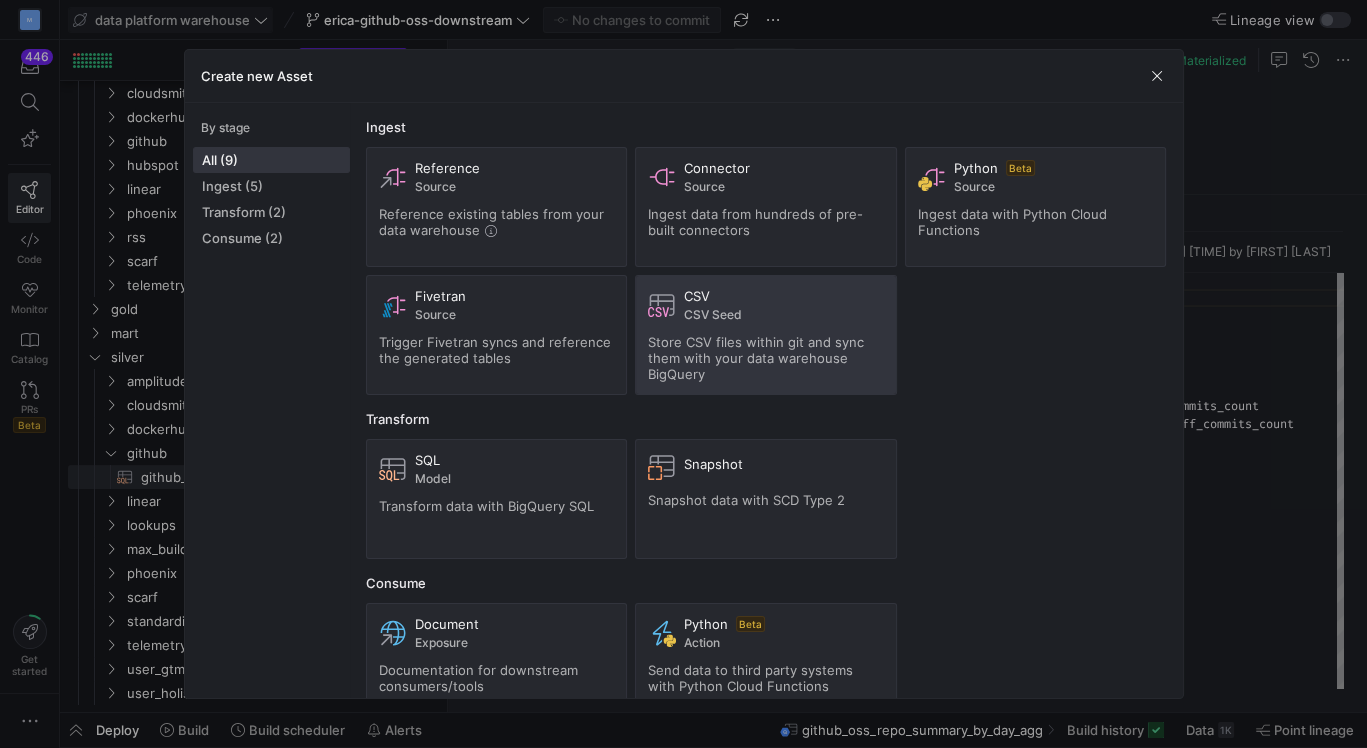 click on "Store CSV files within git and sync them with your data warehouse BigQuery" 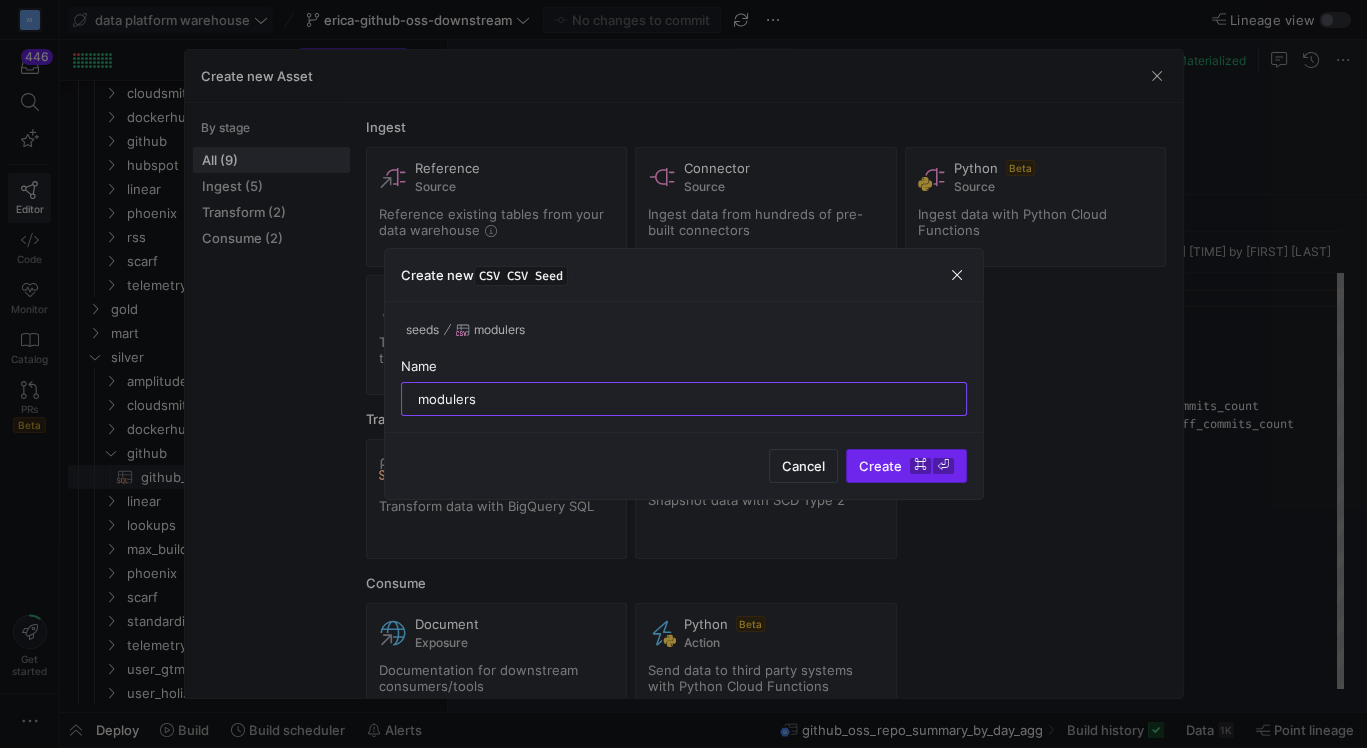 type on "modulers" 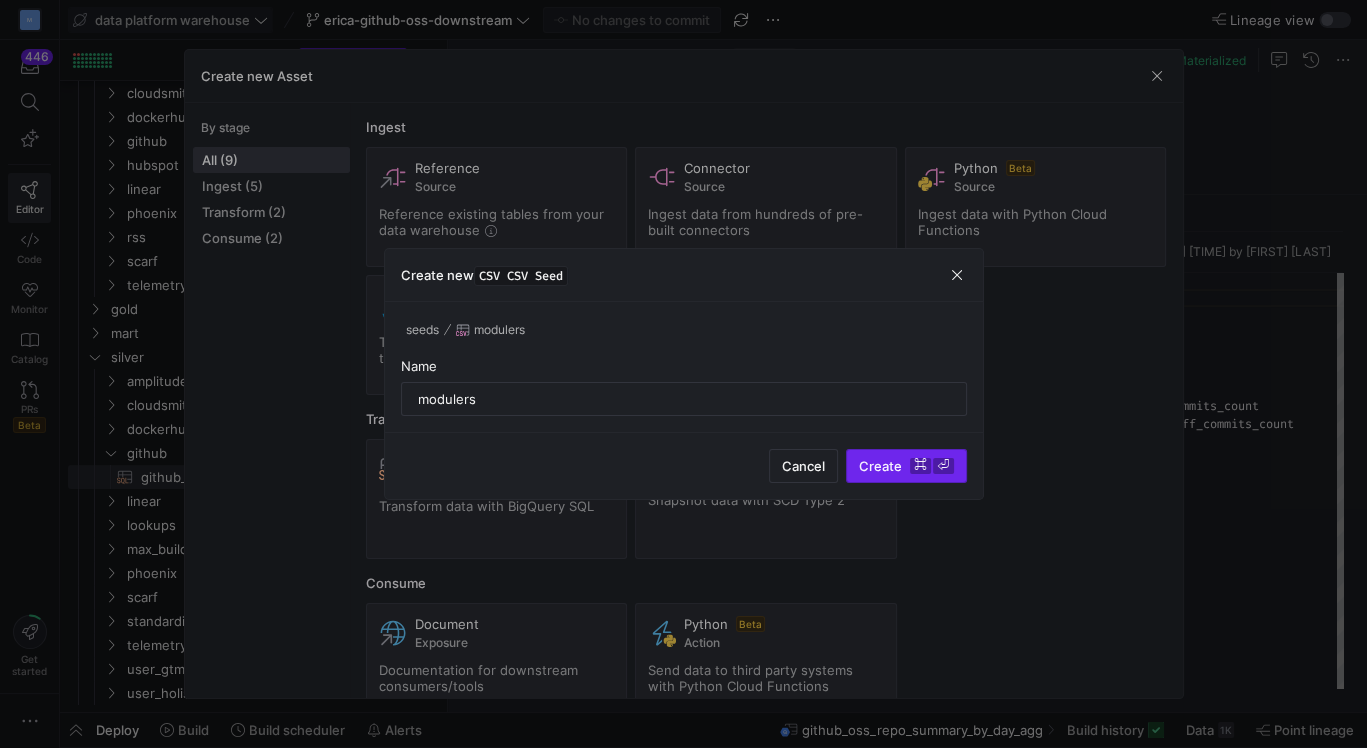 click on "Create  ⌘ ⏎" at bounding box center [906, 466] 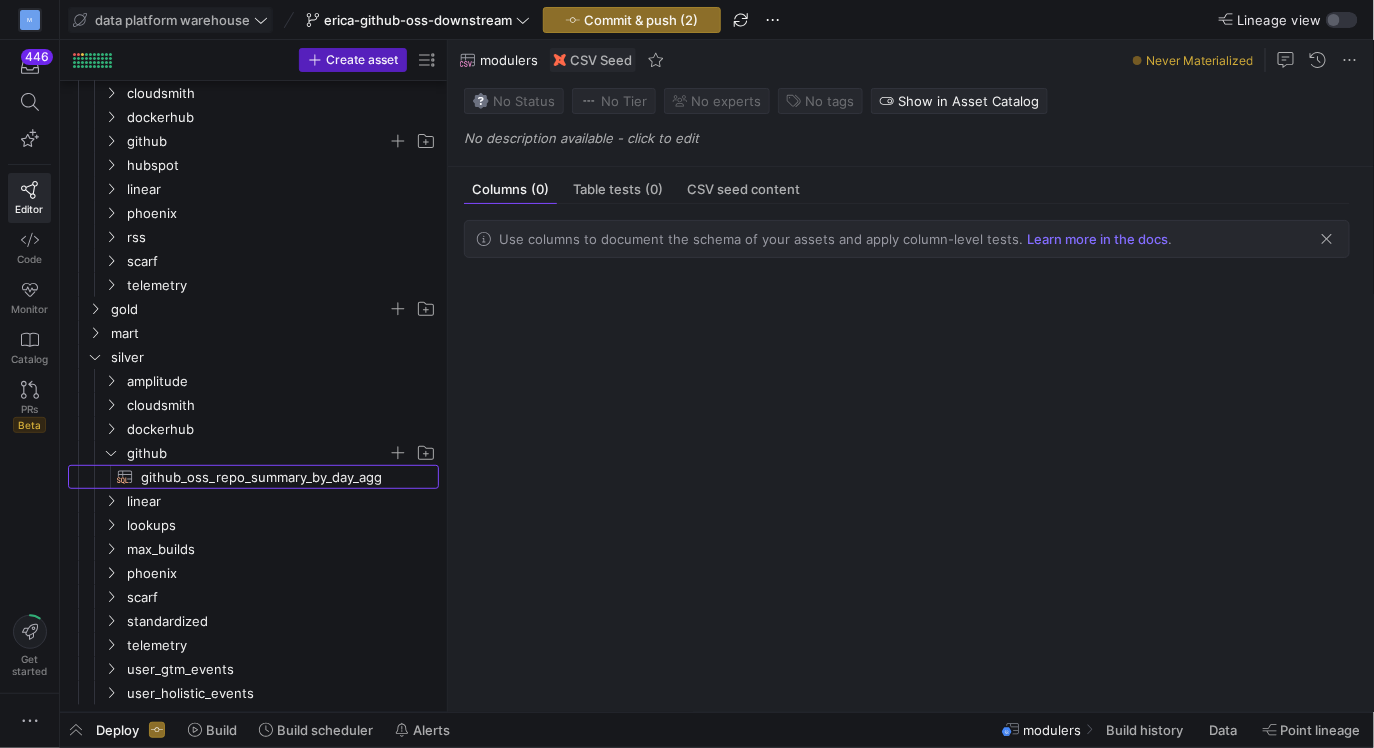 scroll, scrollTop: 185, scrollLeft: 0, axis: vertical 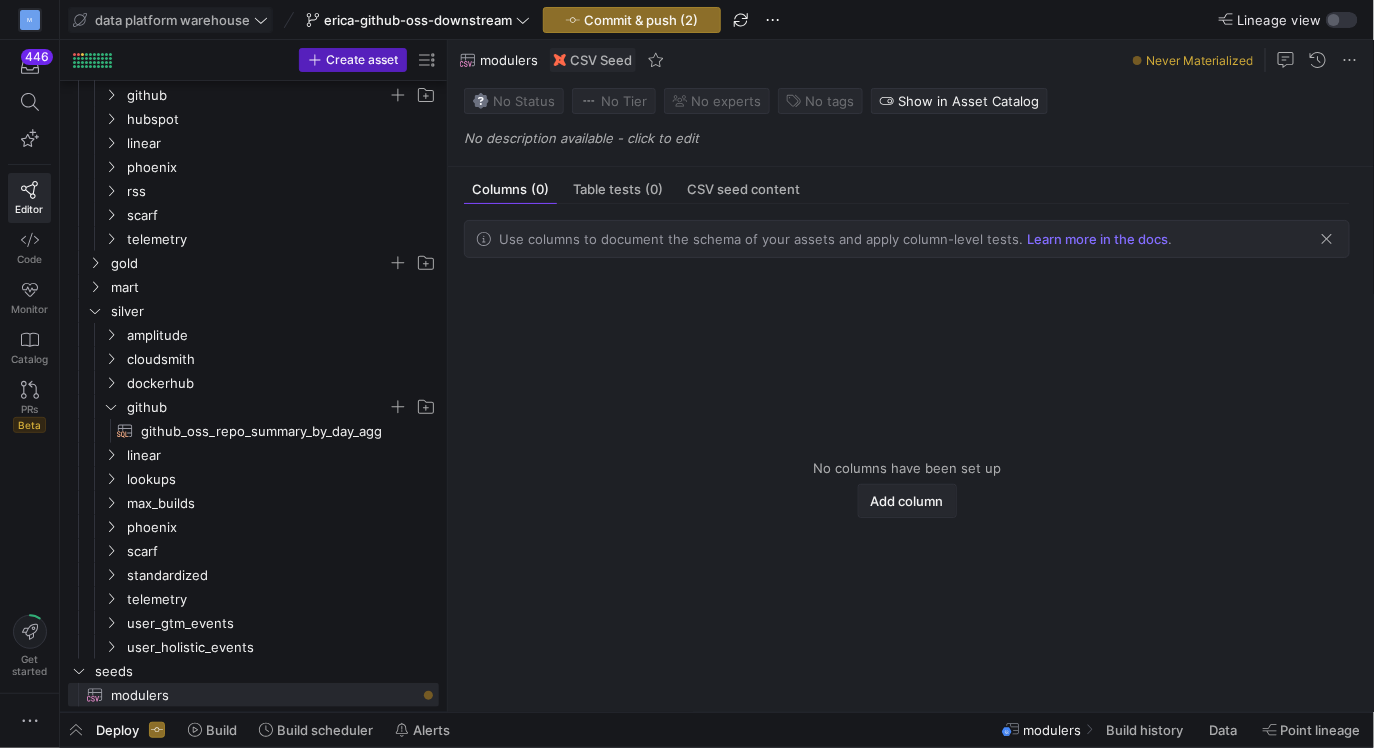 click on "Add column" at bounding box center [907, 501] 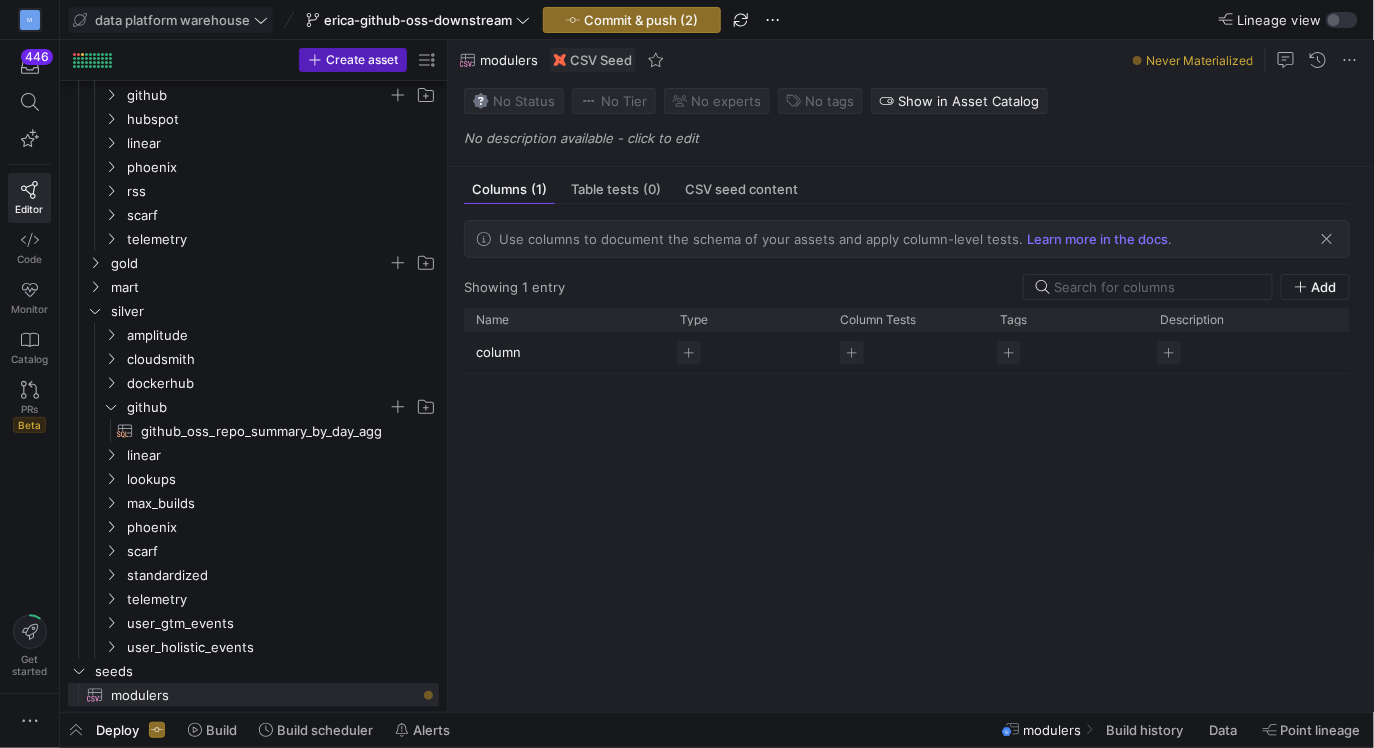 scroll, scrollTop: 0, scrollLeft: 0, axis: both 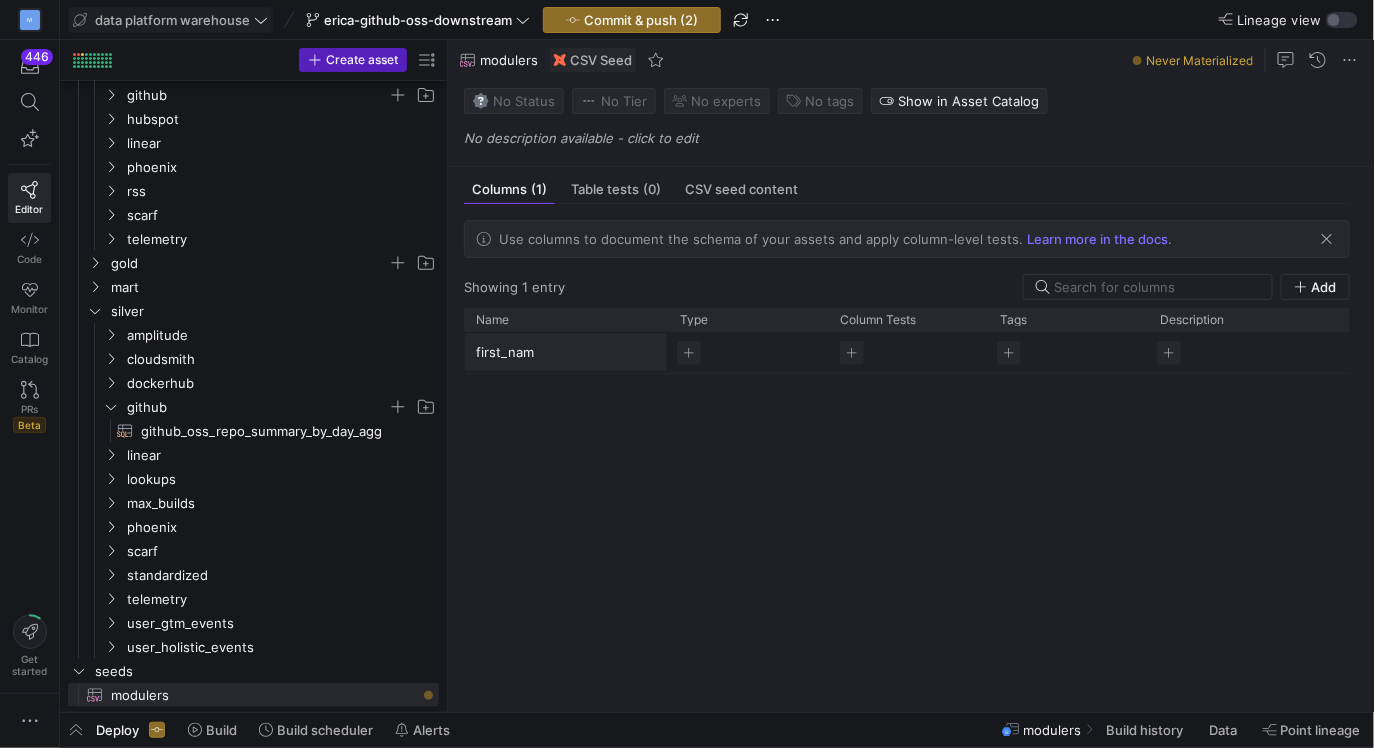 type on "first_name" 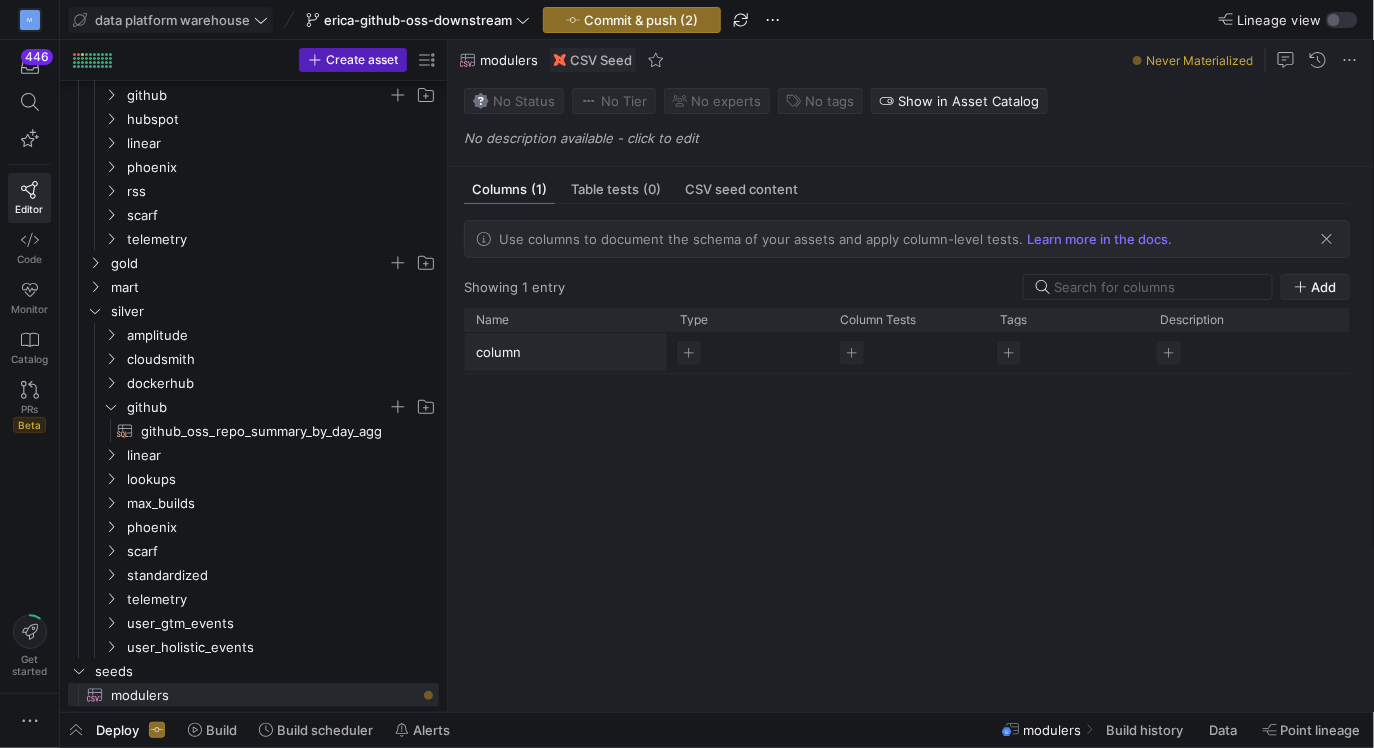 click on "Add" at bounding box center (1324, 287) 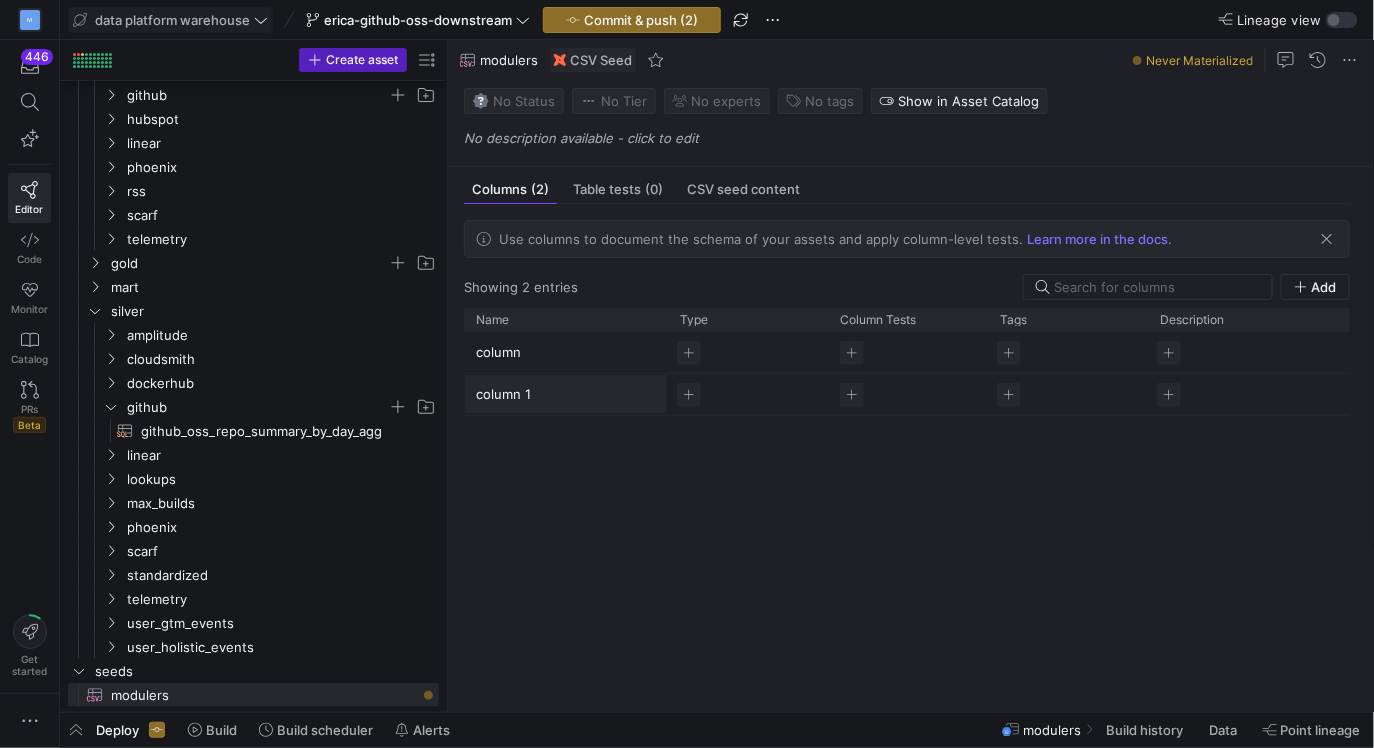 click on "column" 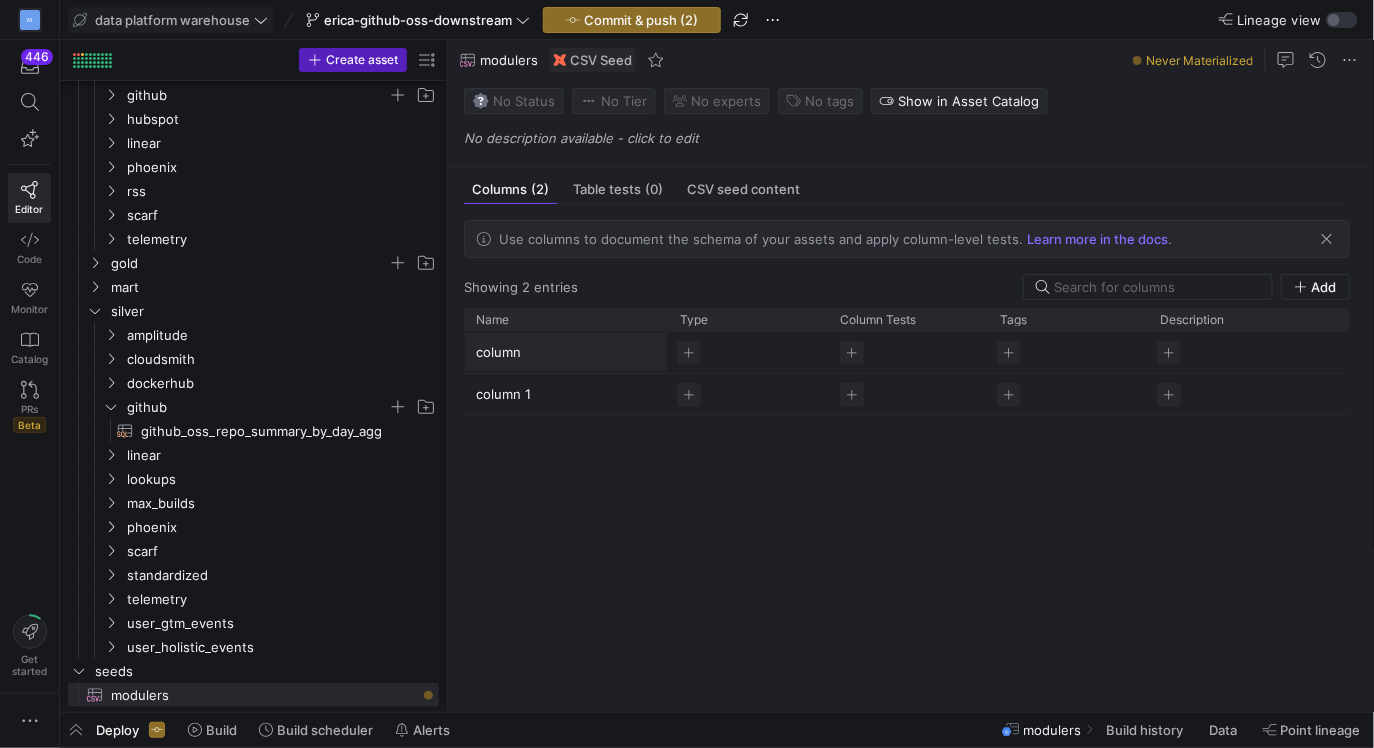 click on "column" at bounding box center (556, 352) 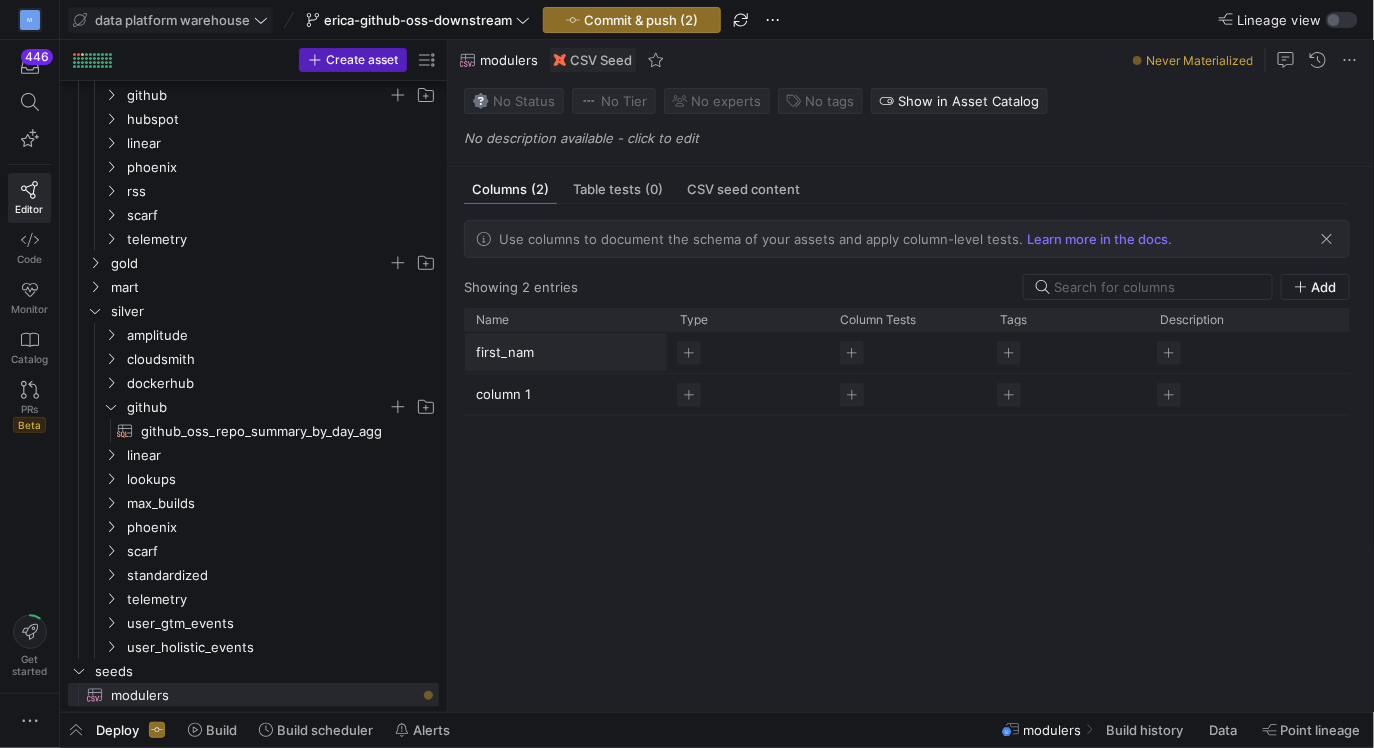 type on "first_name" 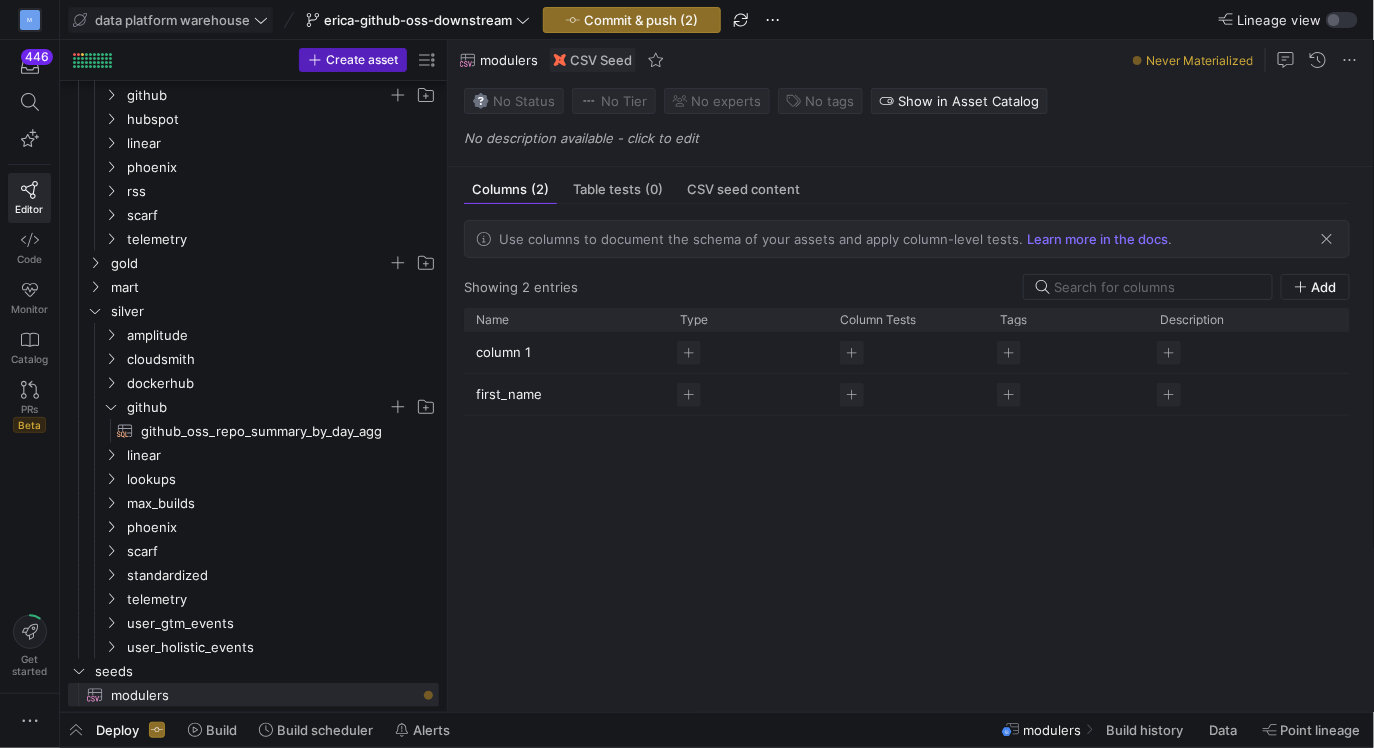 click on "column 1" 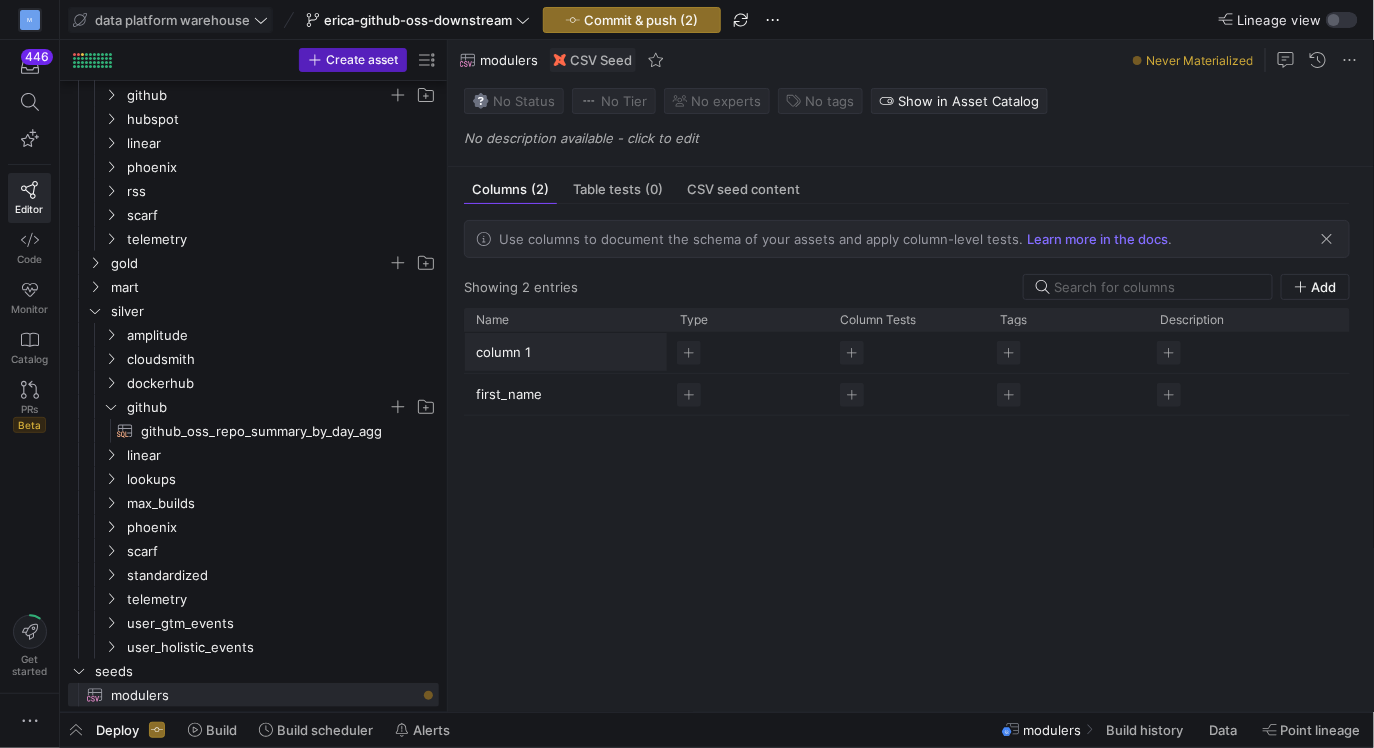 scroll, scrollTop: 0, scrollLeft: 0, axis: both 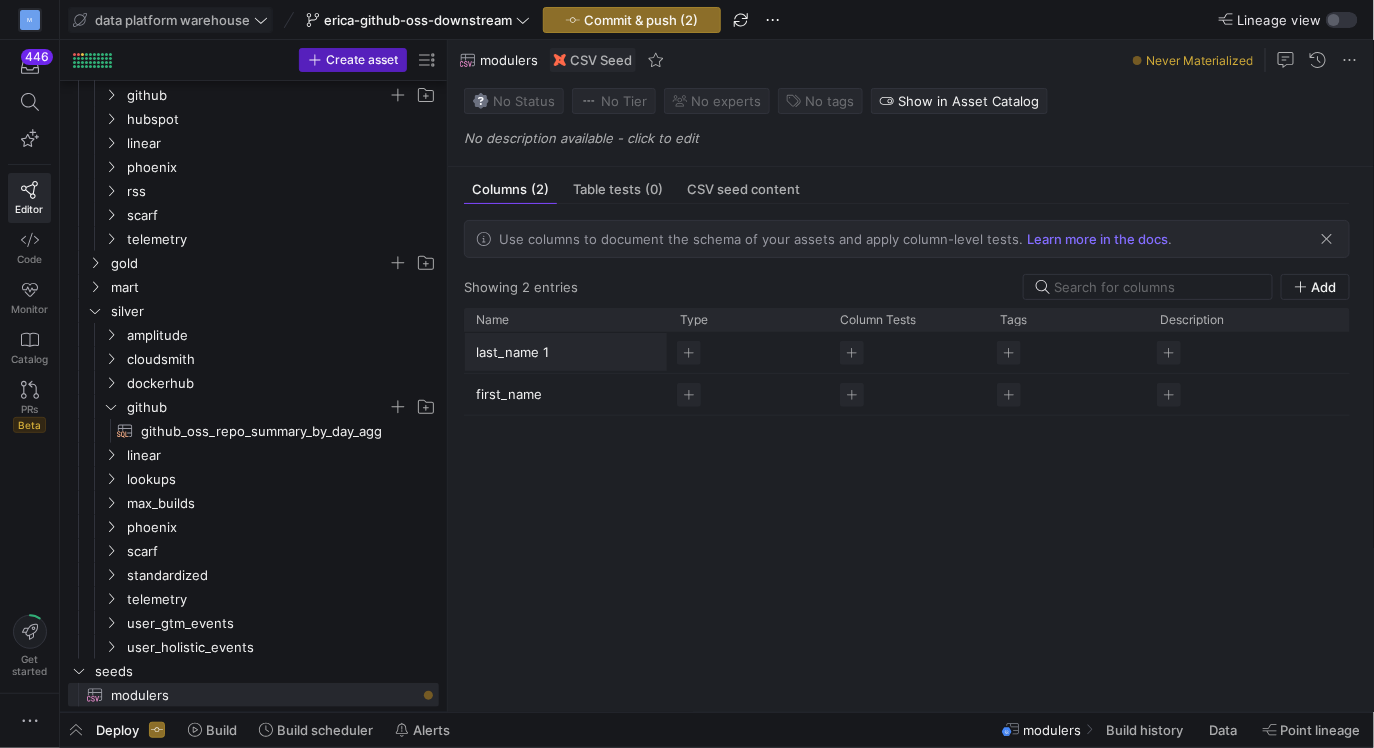 type on "last_name" 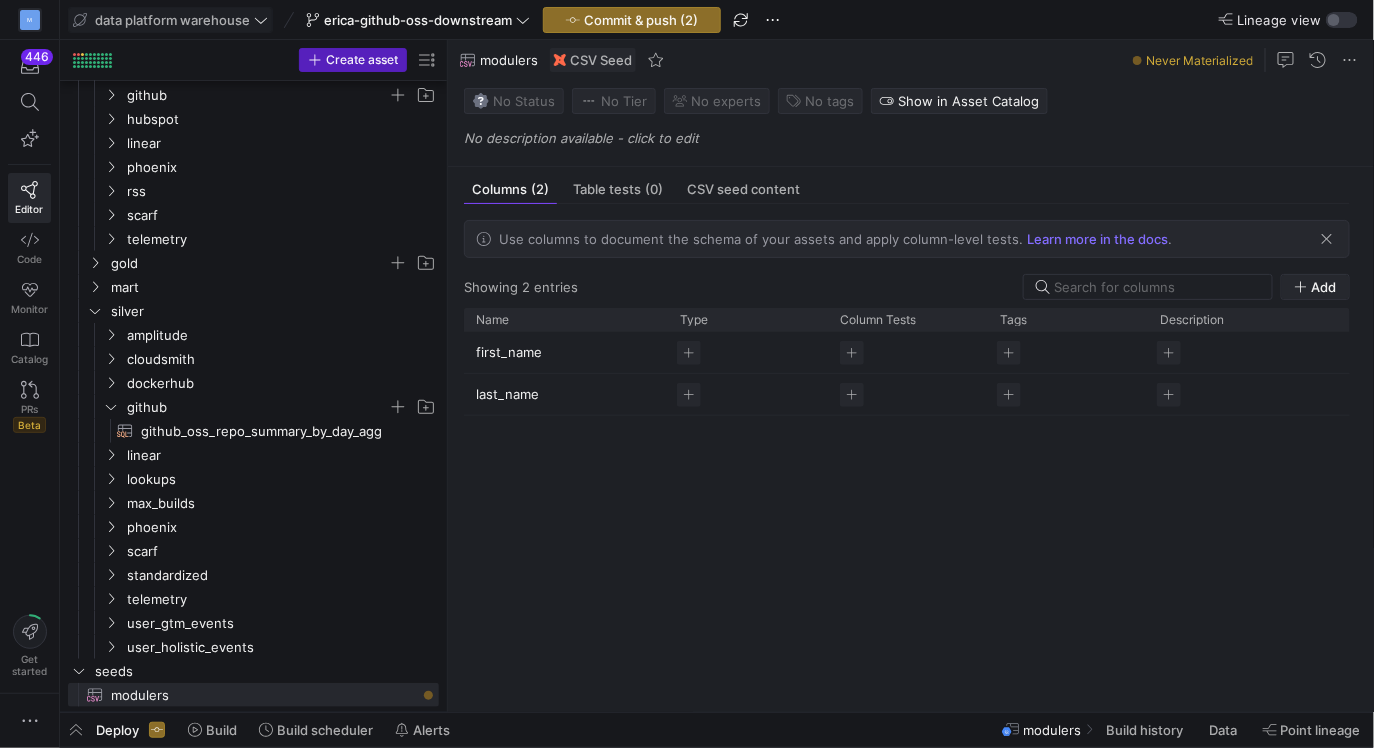 click 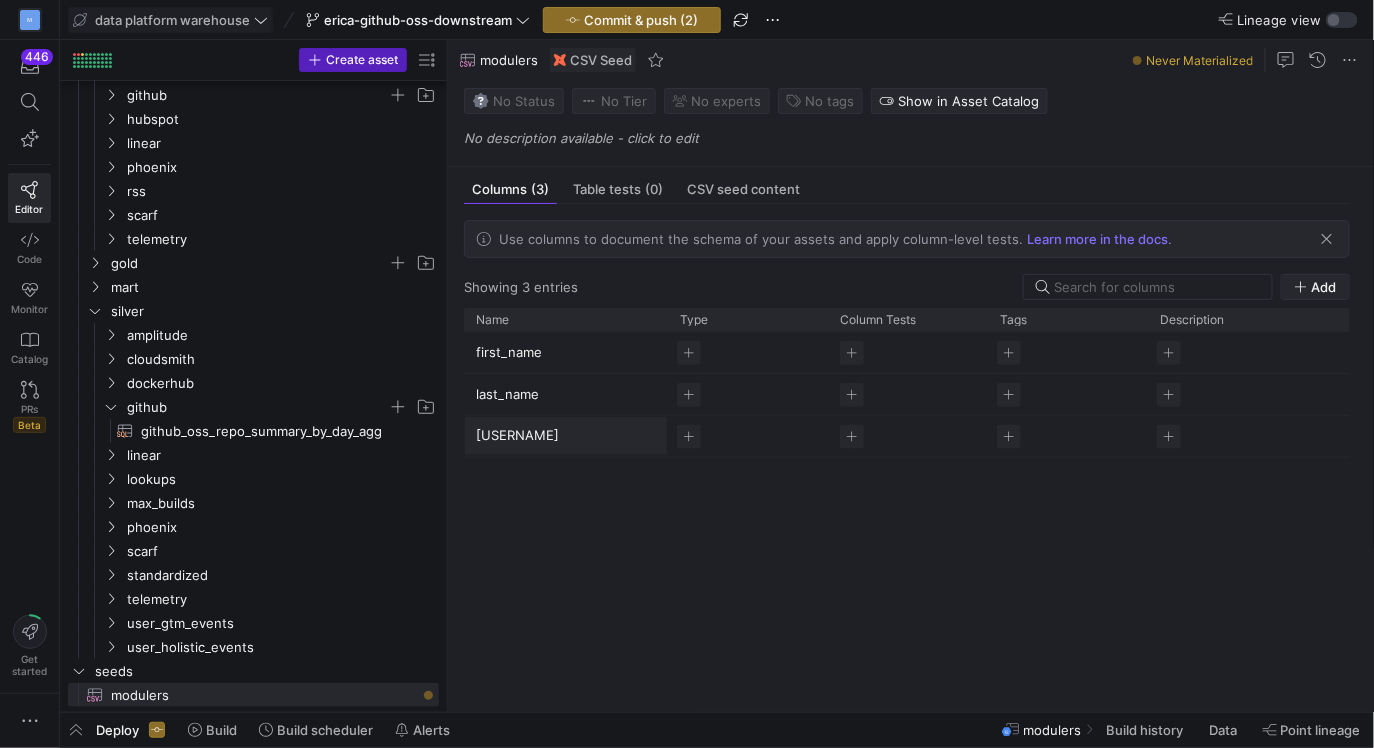 type on "github_username" 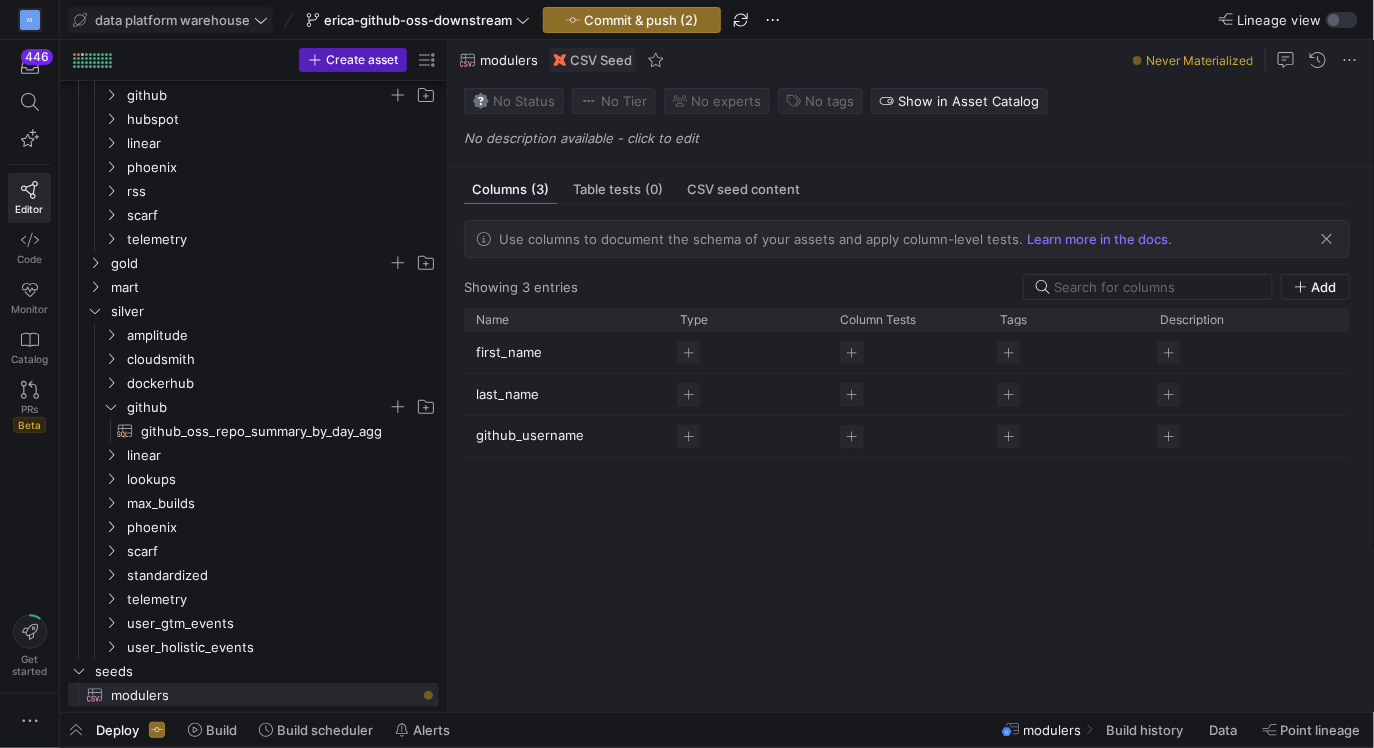 click at bounding box center (1327, 239) 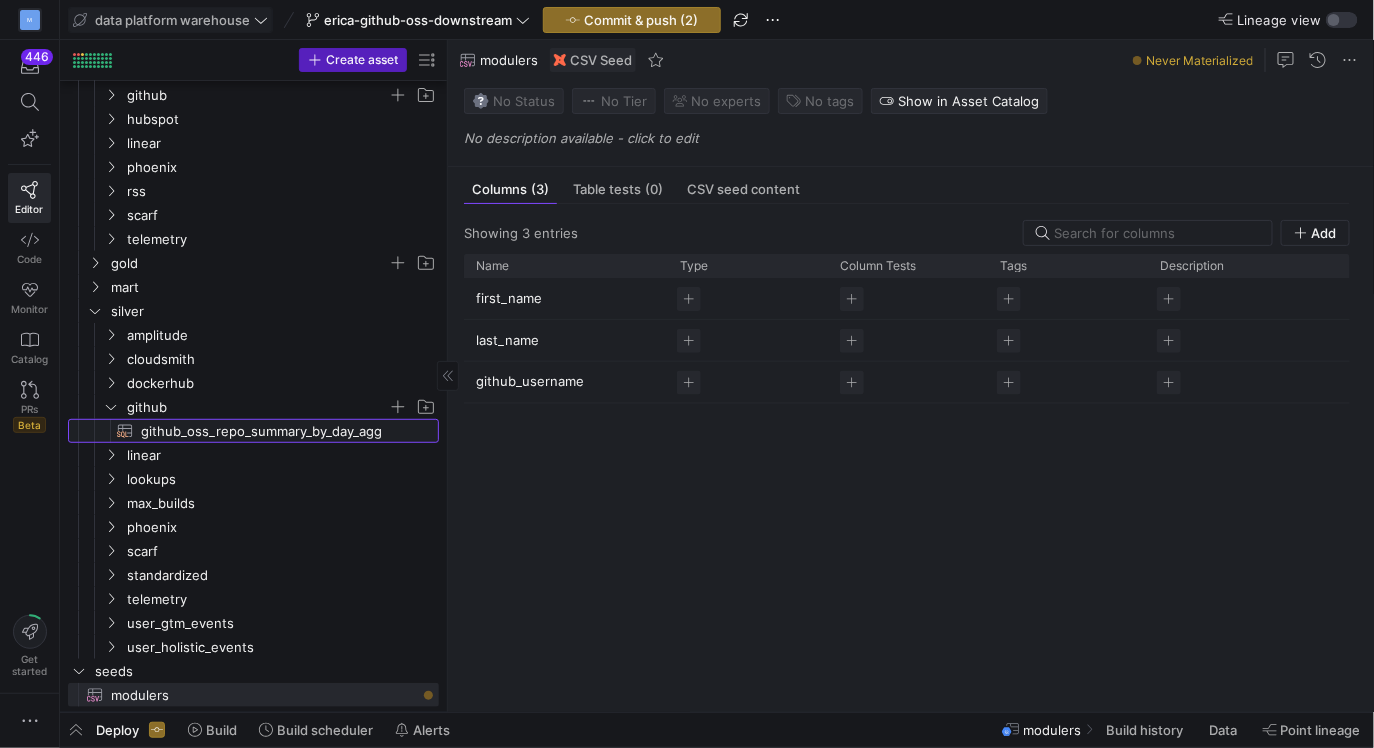 click on "github_oss_repo_summary_by_day_agg​​​​​​​​​​" 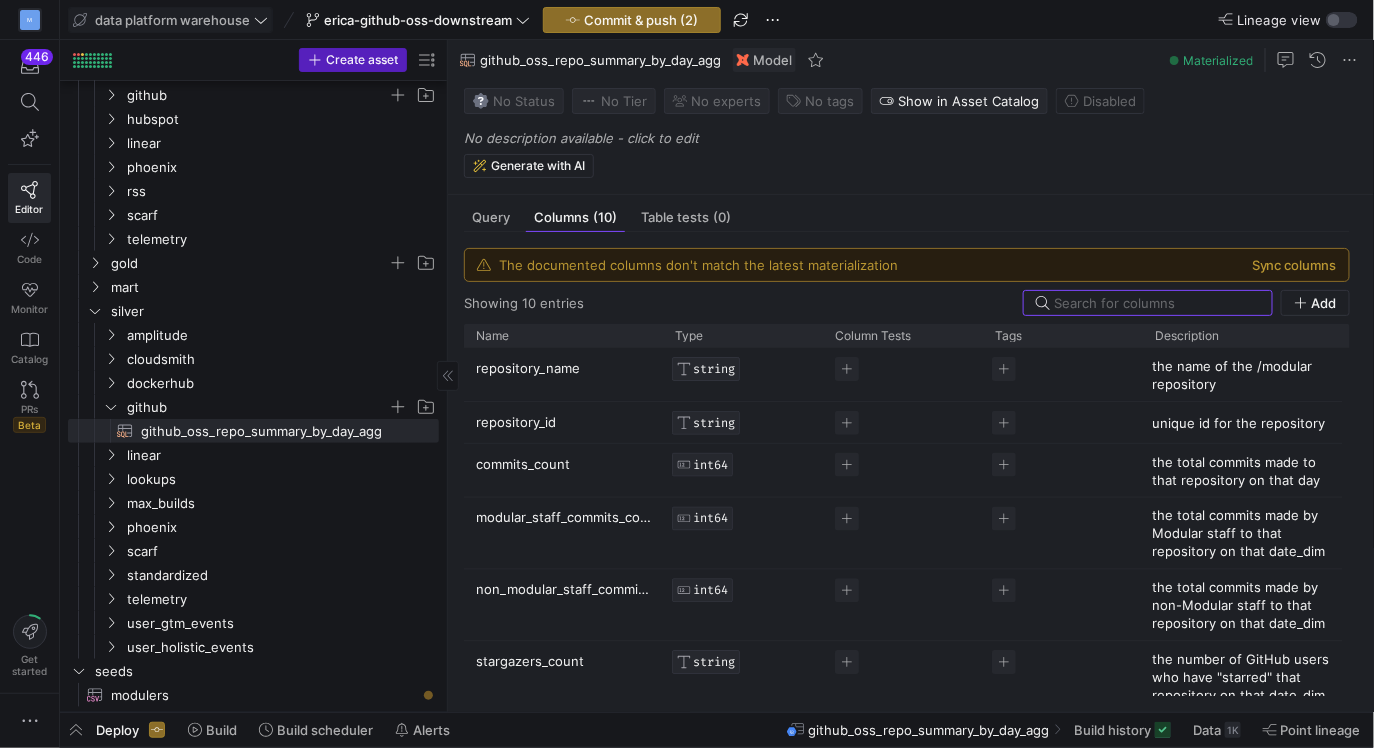 scroll, scrollTop: 192, scrollLeft: 0, axis: vertical 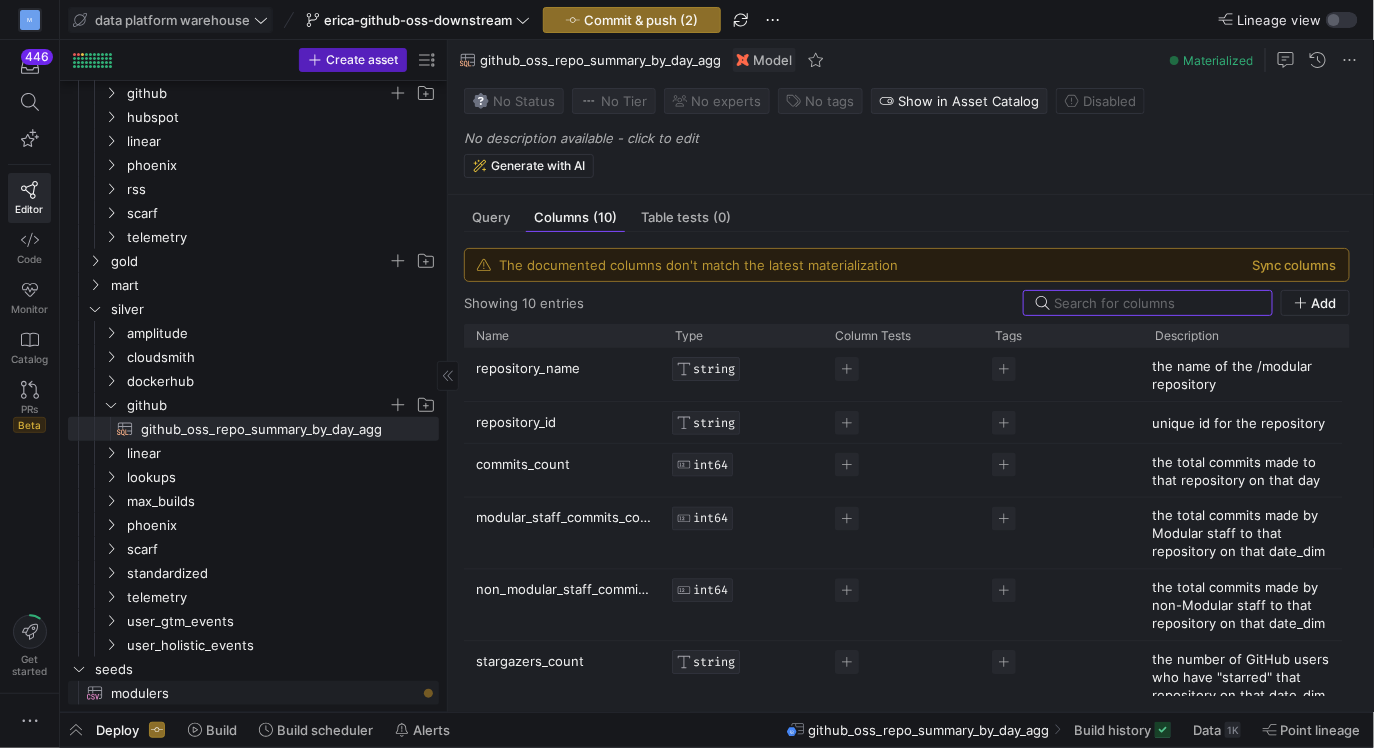click on "modulers​​​​​​" 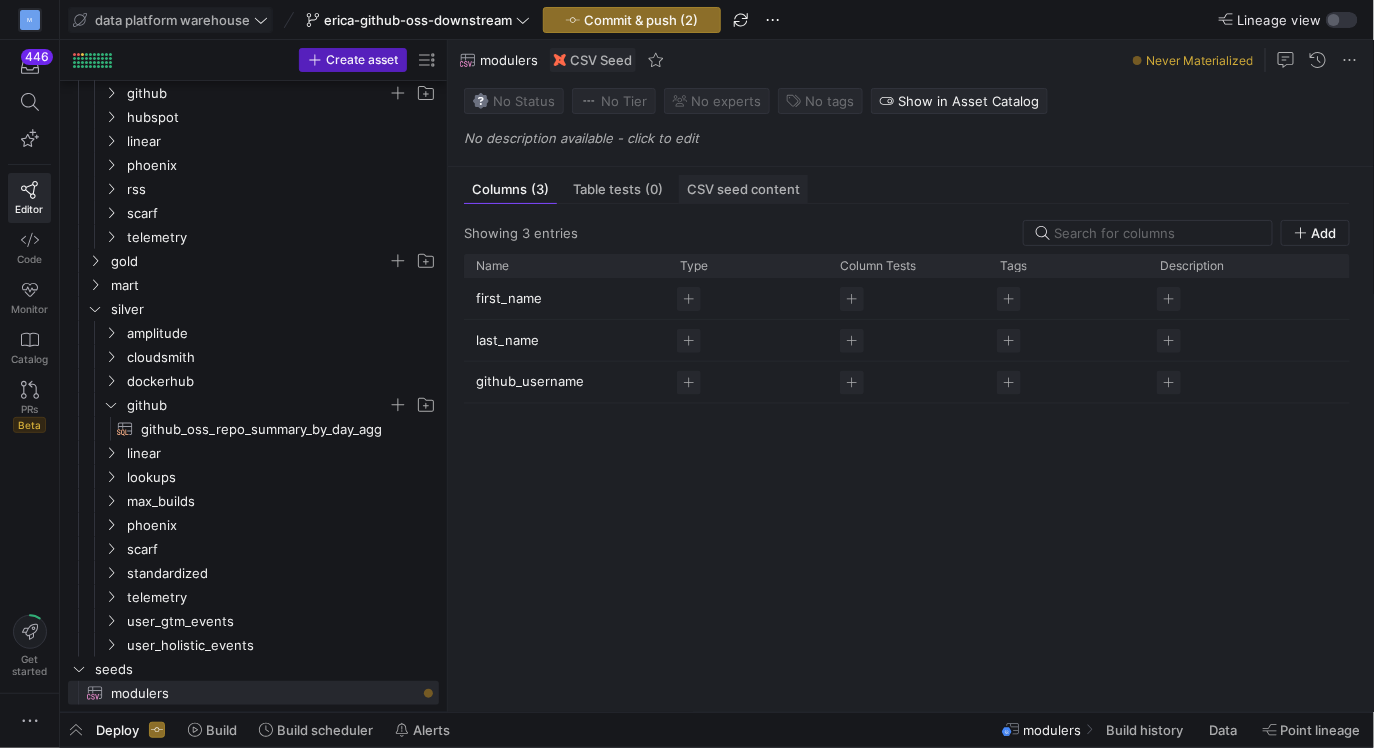 click on "CSV seed content" at bounding box center (743, 189) 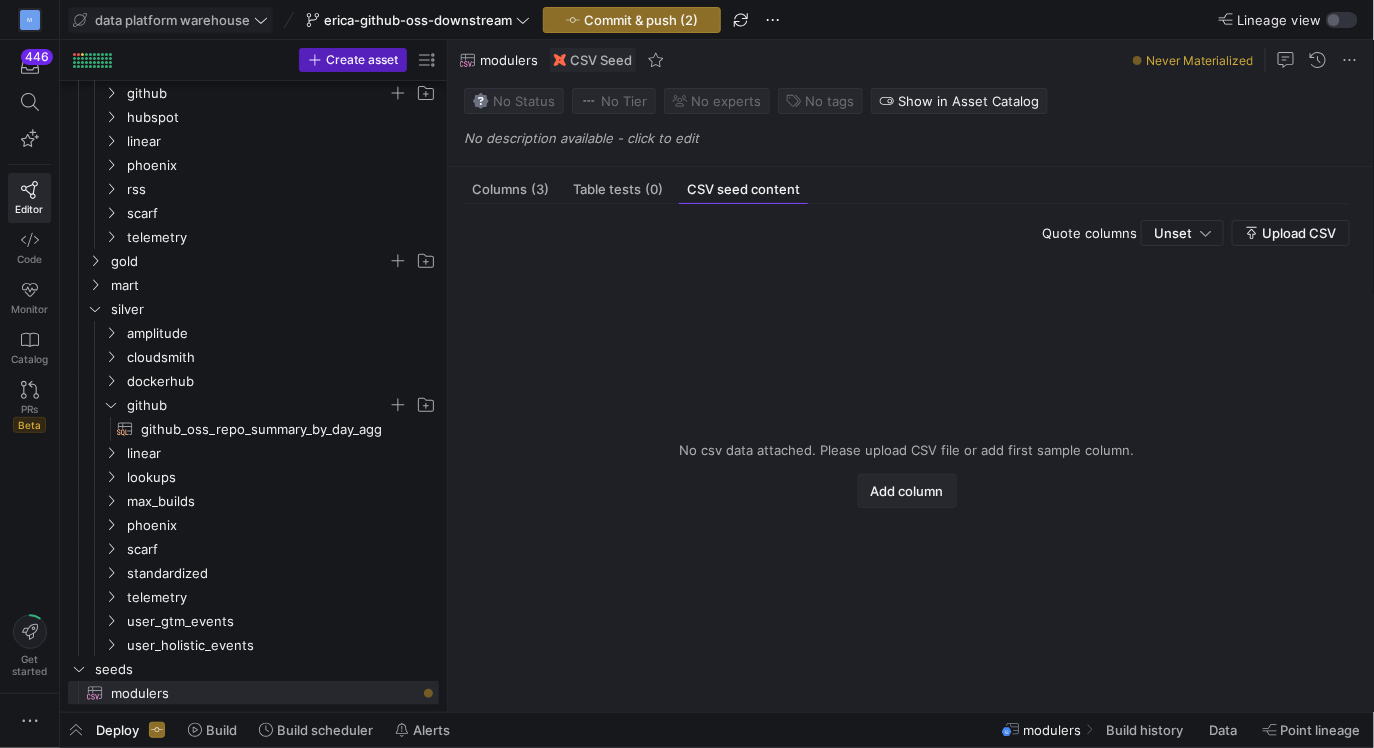 click on "Add column" at bounding box center [907, 491] 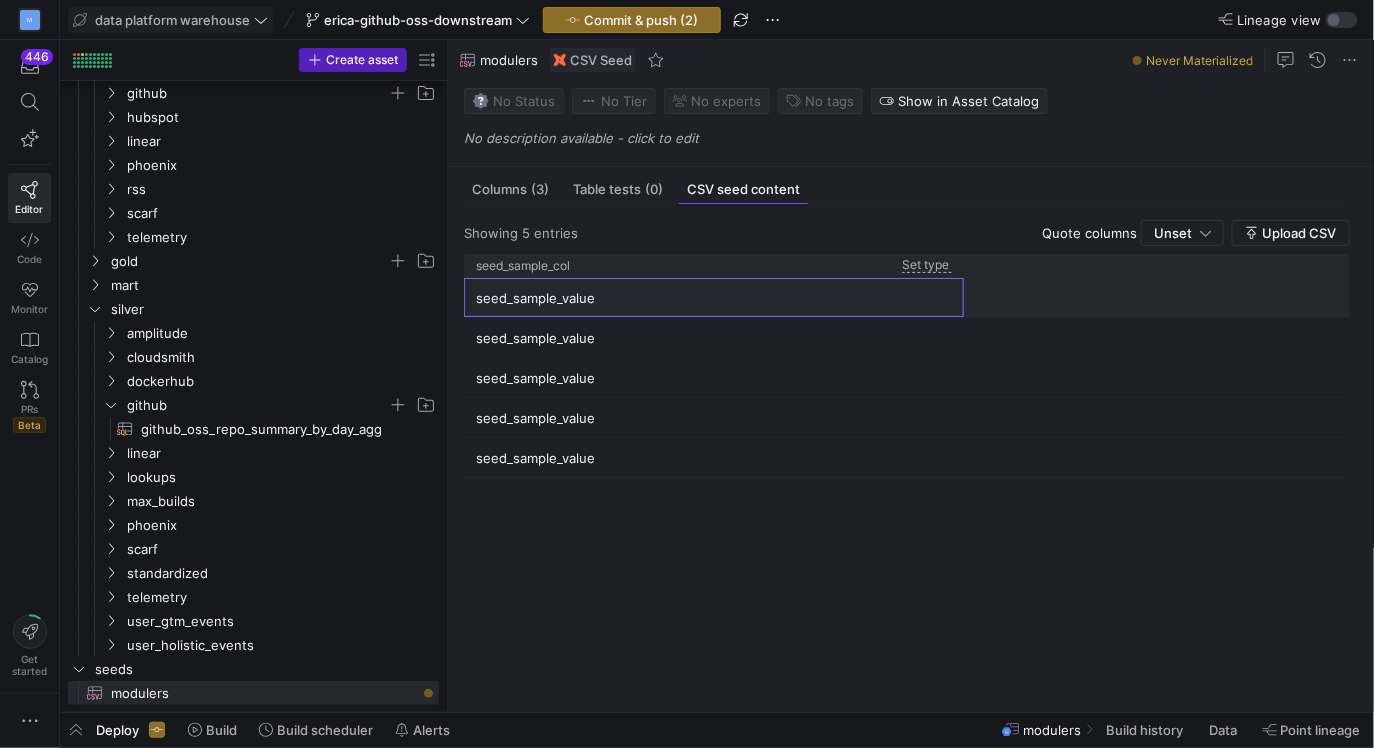 click on "seed_sample_value" at bounding box center [714, 297] 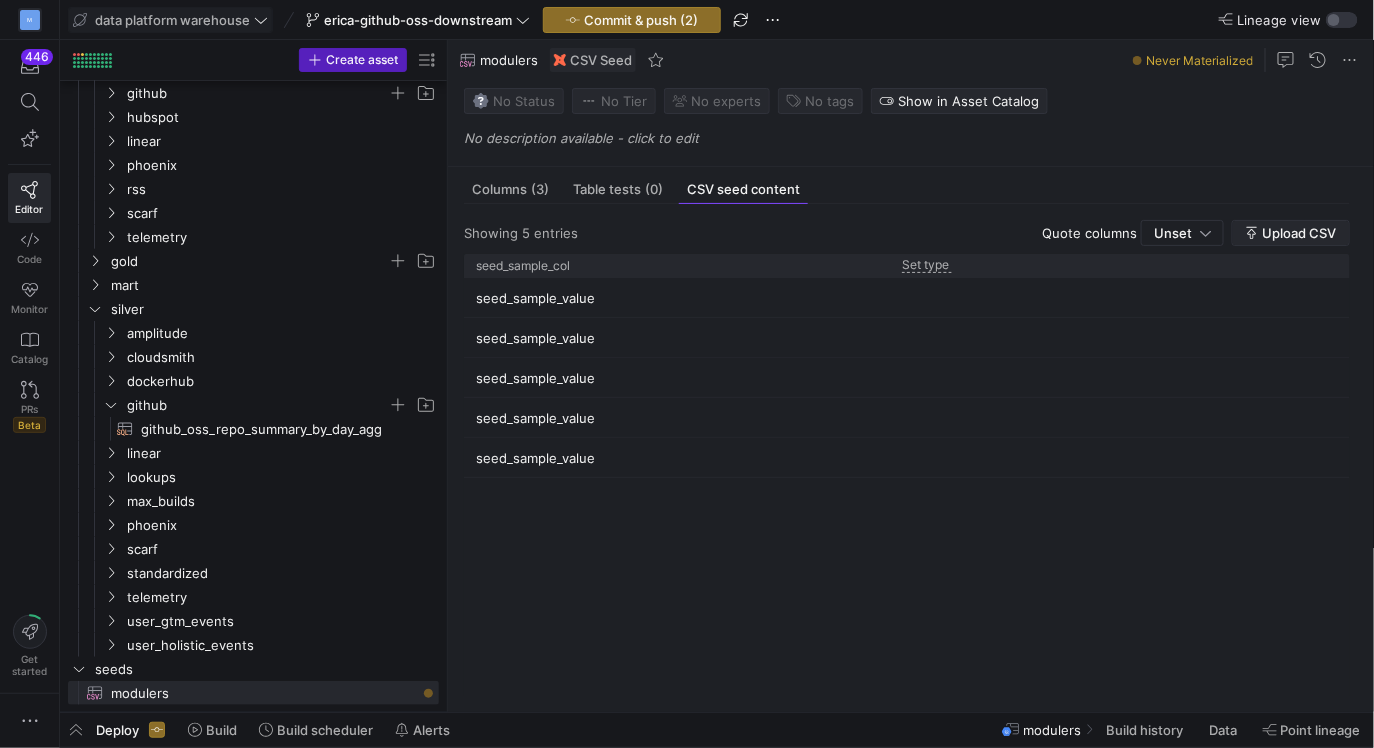click on "Upload CSV" at bounding box center (1300, 233) 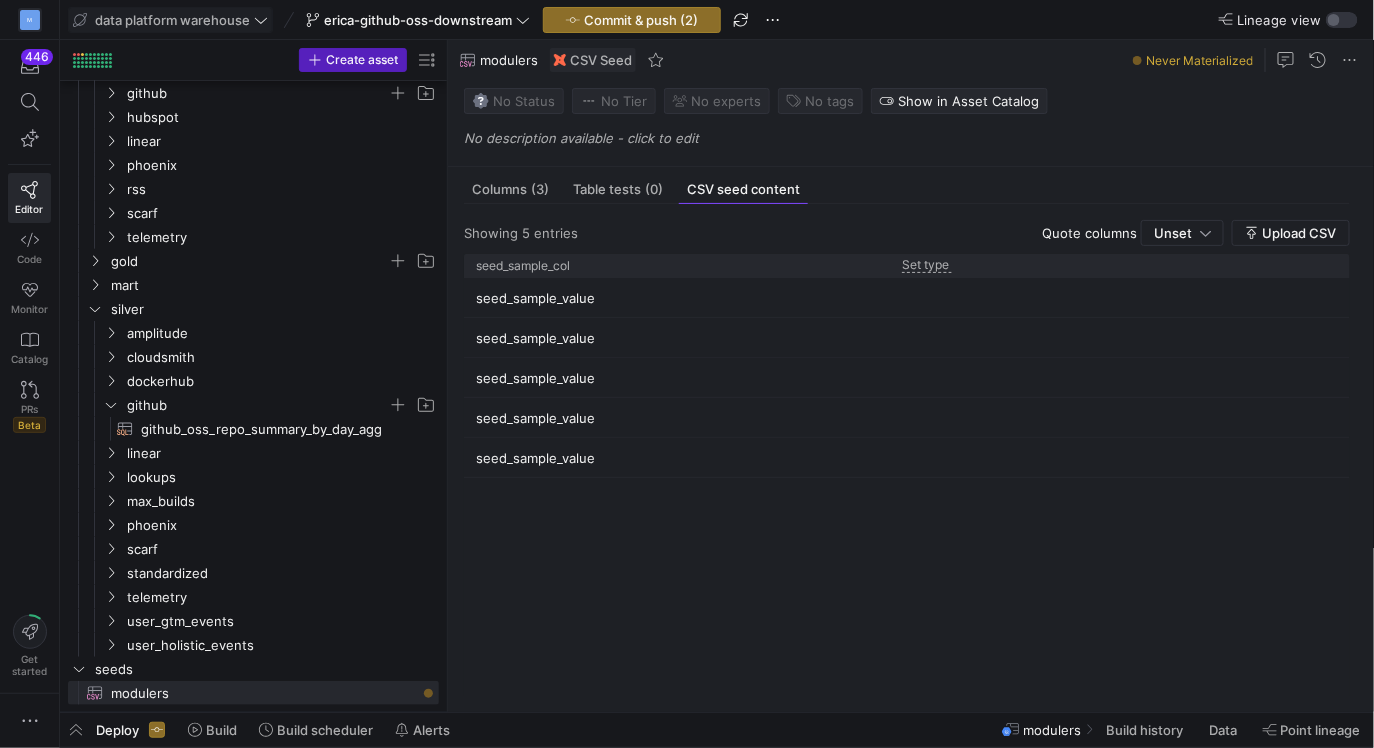 type 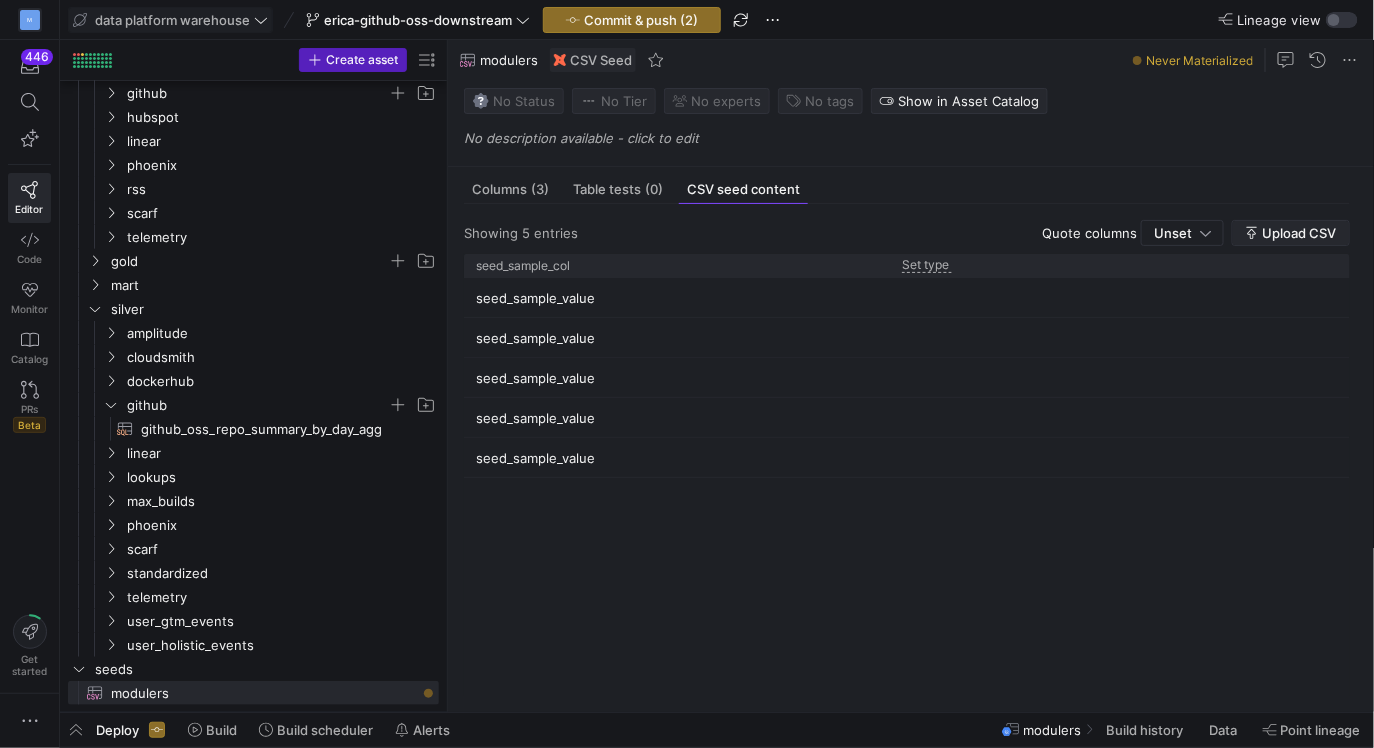 click on "Upload CSV" at bounding box center (1300, 233) 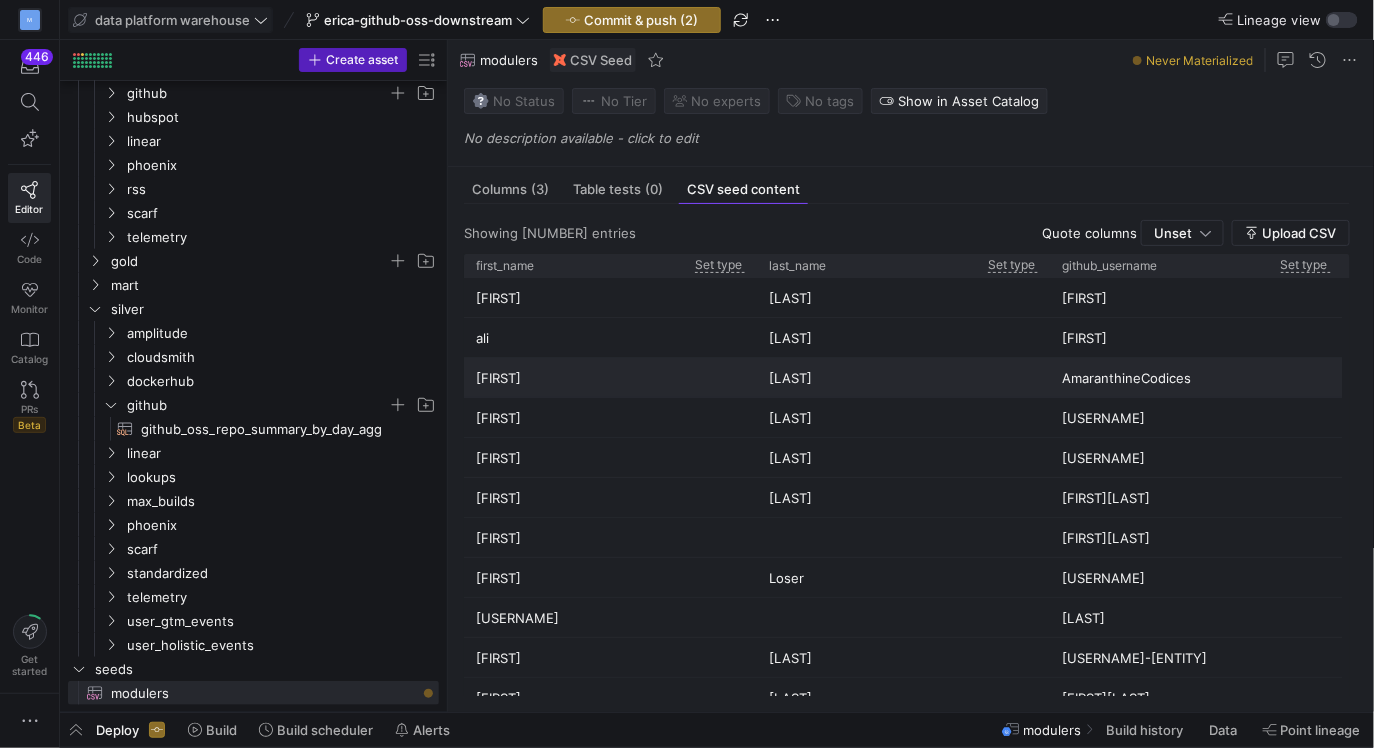 scroll, scrollTop: 800, scrollLeft: 0, axis: vertical 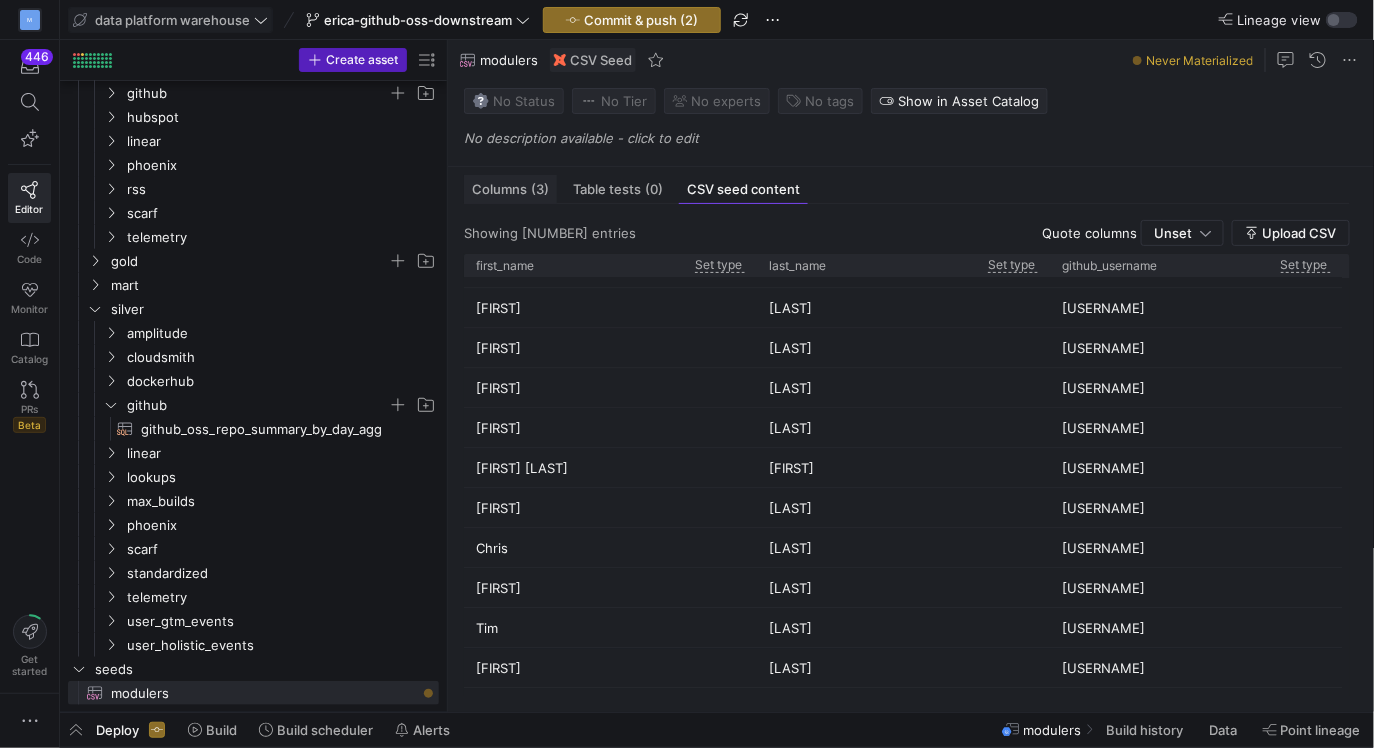 click on "Columns  (3)" at bounding box center [510, 189] 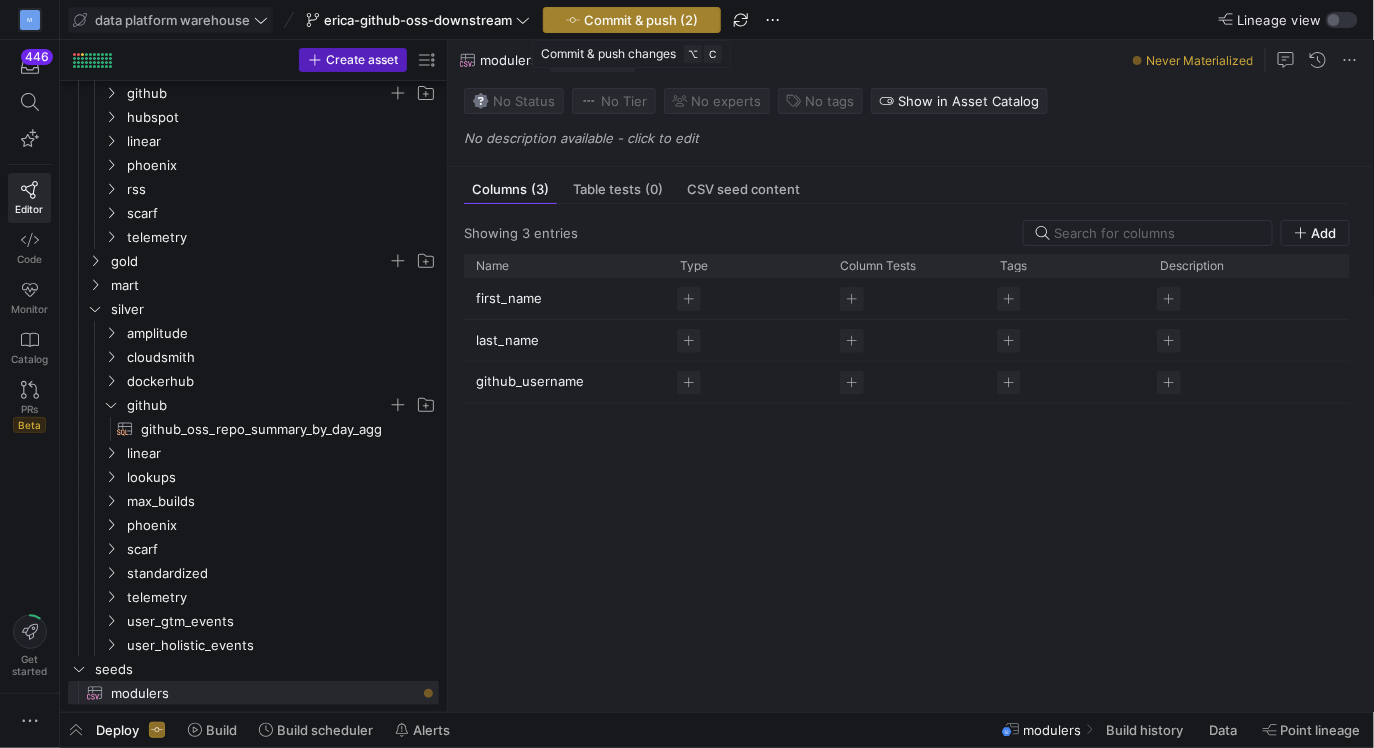 click on "Commit & push (2)" at bounding box center (641, 20) 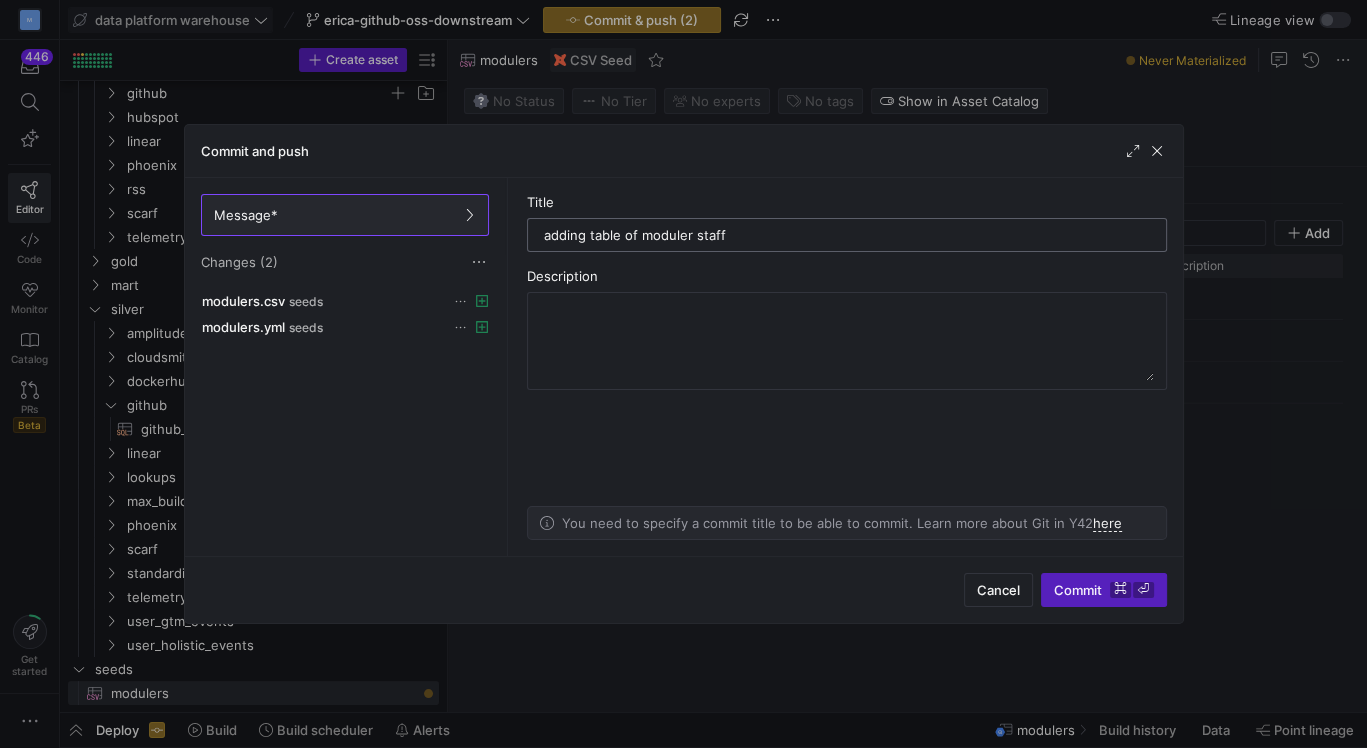 click on "adding table of moduler staff" at bounding box center (847, 235) 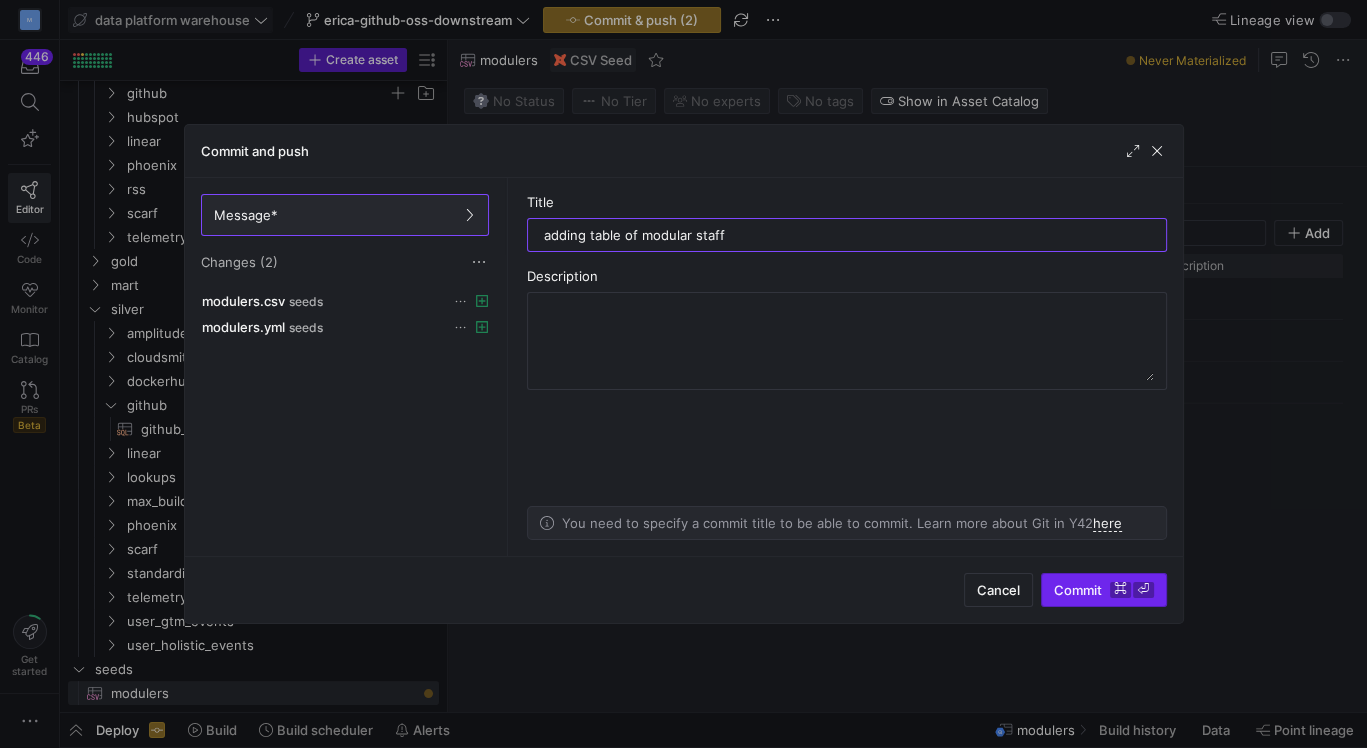 type on "adding table of modular staff" 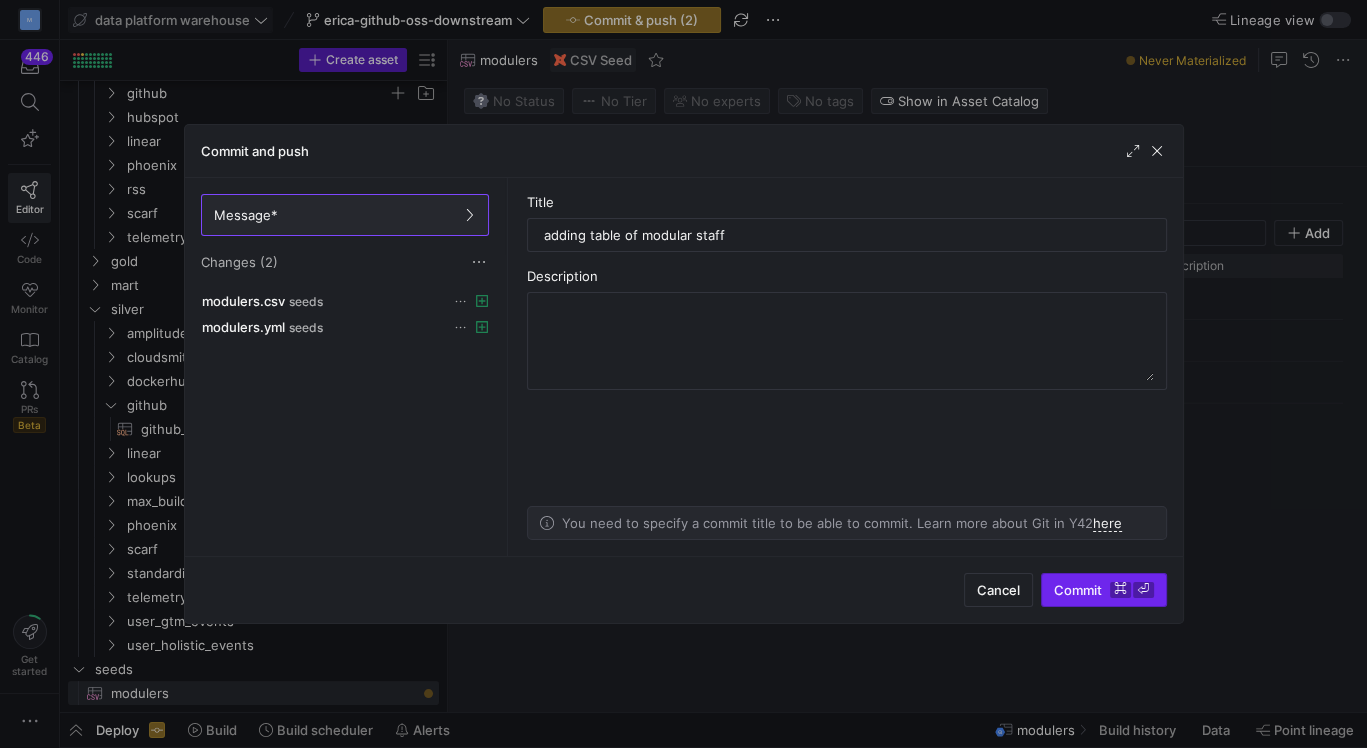 click on "Commit  ⌘ ⏎" at bounding box center [1104, 590] 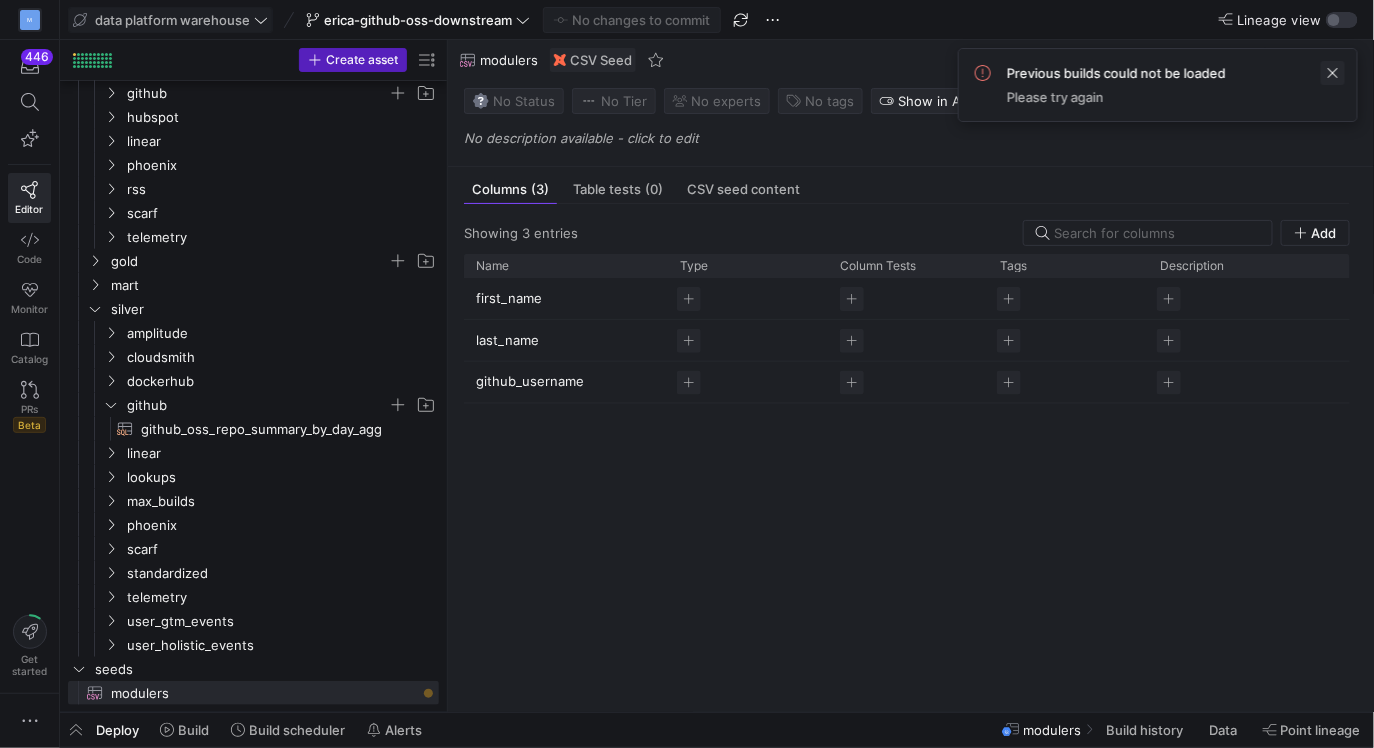 click 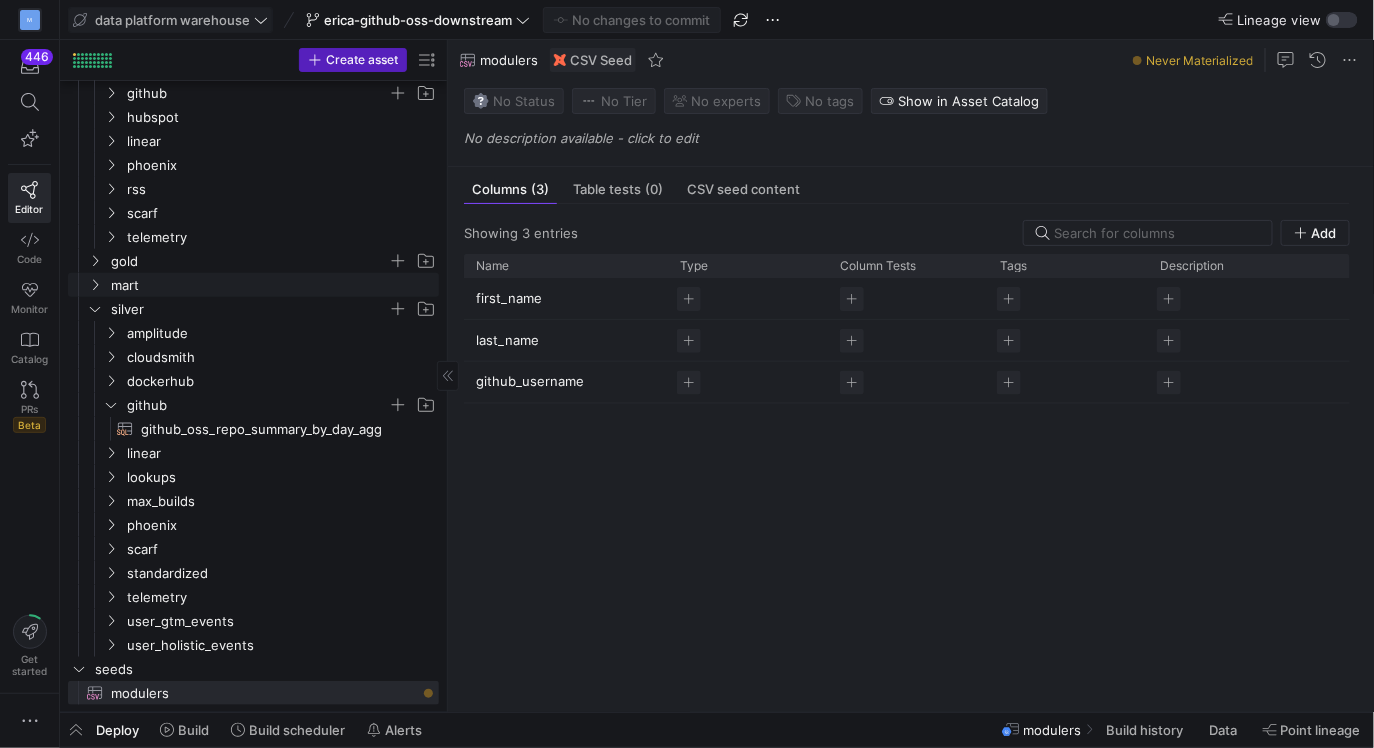 click on "silver" 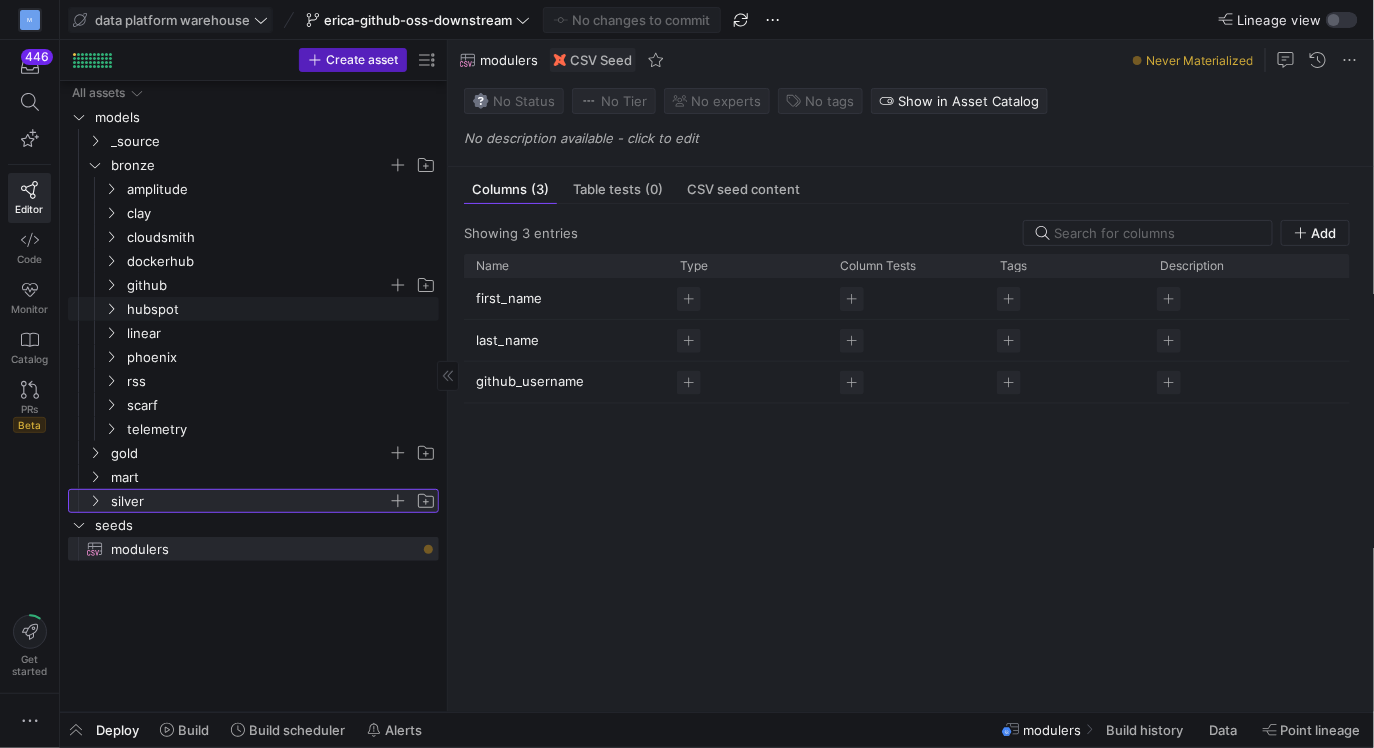 scroll, scrollTop: 0, scrollLeft: 0, axis: both 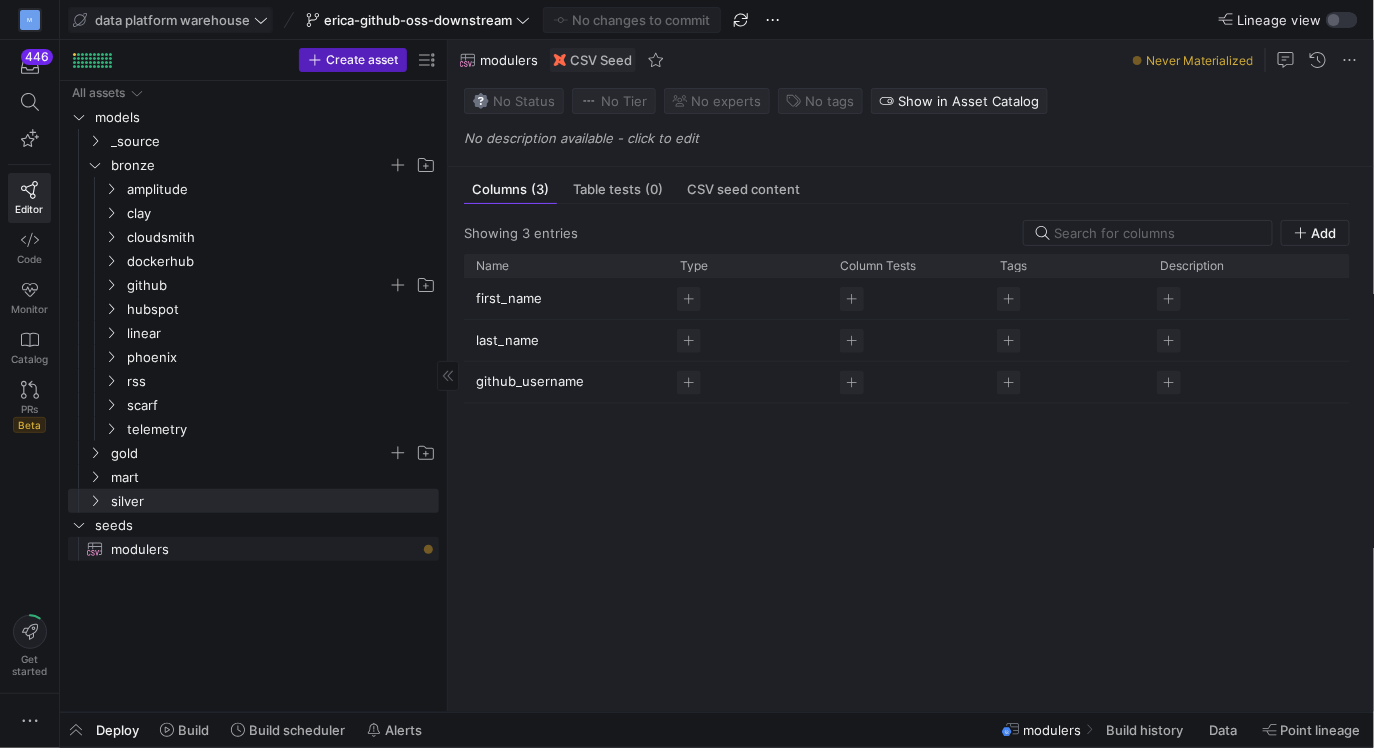 click on "modulers​​​​​​" 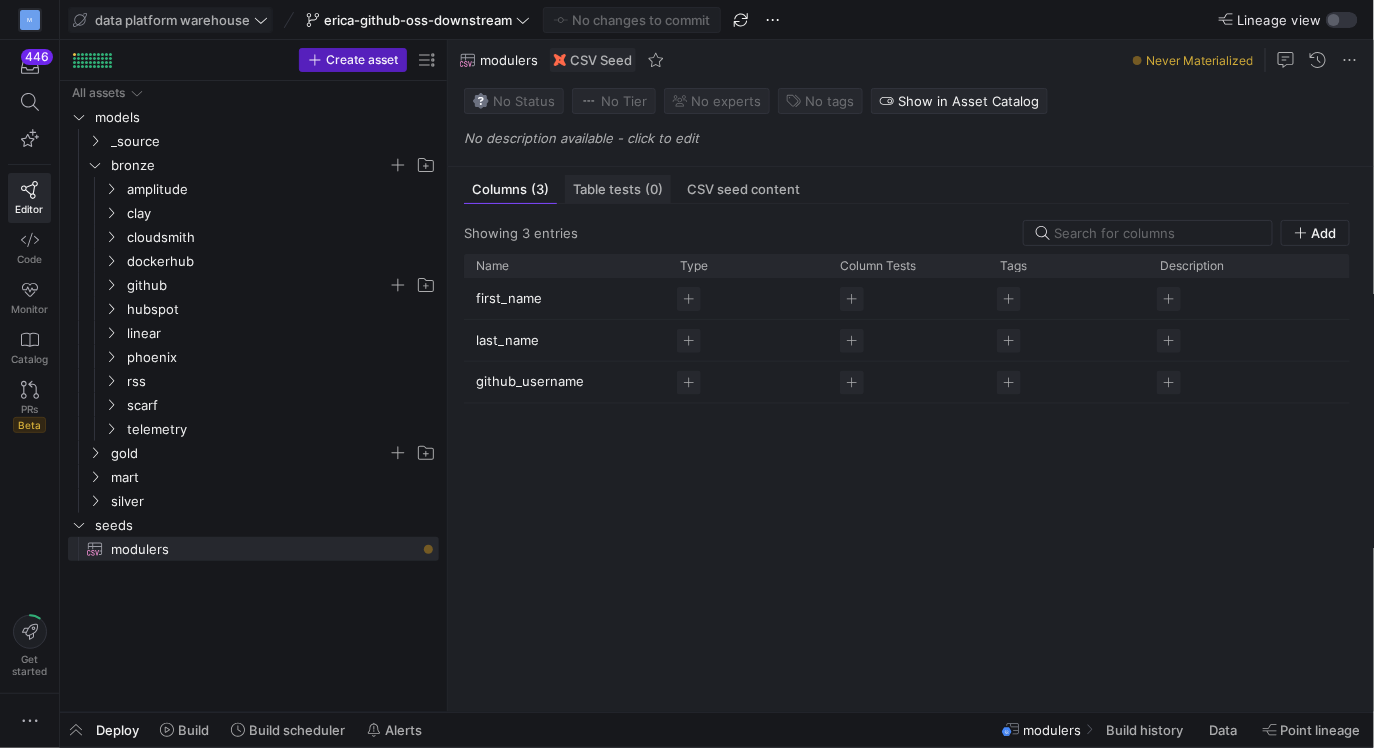 click on "Table tests  (0)" at bounding box center (618, 189) 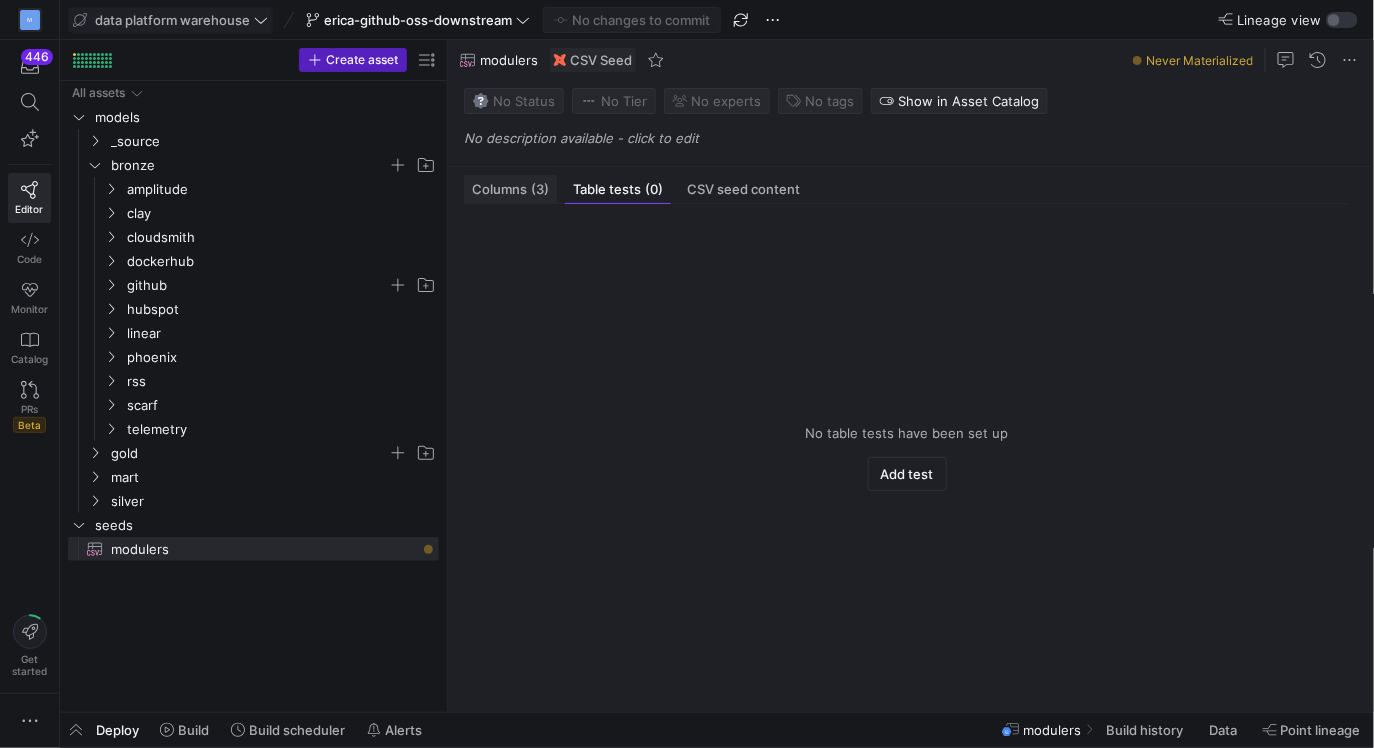 click on "Columns  (3)" at bounding box center [510, 189] 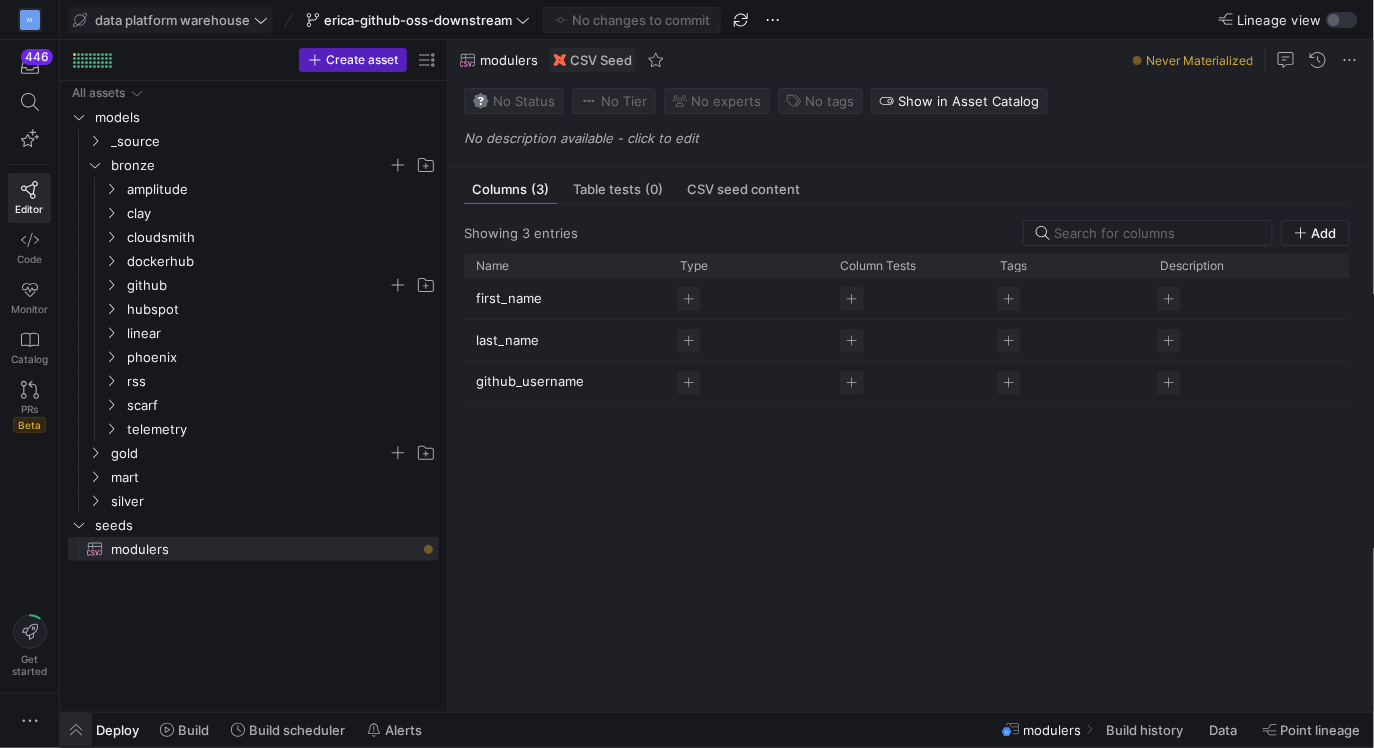 click 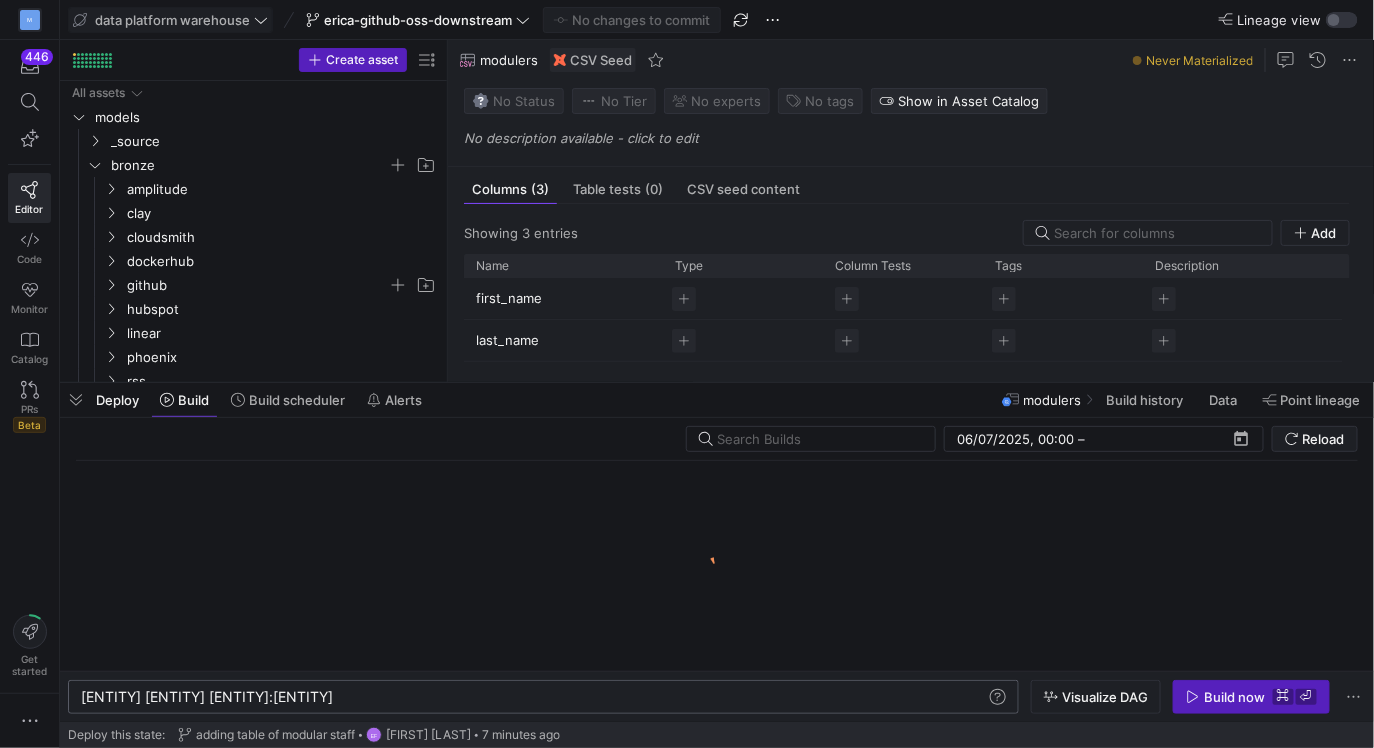 scroll, scrollTop: 0, scrollLeft: 179, axis: horizontal 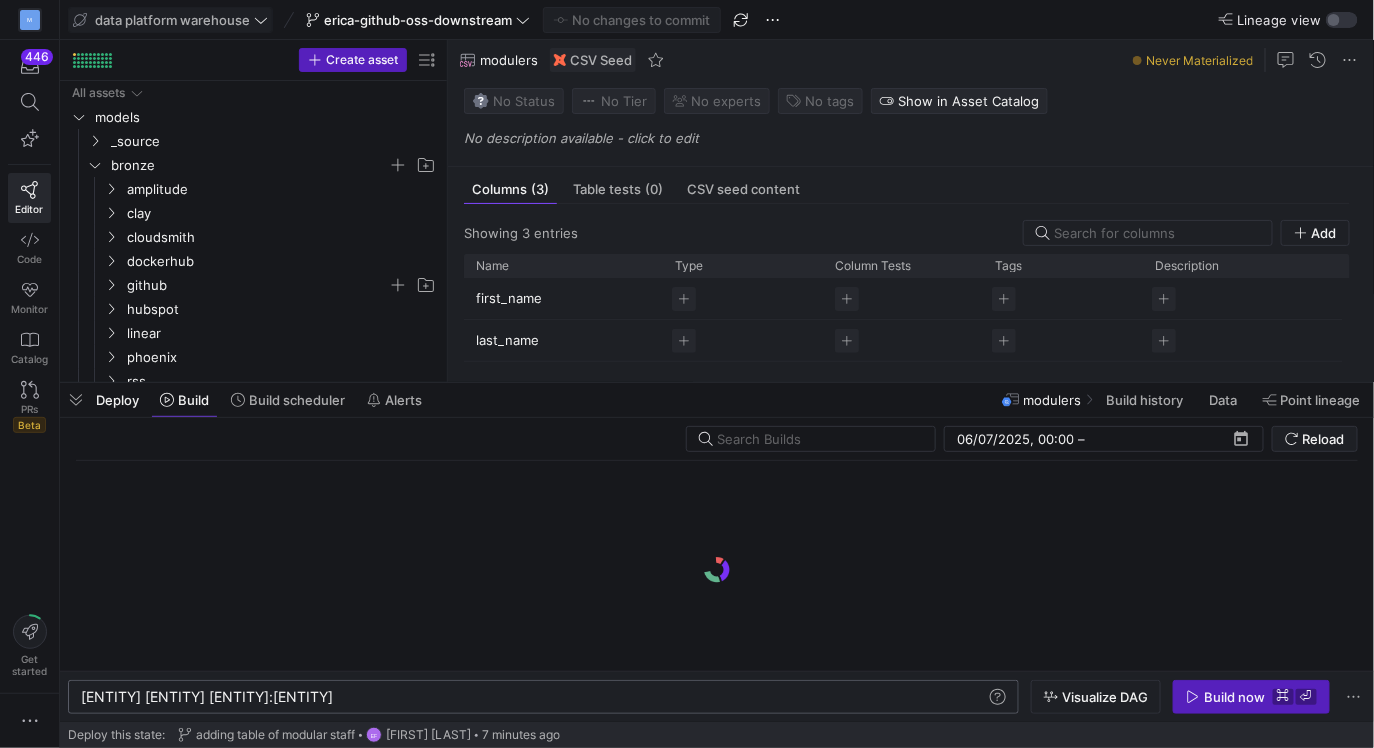 click on "y42 build -s seed:modulers" 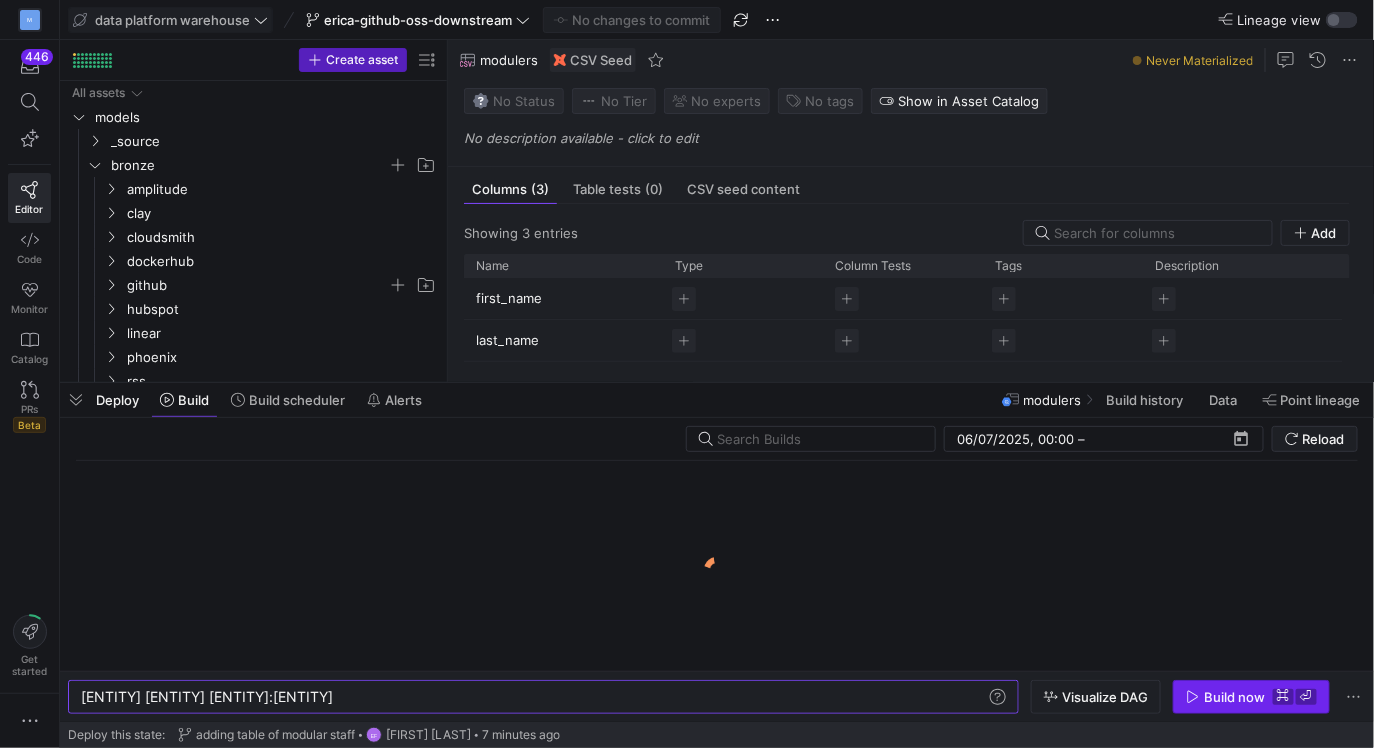 click on "Build now" at bounding box center [1234, 697] 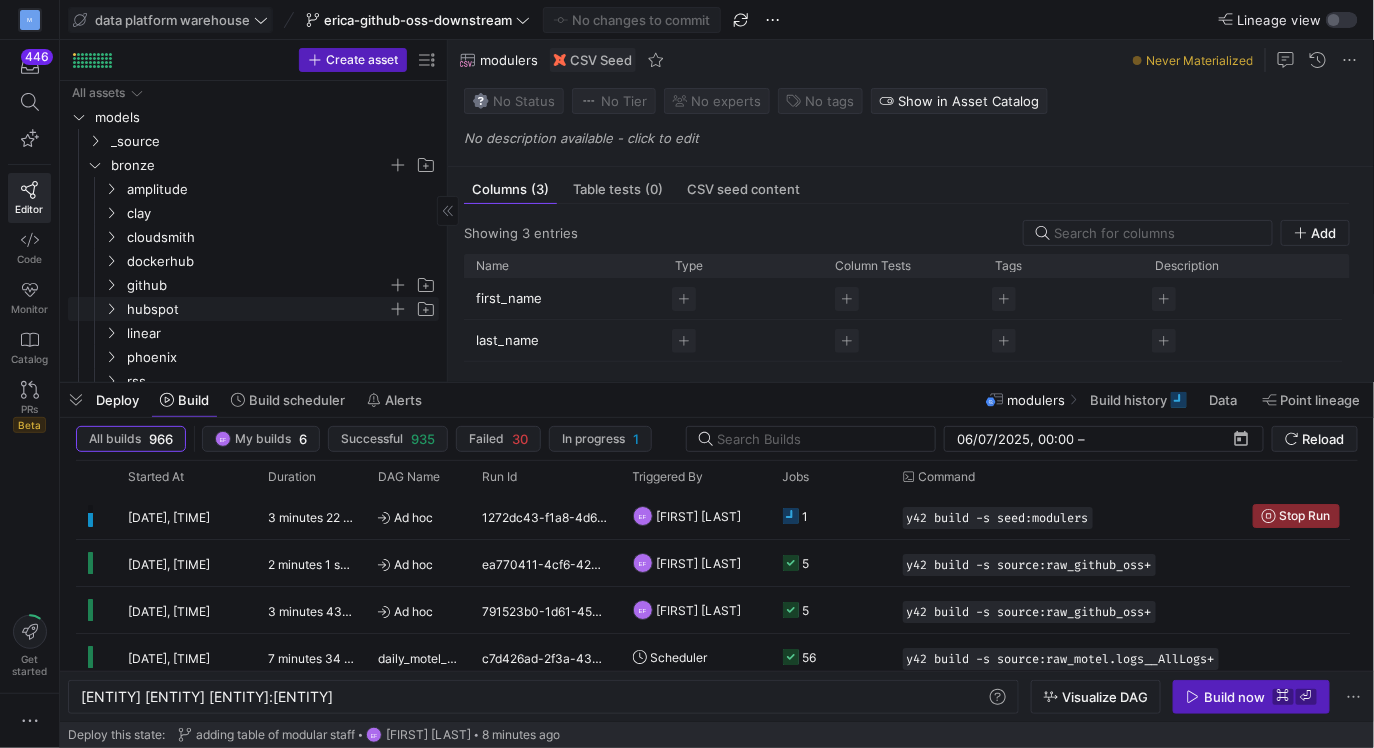 scroll, scrollTop: 186, scrollLeft: 0, axis: vertical 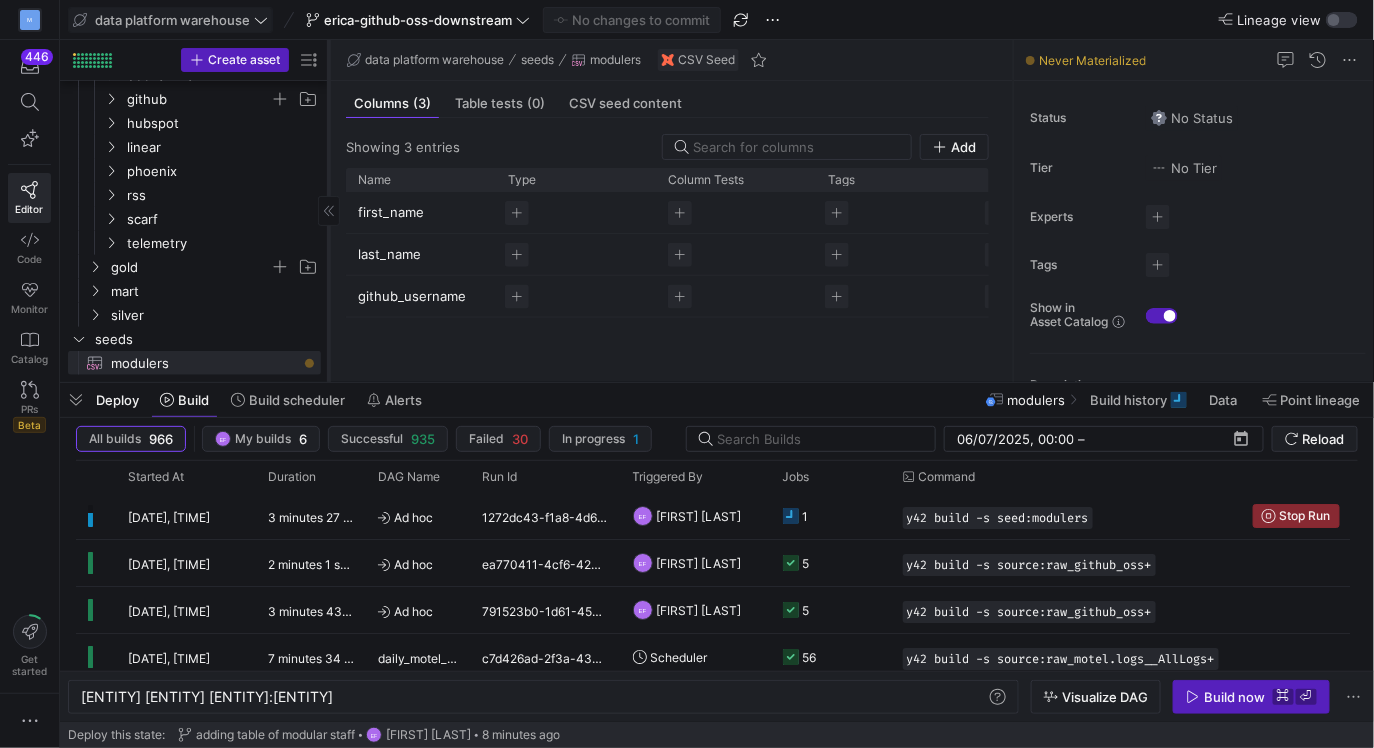drag, startPoint x: 447, startPoint y: 158, endPoint x: 329, endPoint y: 171, distance: 118.71394 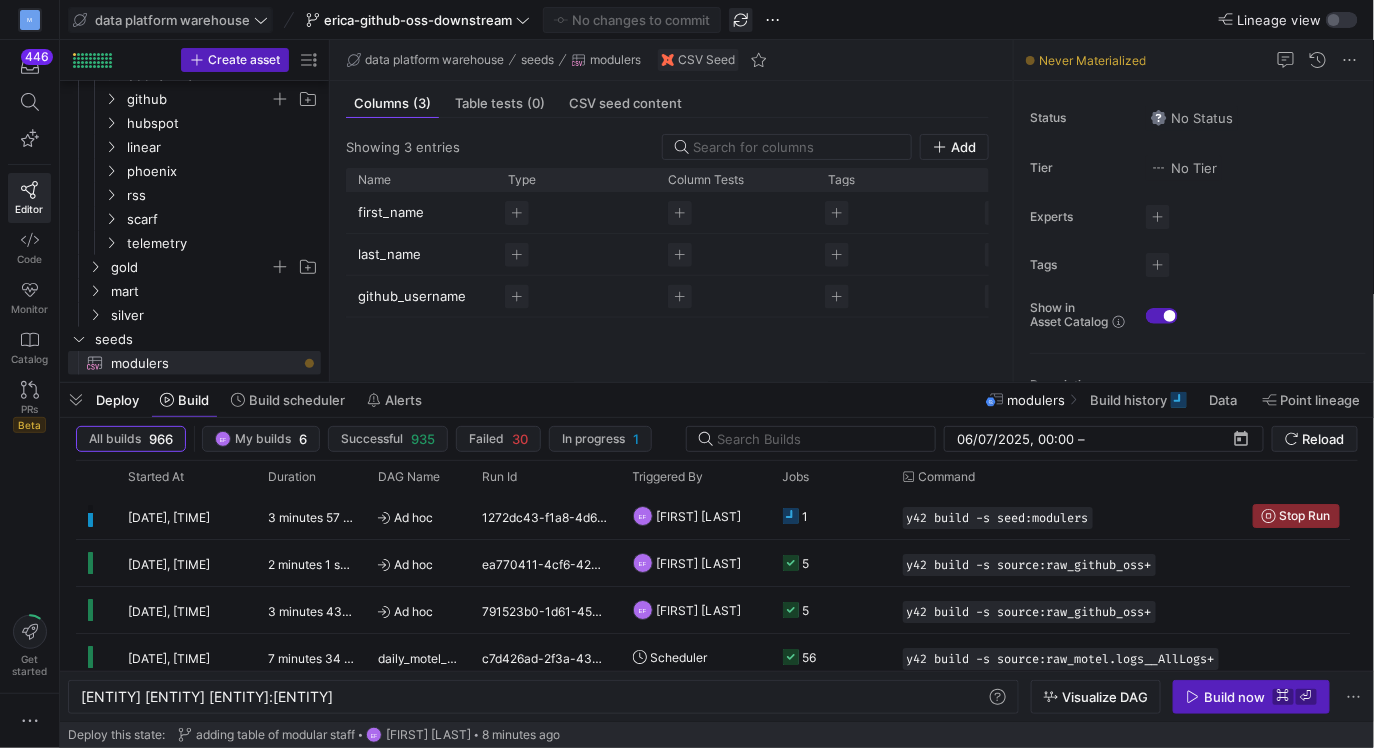 click 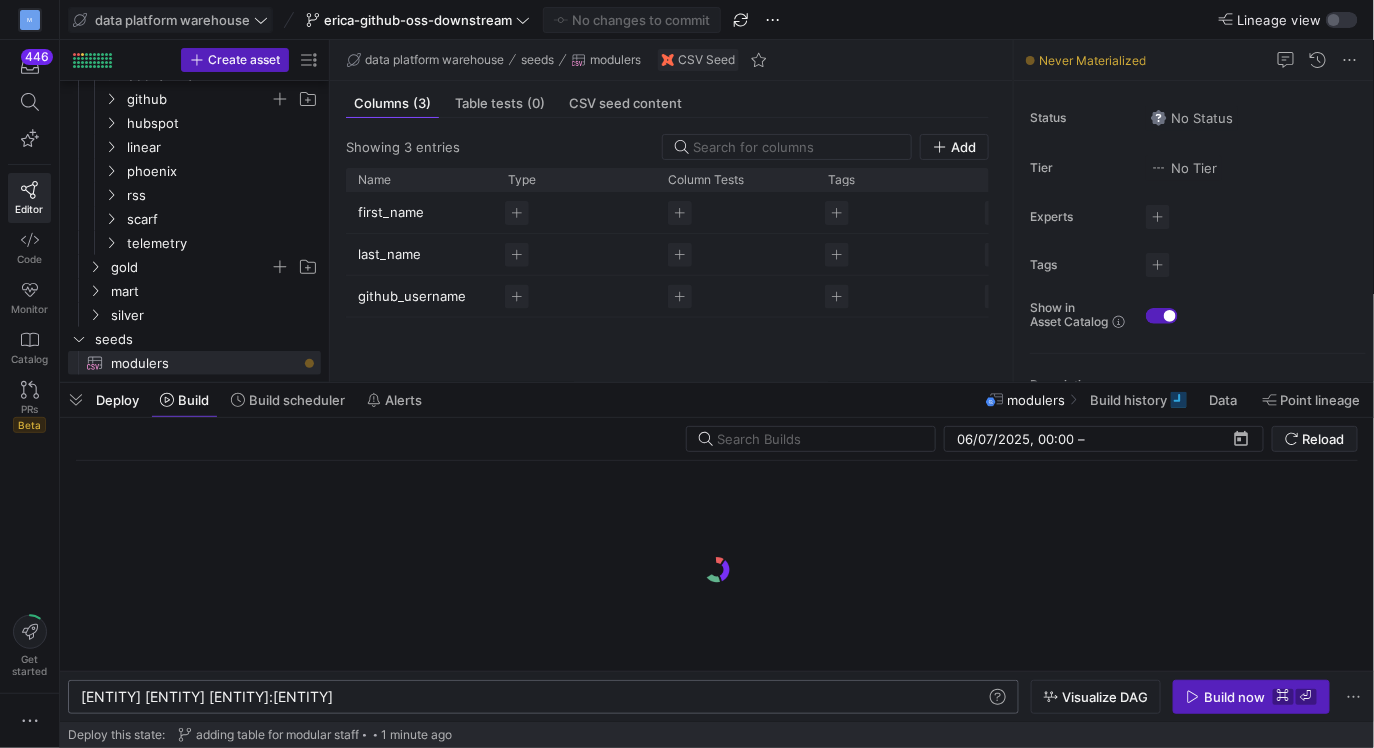 click on "y42 build -s seed:modulers y42 build -s seed:modulers" 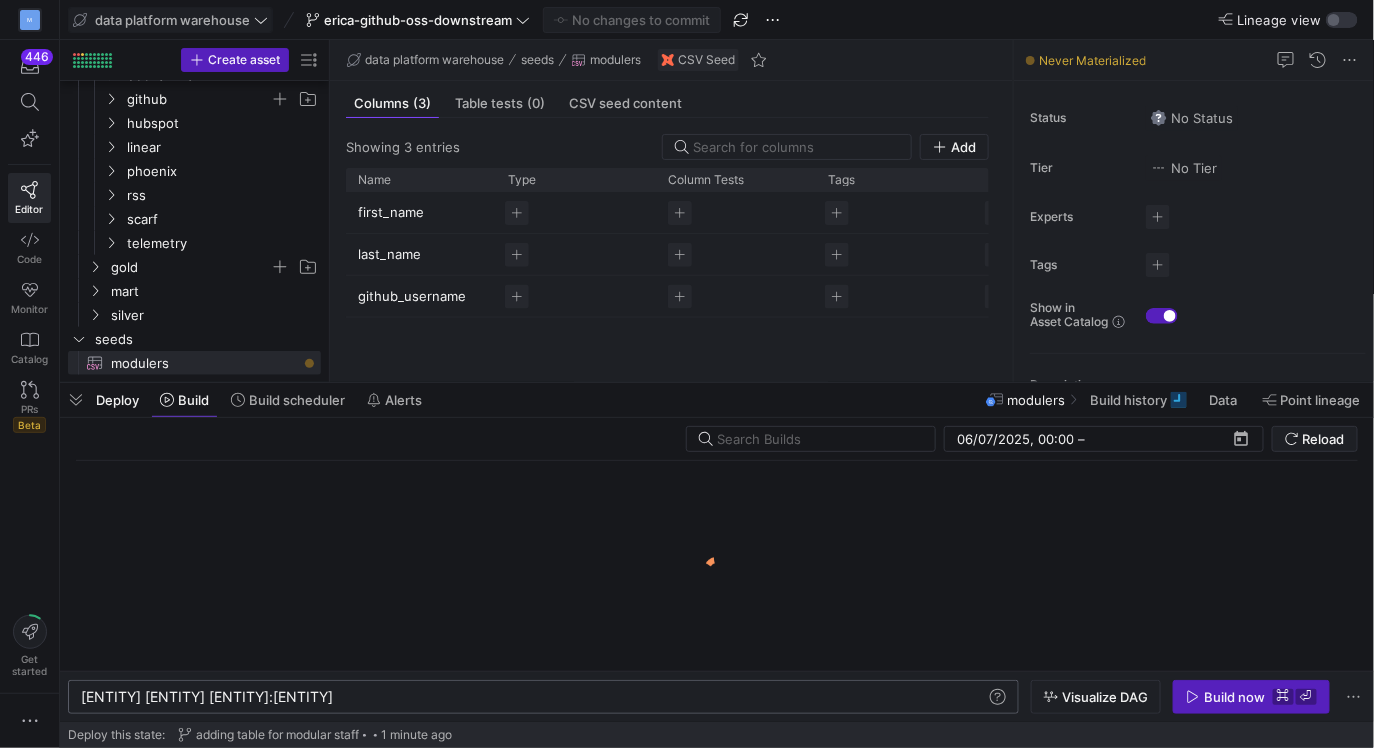 click on "y42 build -s seed:modulers" 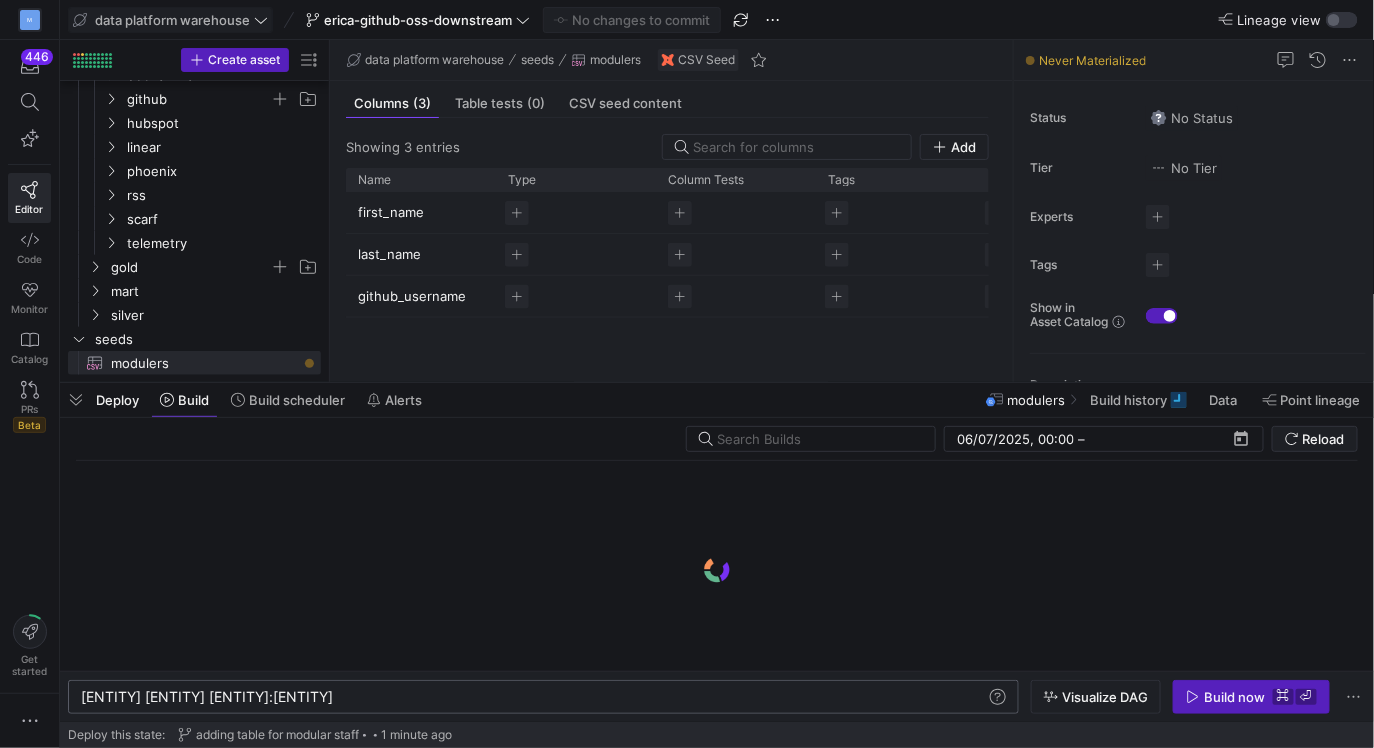 scroll, scrollTop: 0, scrollLeft: 188, axis: horizontal 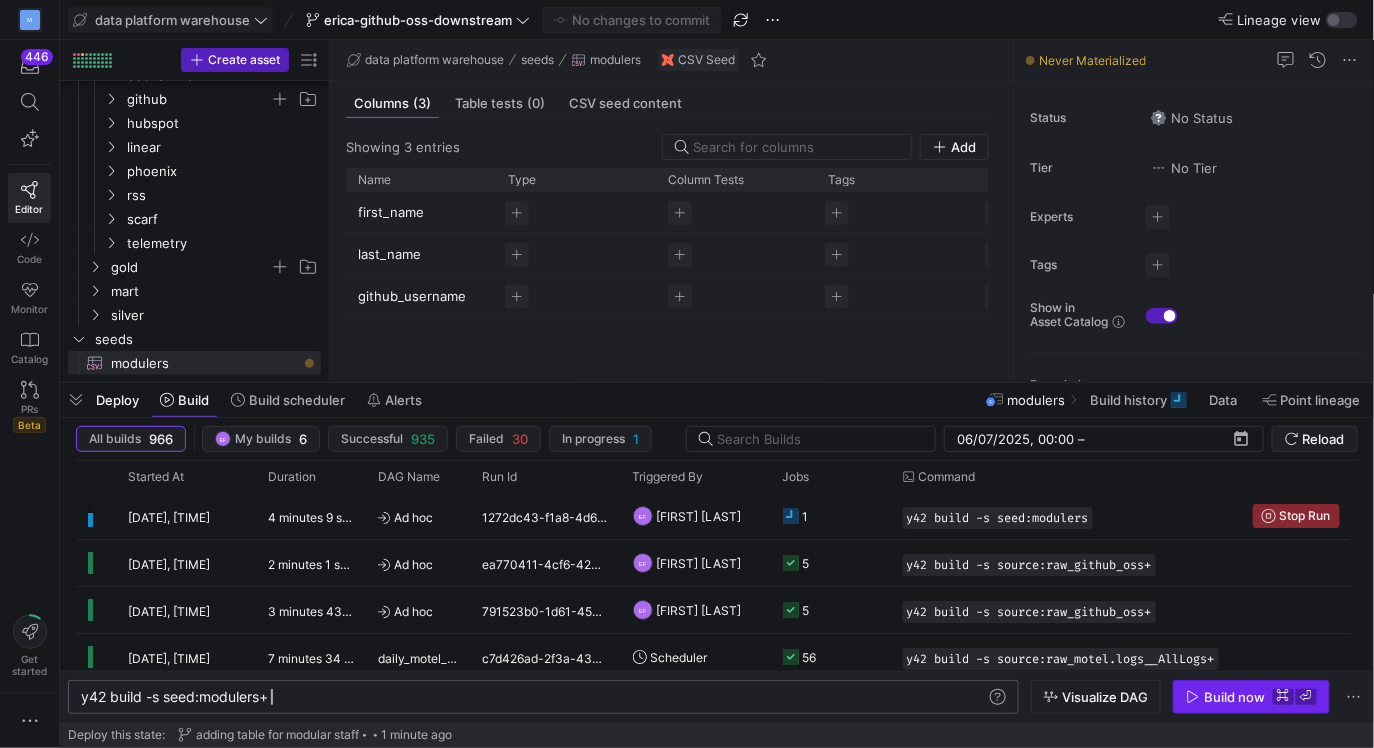 click on "Build now" at bounding box center (1234, 697) 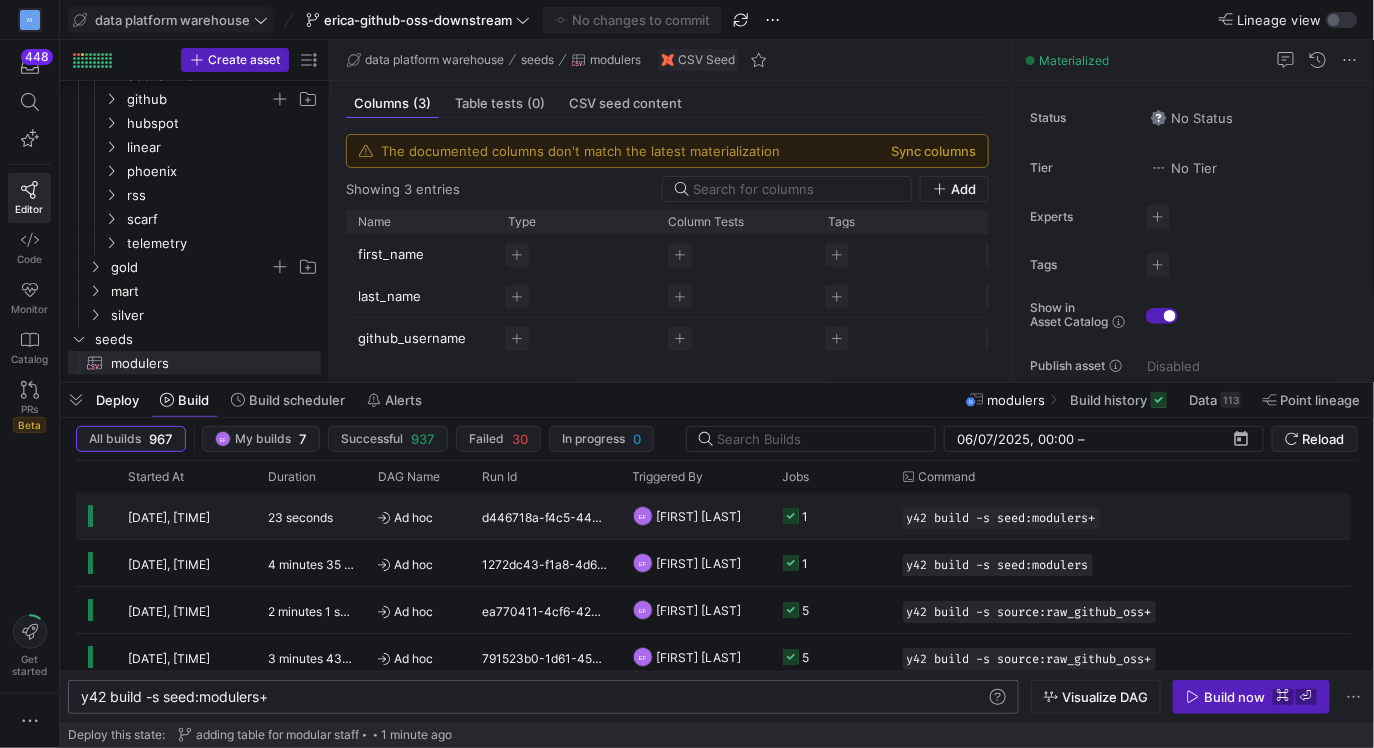 click on "1" 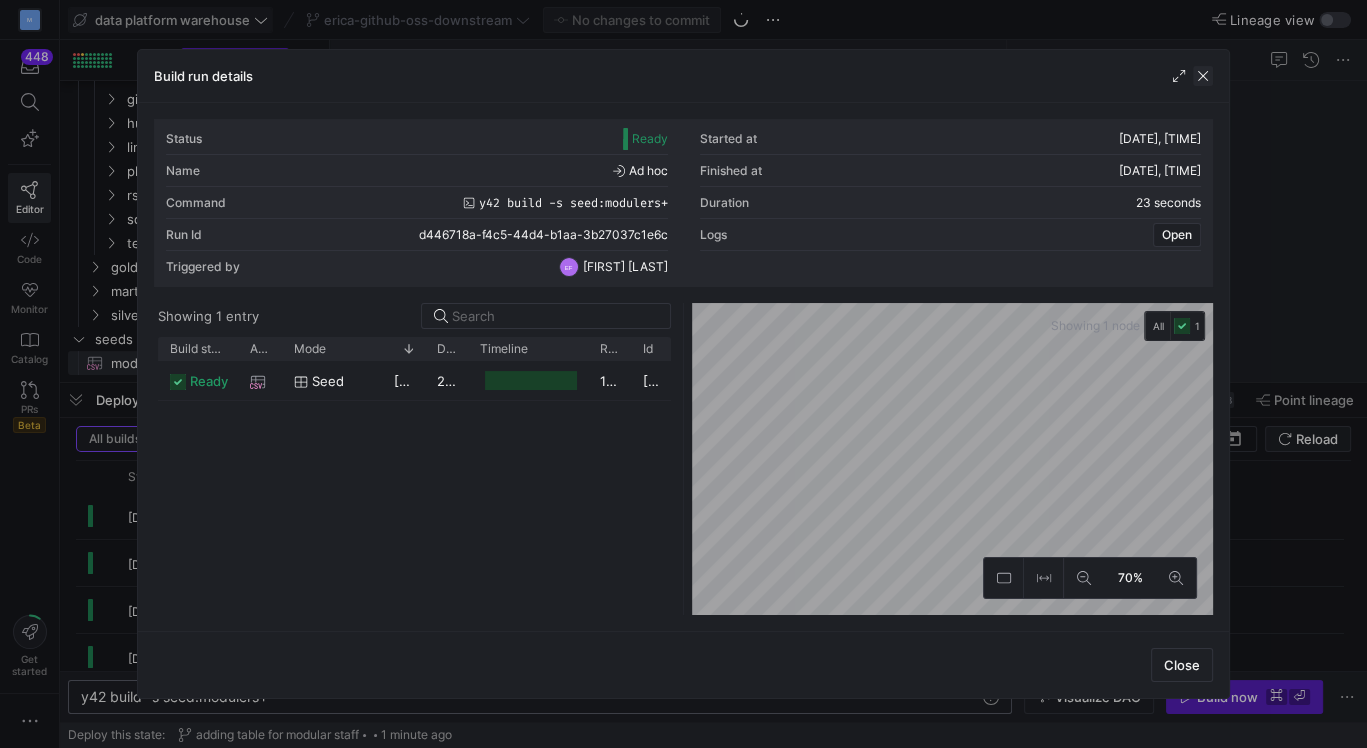 click 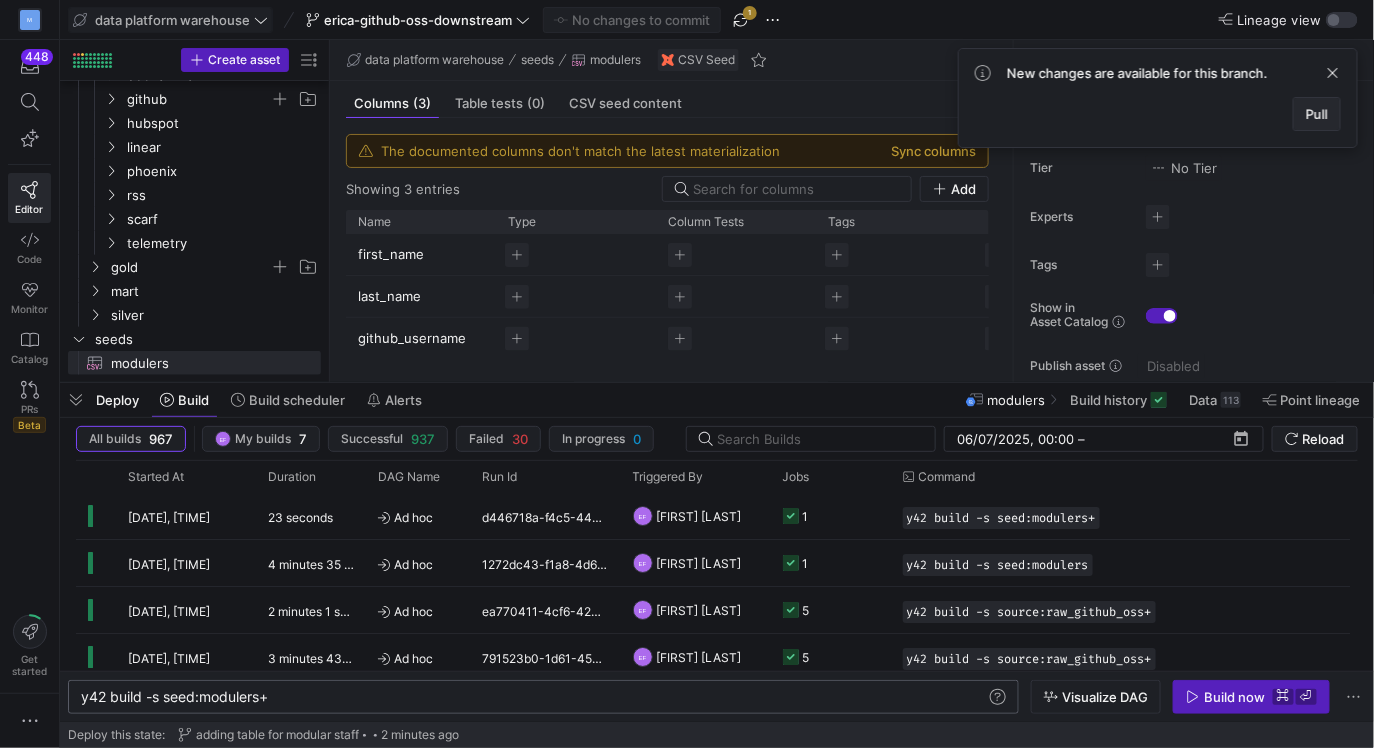 click on "Pull" 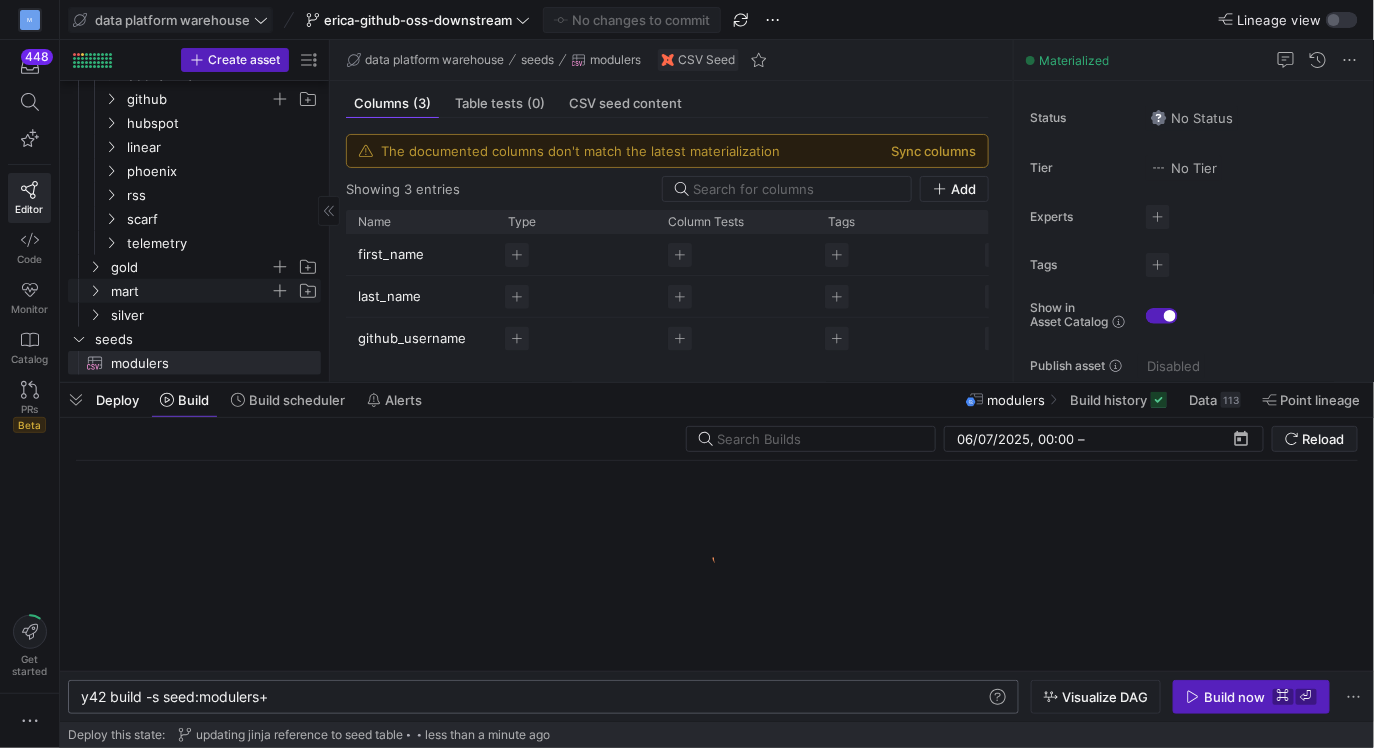 scroll, scrollTop: 166, scrollLeft: 0, axis: vertical 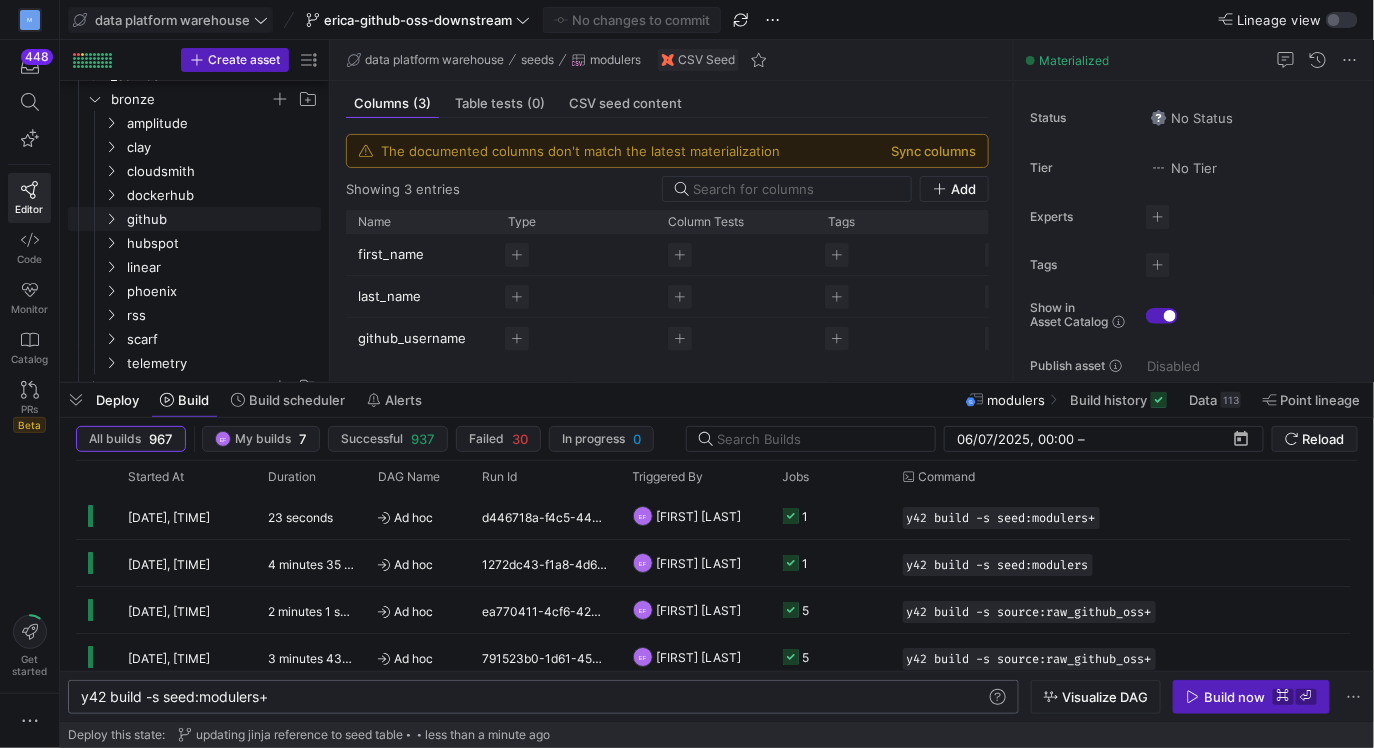 click 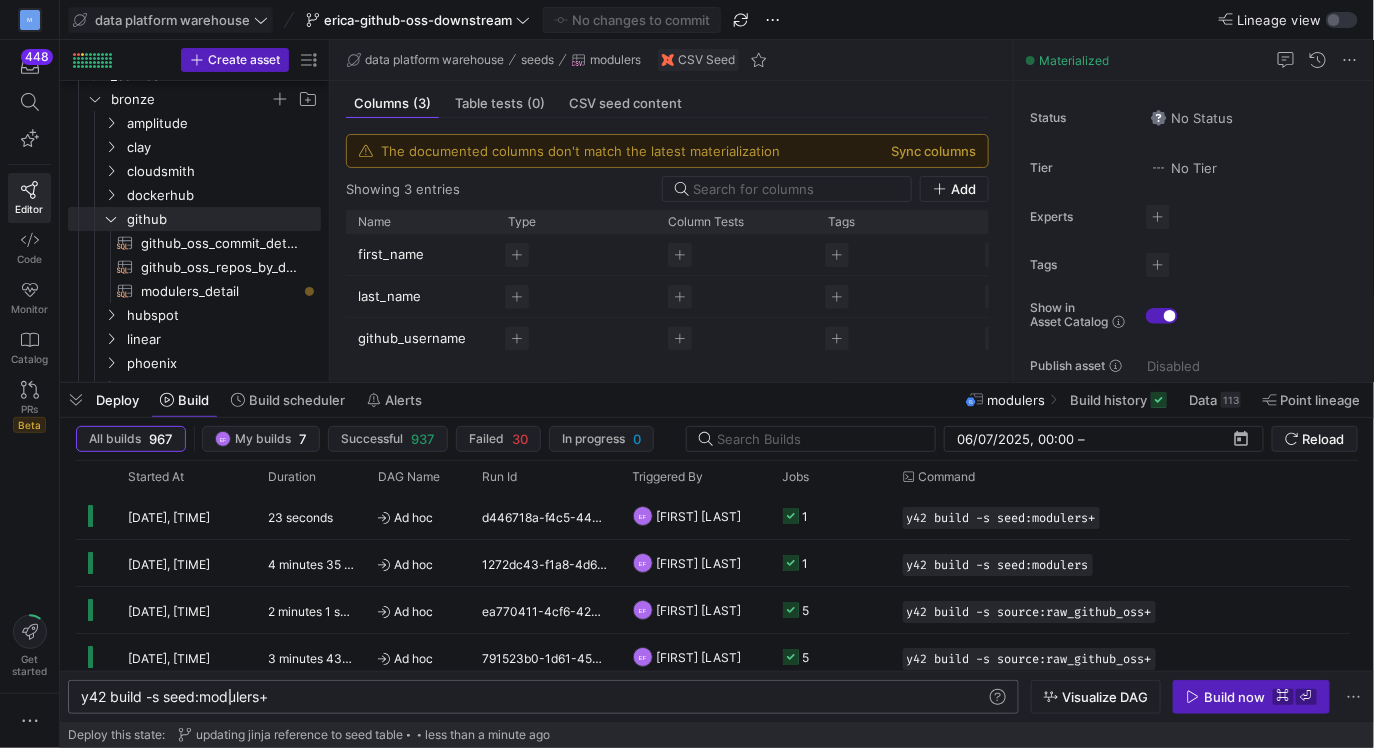 click on "y42 build -s seed:modulers+" 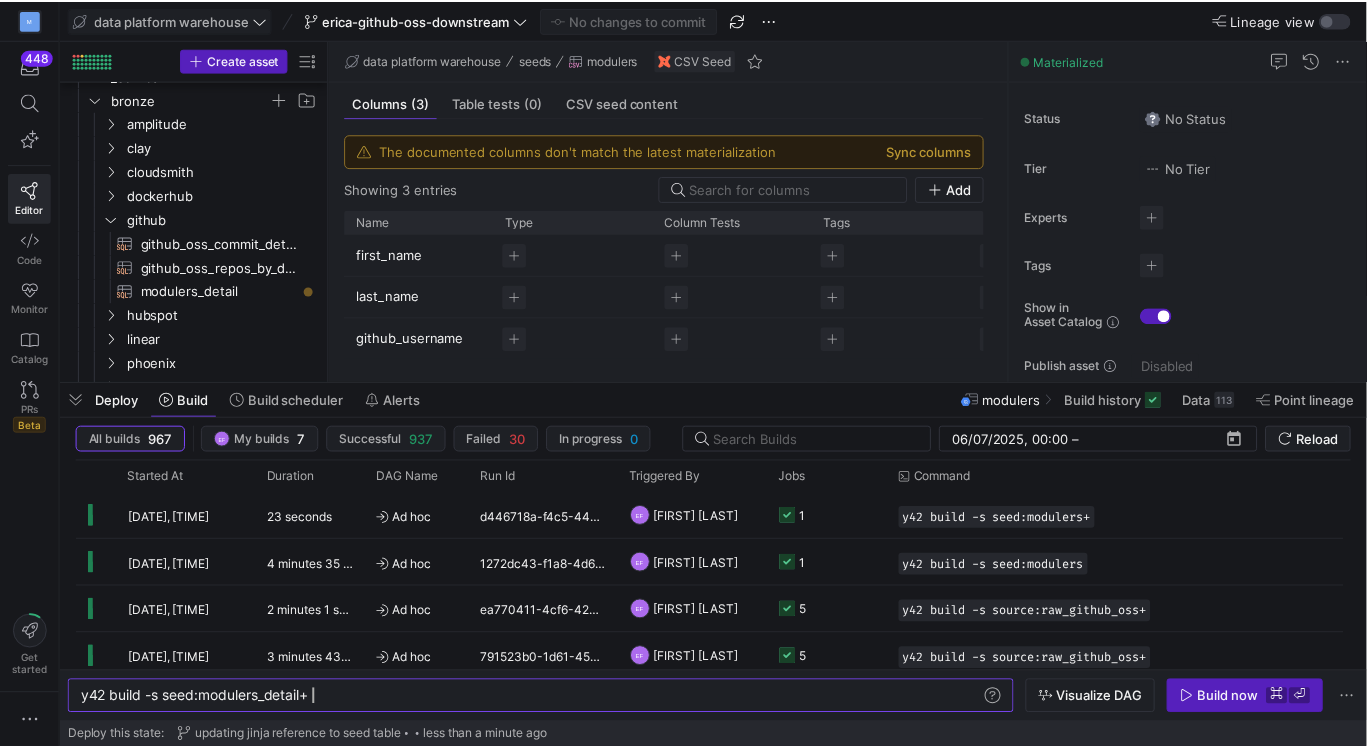 scroll, scrollTop: 0, scrollLeft: 222, axis: horizontal 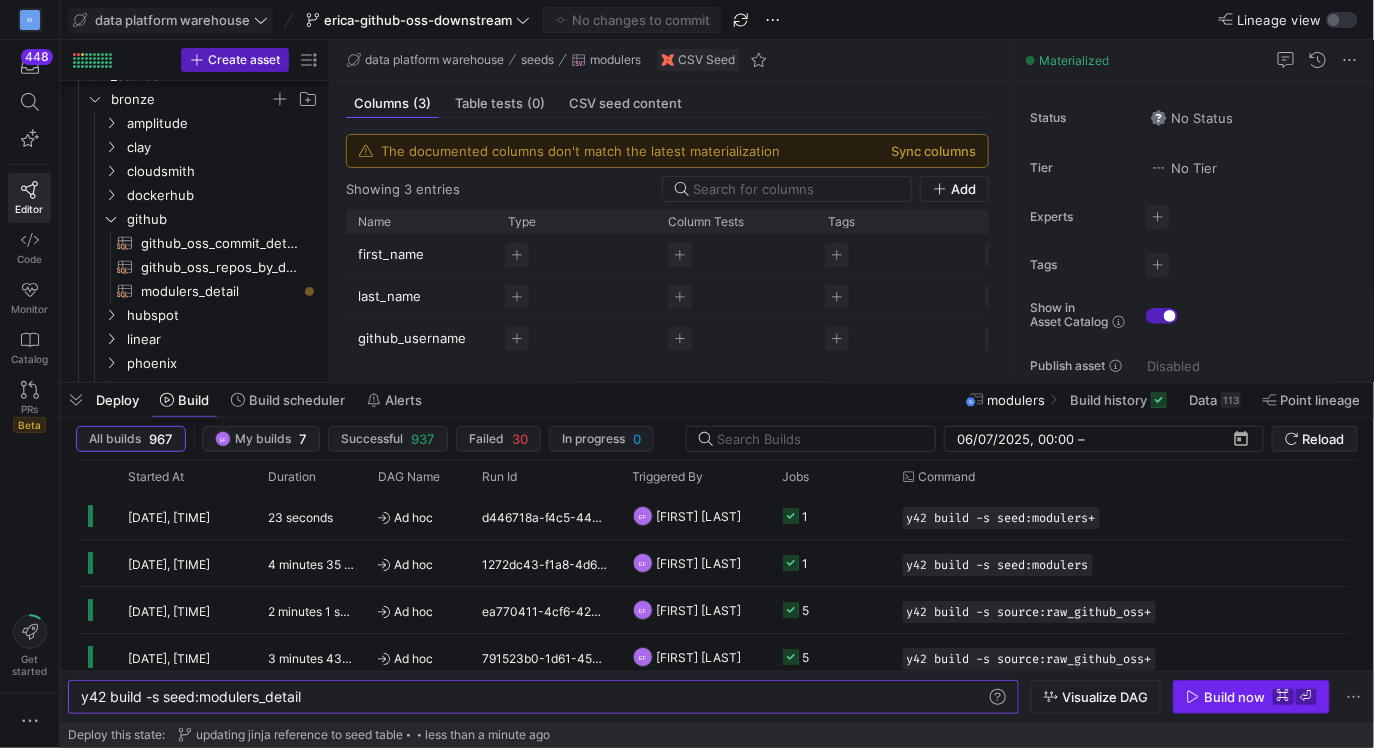 click at bounding box center [1251, 697] 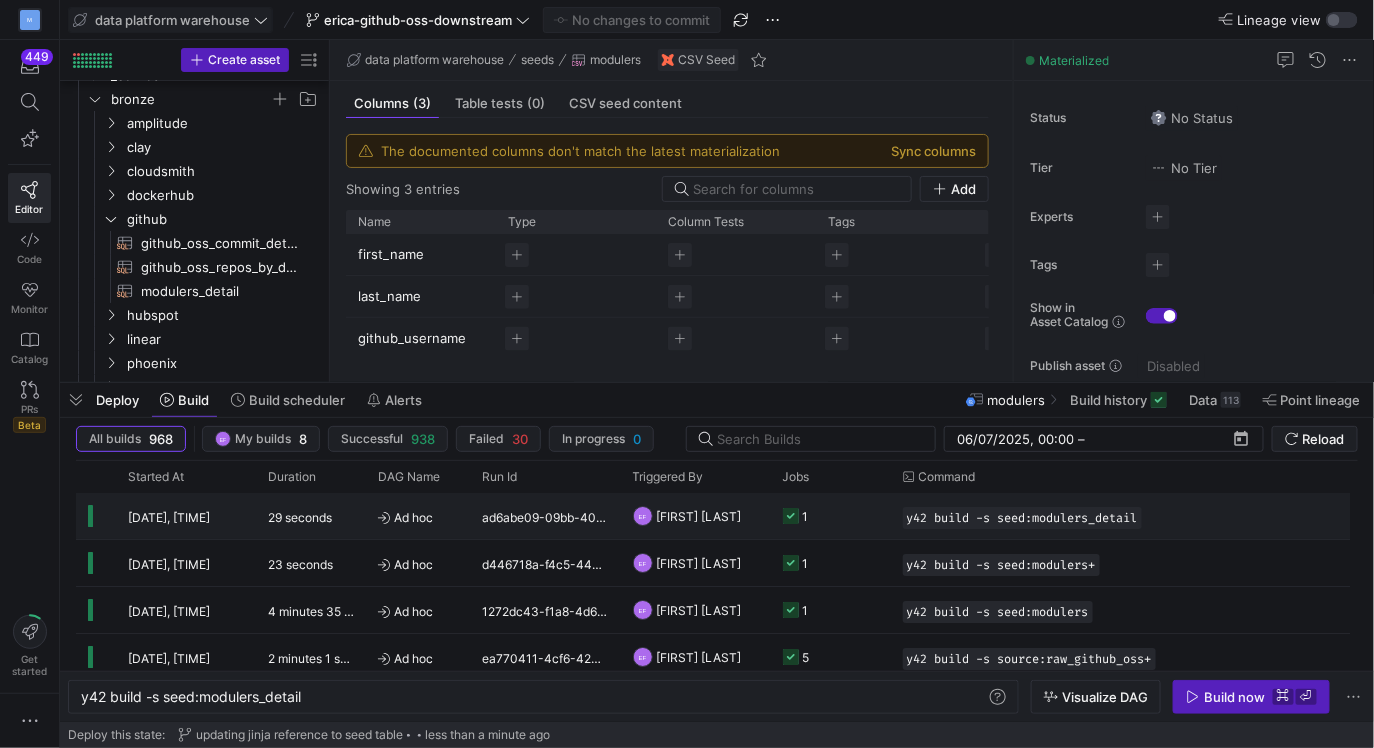 click on "ad6abe09-09bb-4085-a05d-31bf6894a6e6" 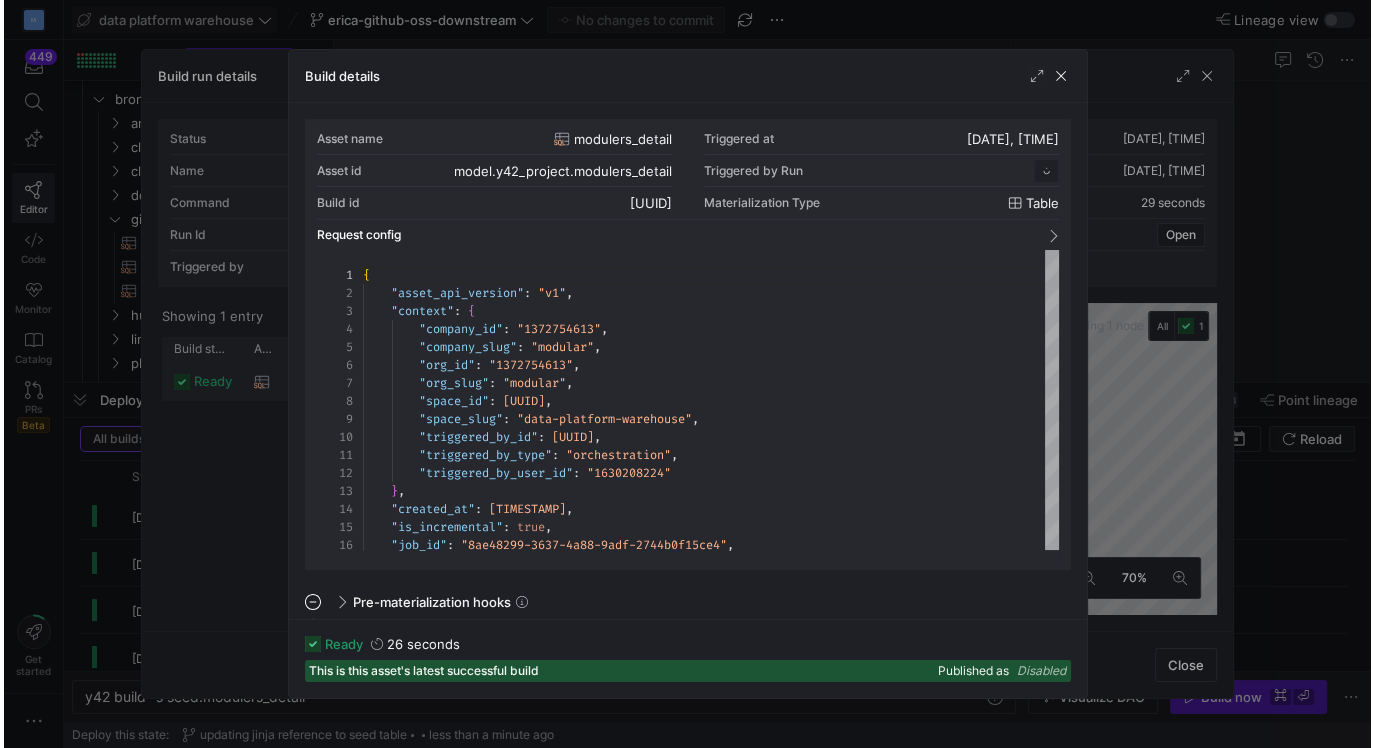 scroll, scrollTop: 180, scrollLeft: 0, axis: vertical 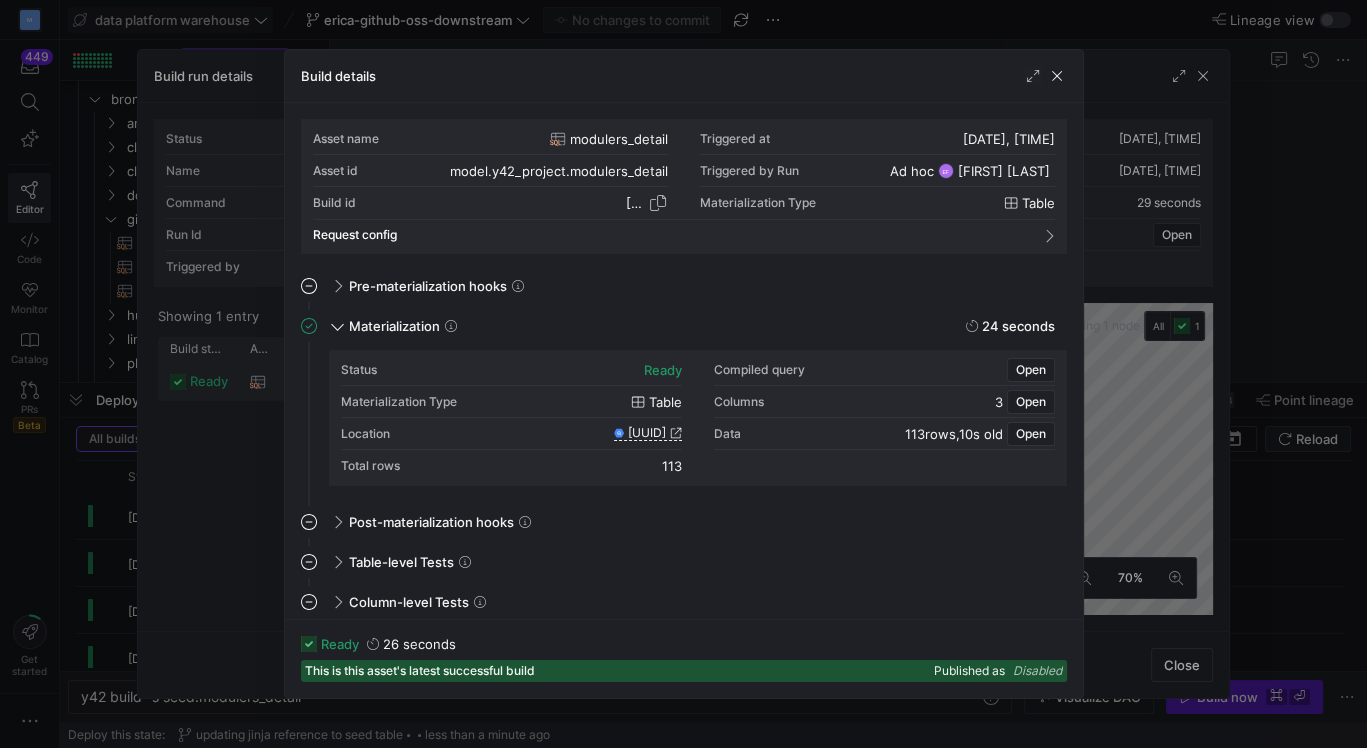 click at bounding box center (658, 203) 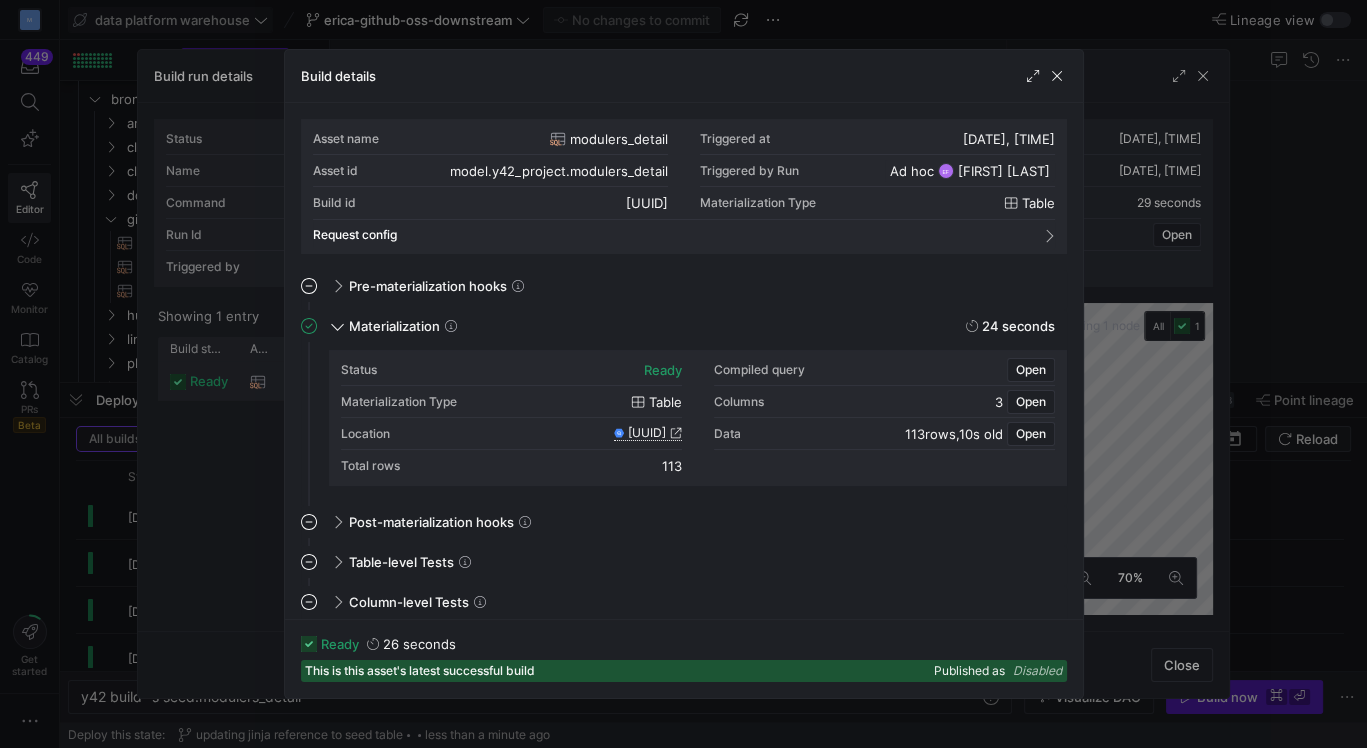 click 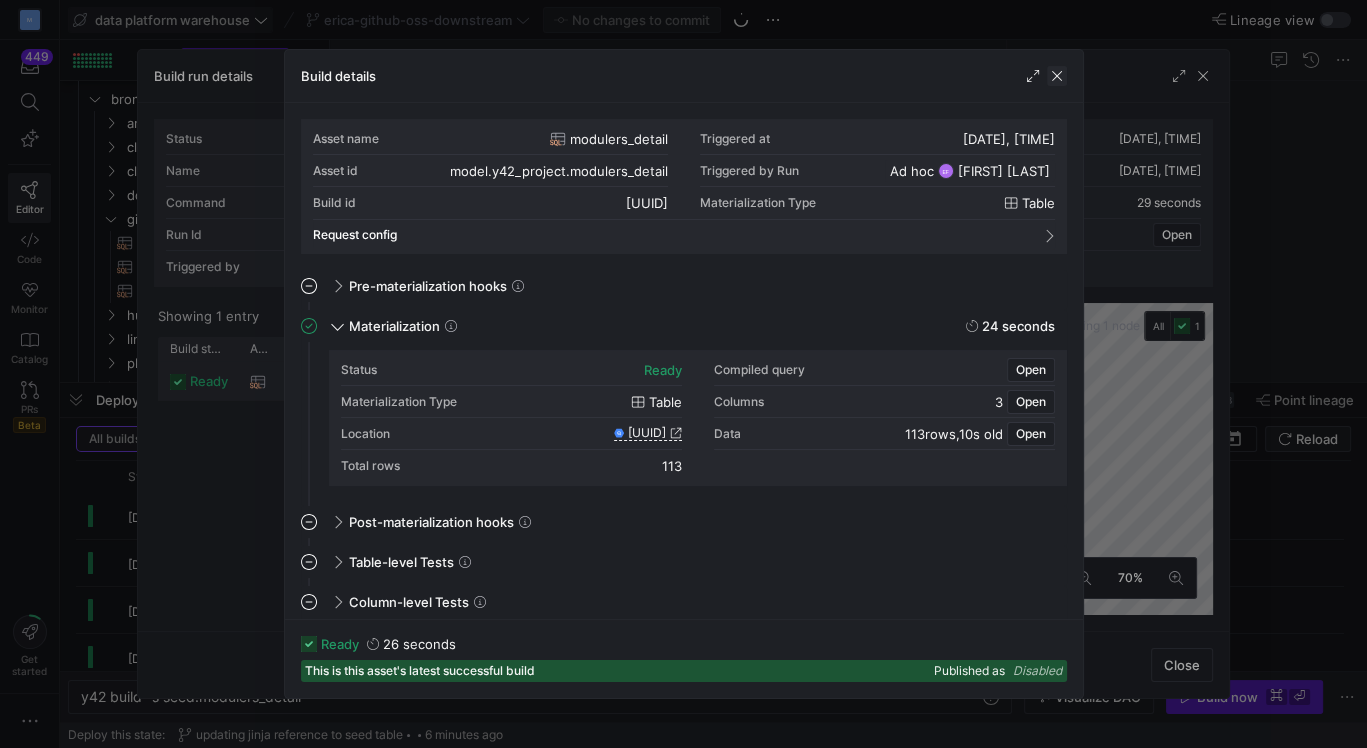 click 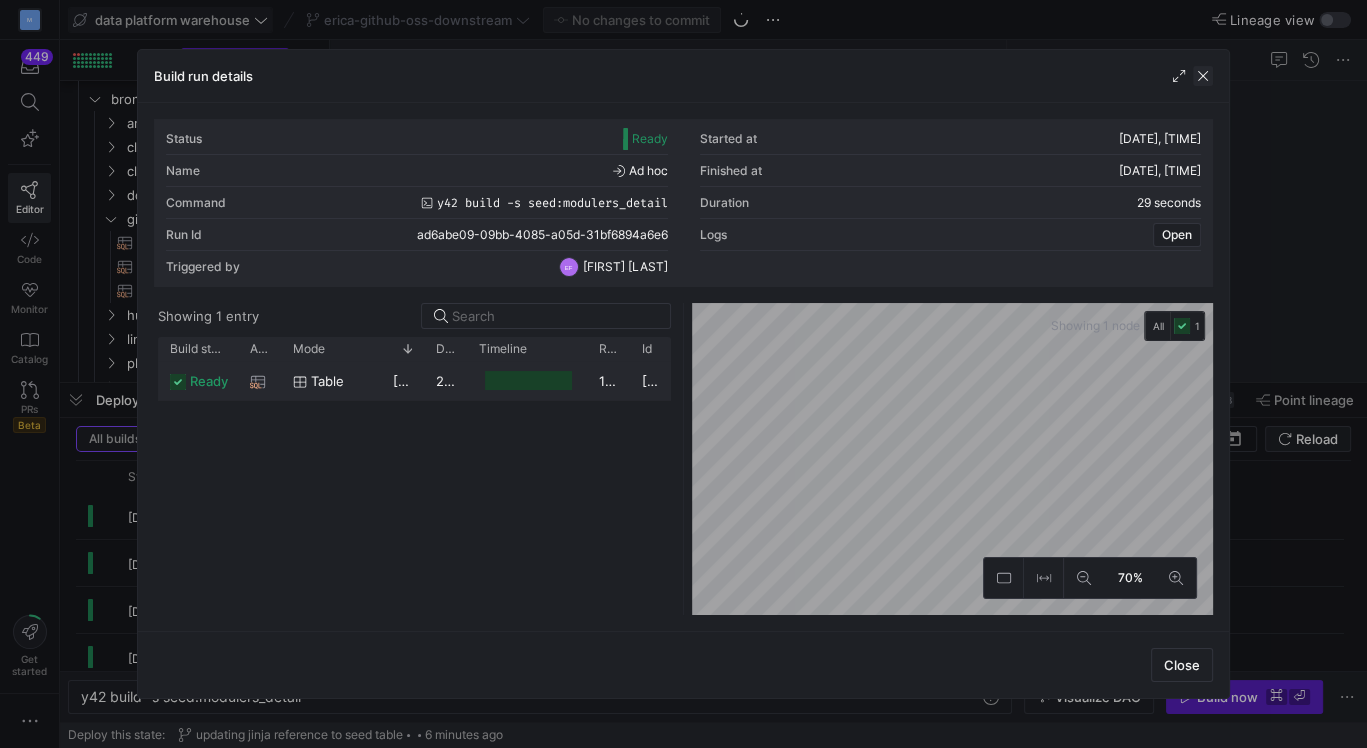 click 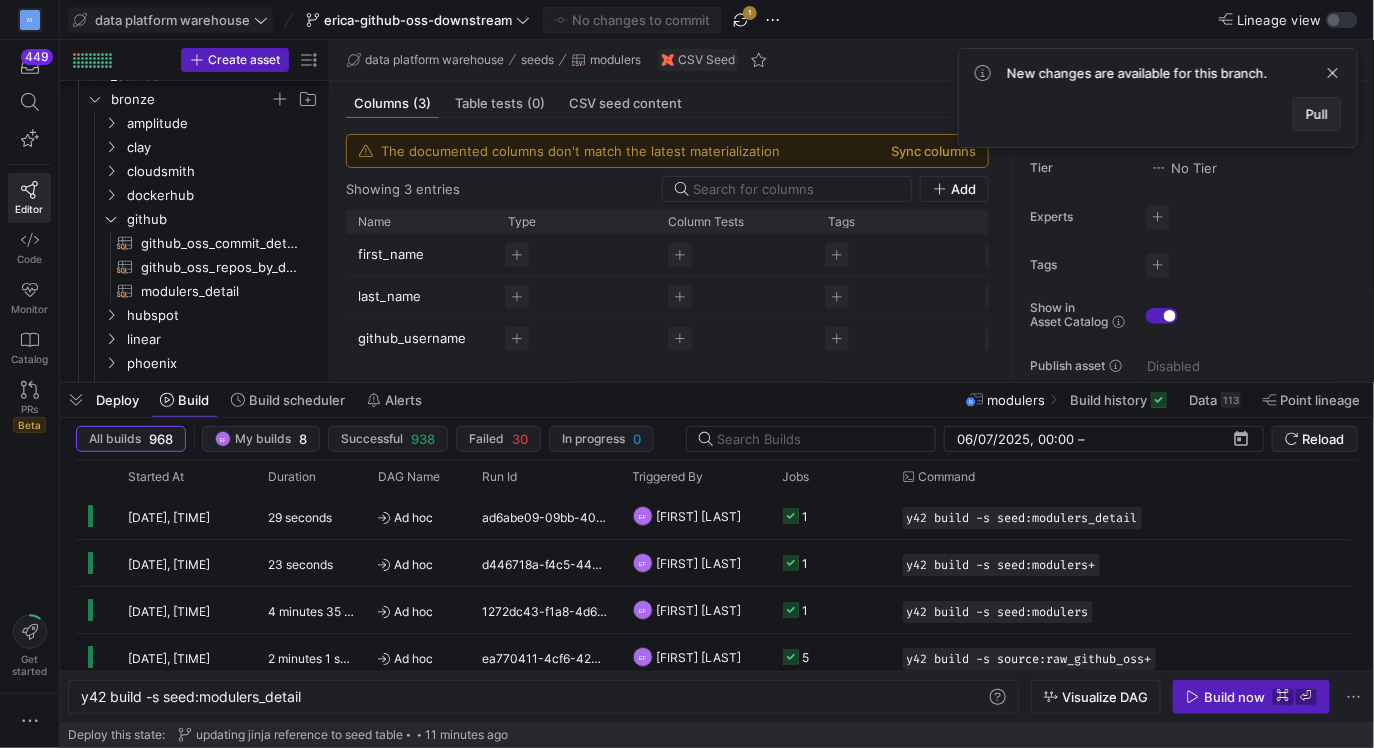 click on "Pull" 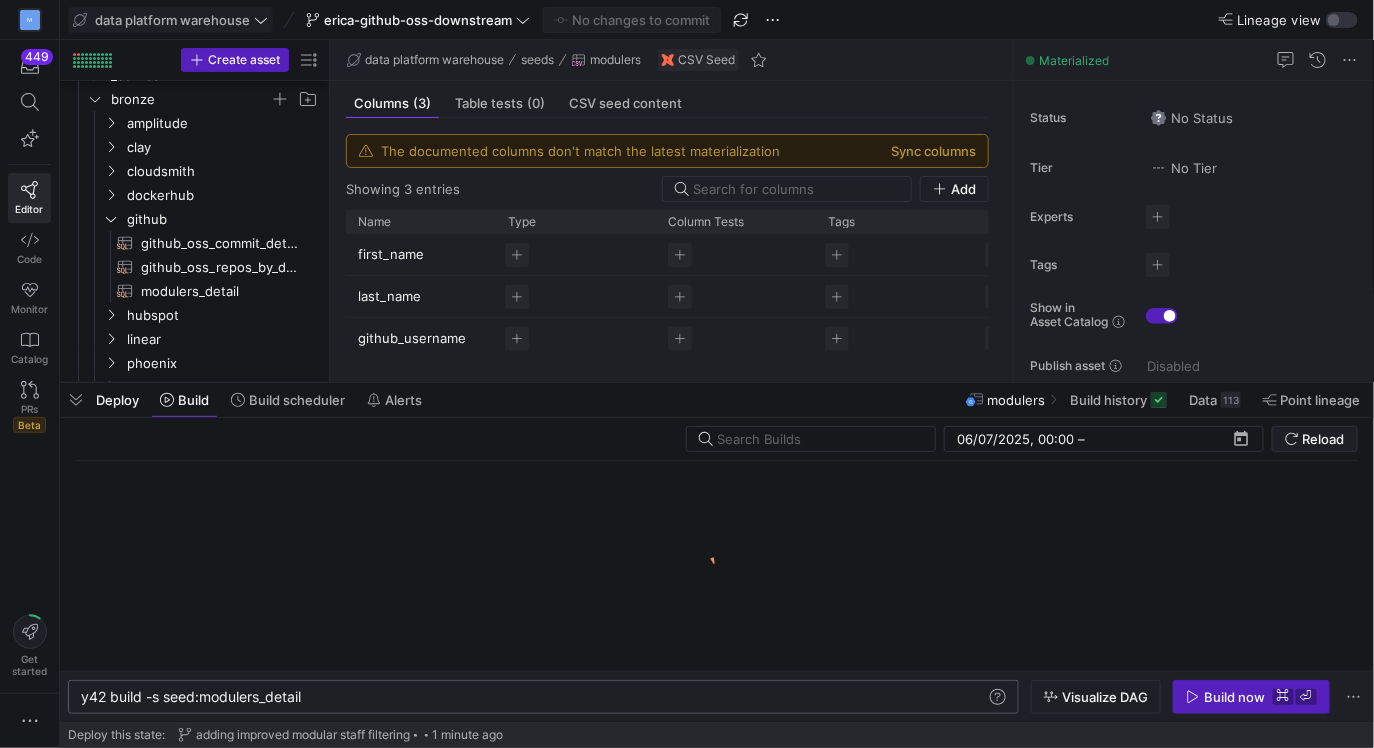 click on "y42 build -s seed:modulers_detail" 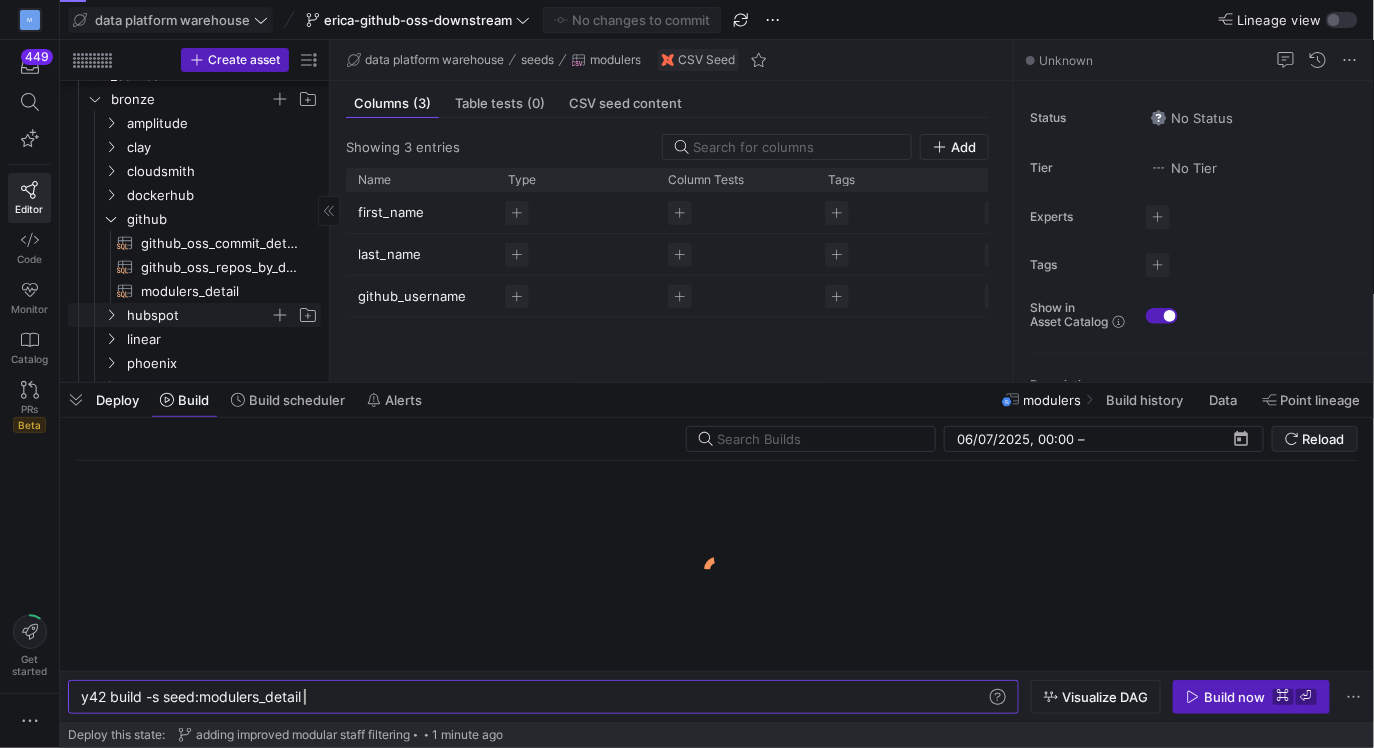 scroll, scrollTop: 258, scrollLeft: 0, axis: vertical 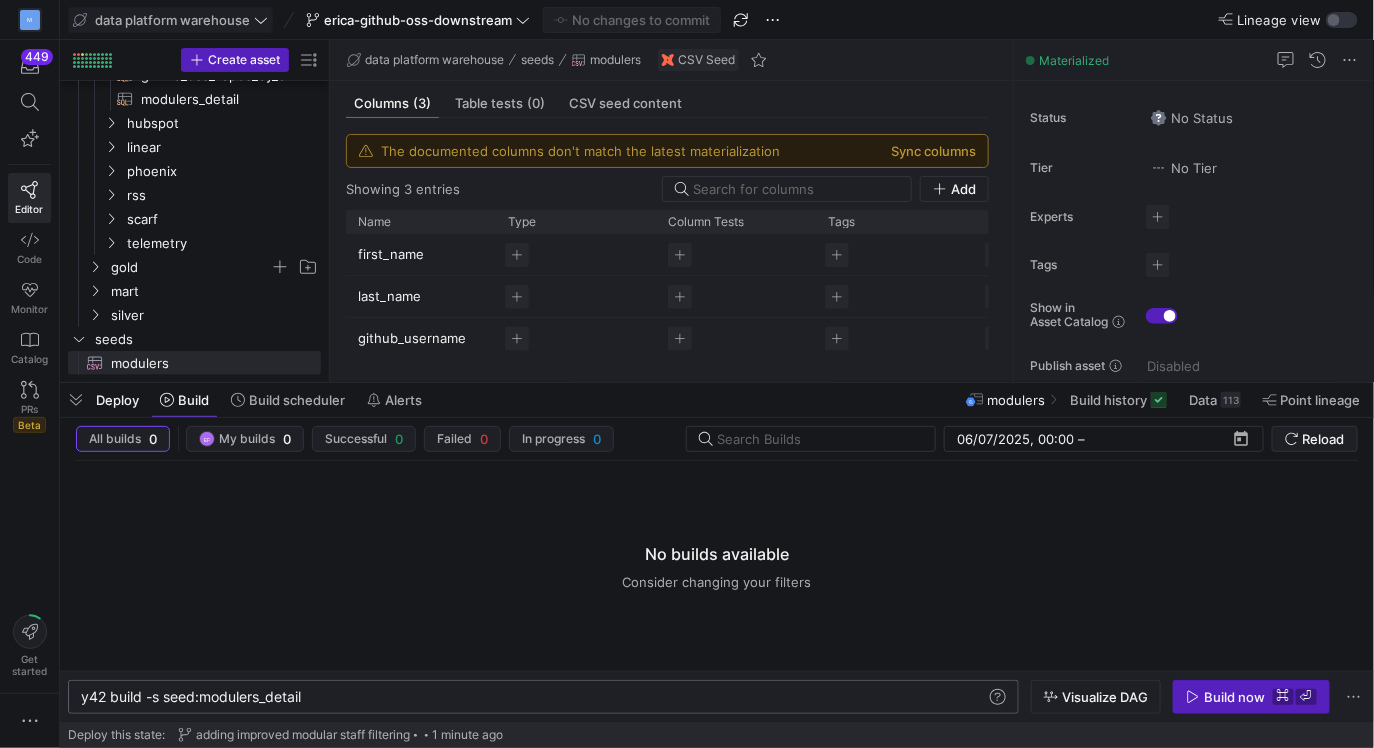 click on "y42 build -s seed:modulers_detail" 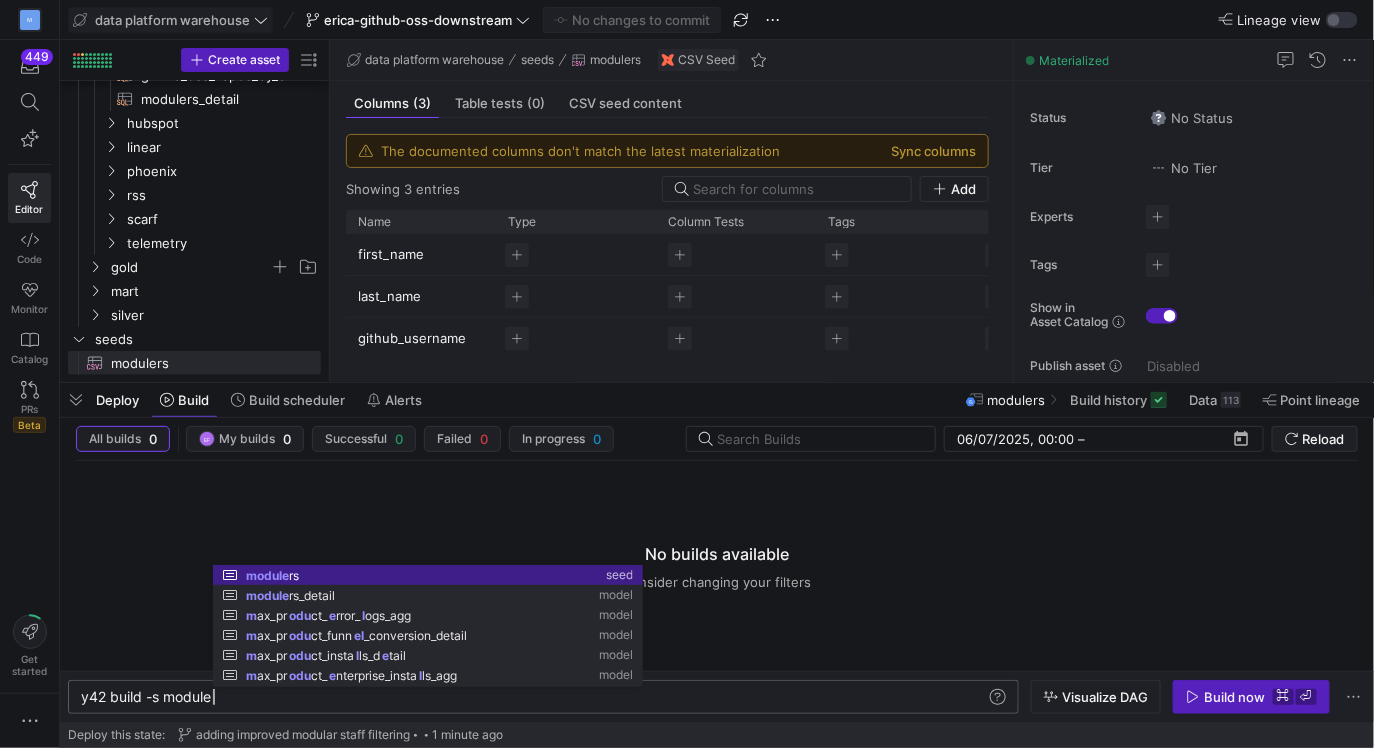 scroll, scrollTop: 0, scrollLeft: 135, axis: horizontal 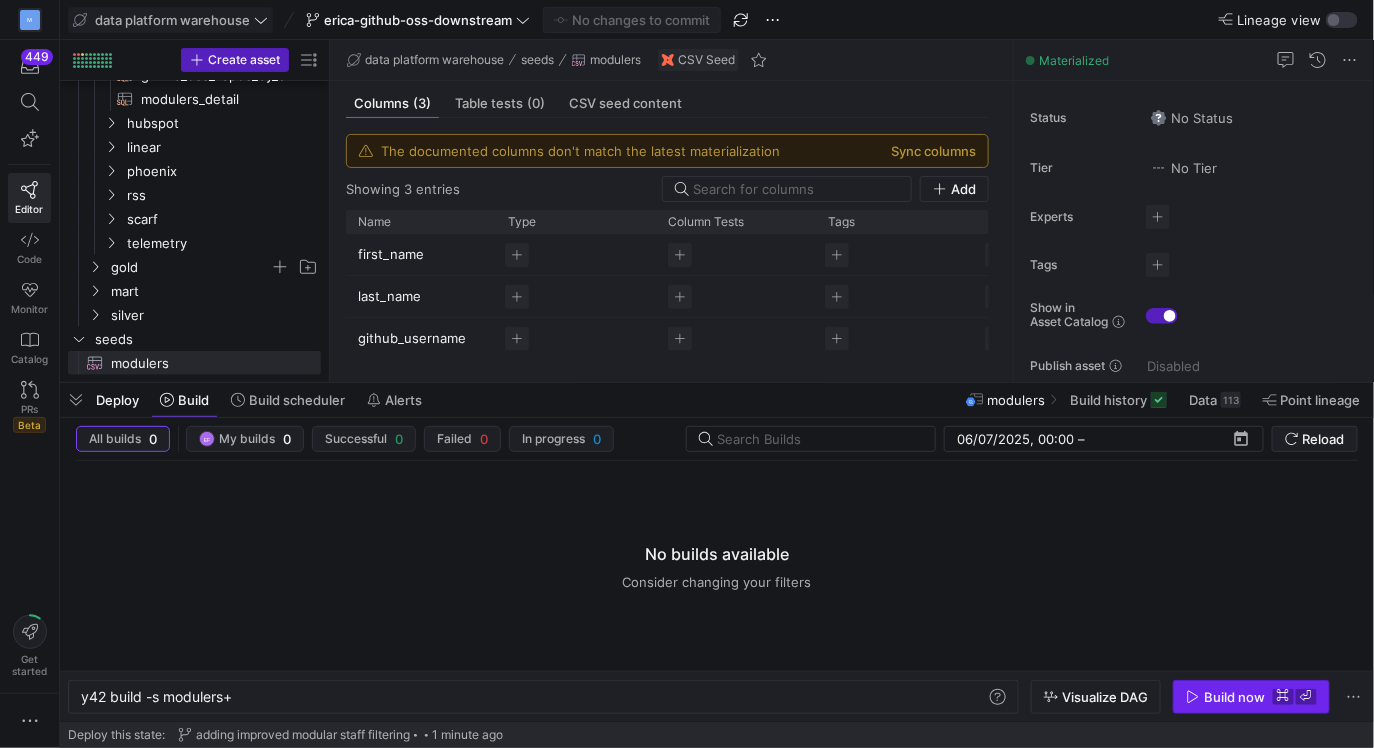 click on "Build now" at bounding box center (1234, 697) 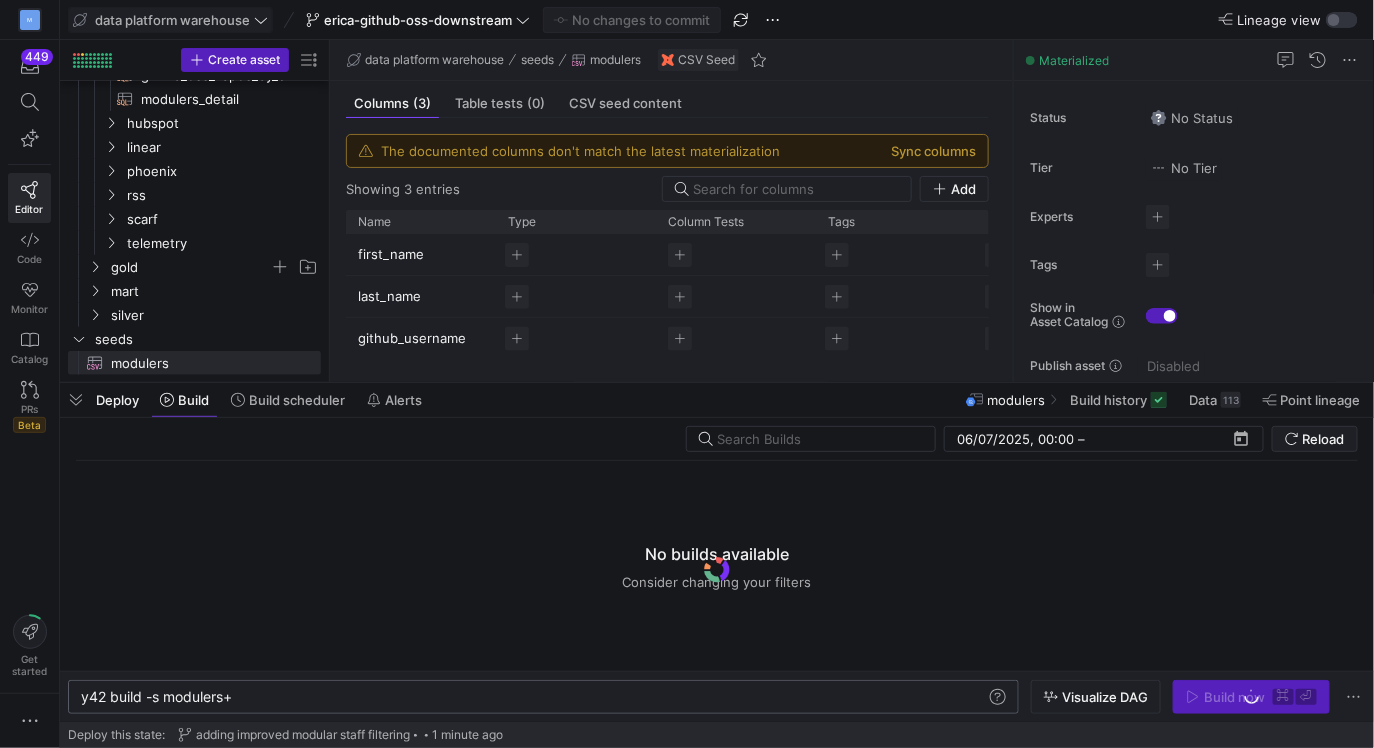 click on "y42 build -s modulers+" 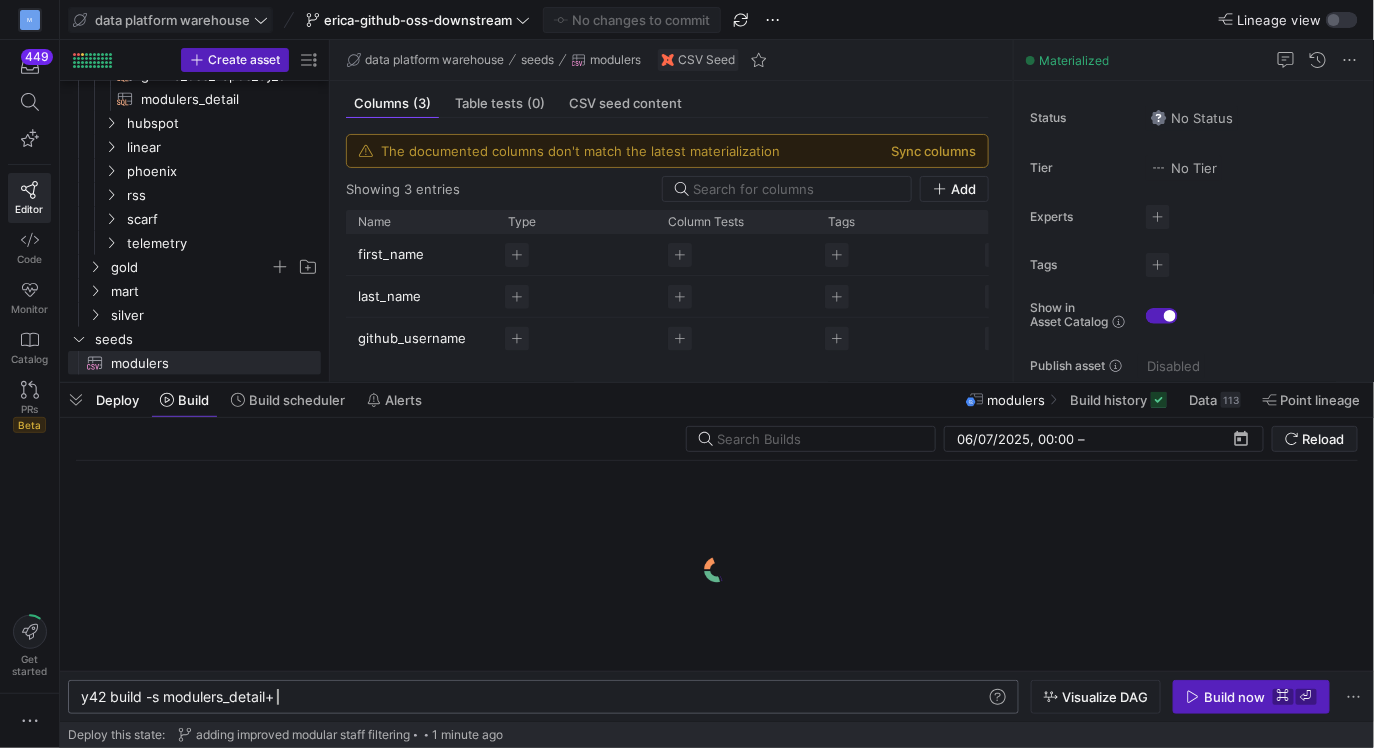 scroll, scrollTop: 0, scrollLeft: 195, axis: horizontal 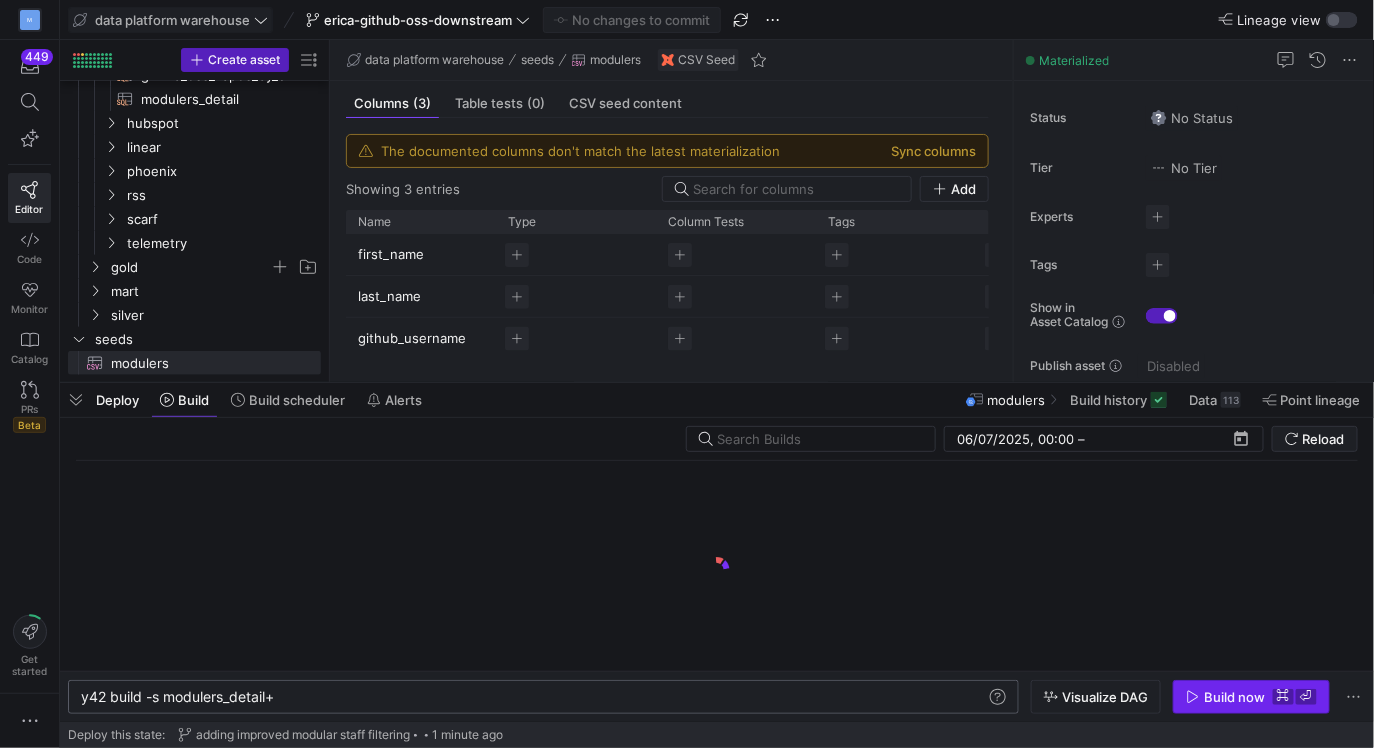 click at bounding box center [1251, 697] 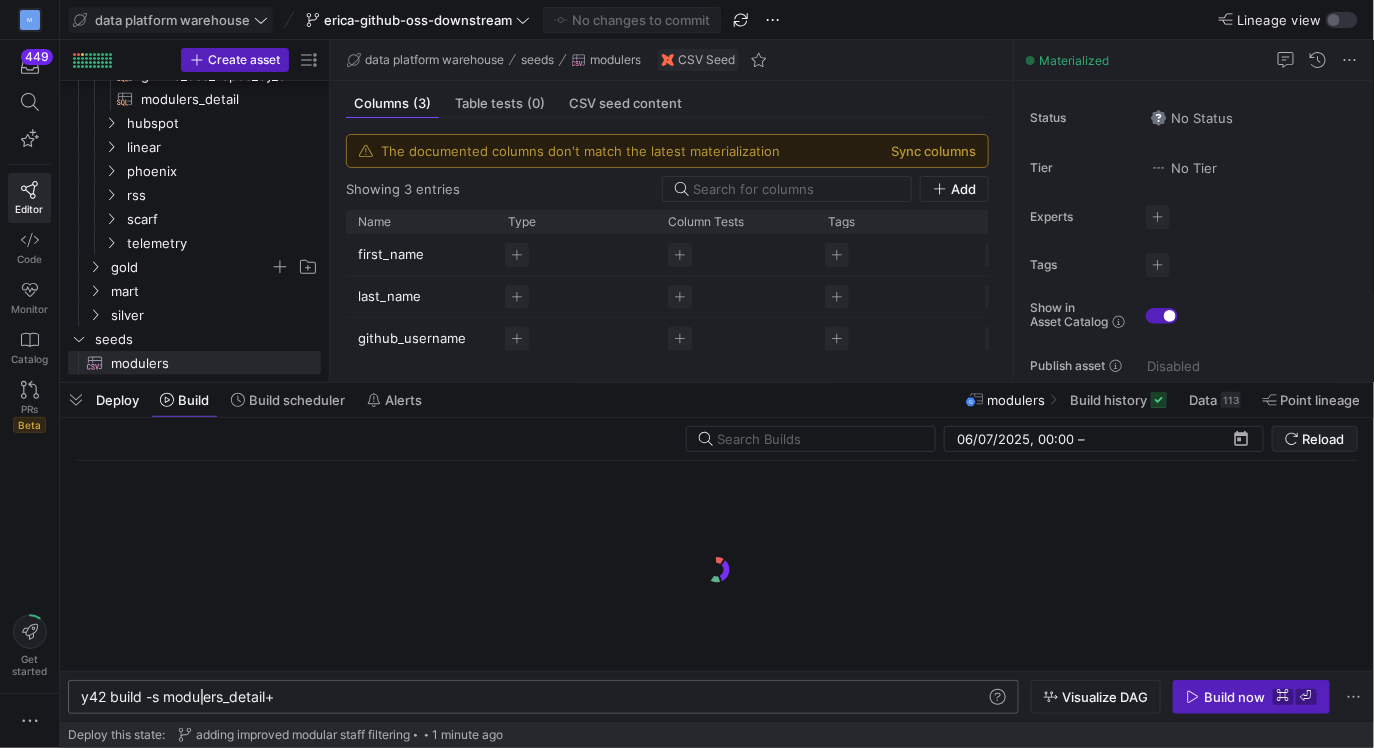 click on "y42 build -s modulers_detail+" 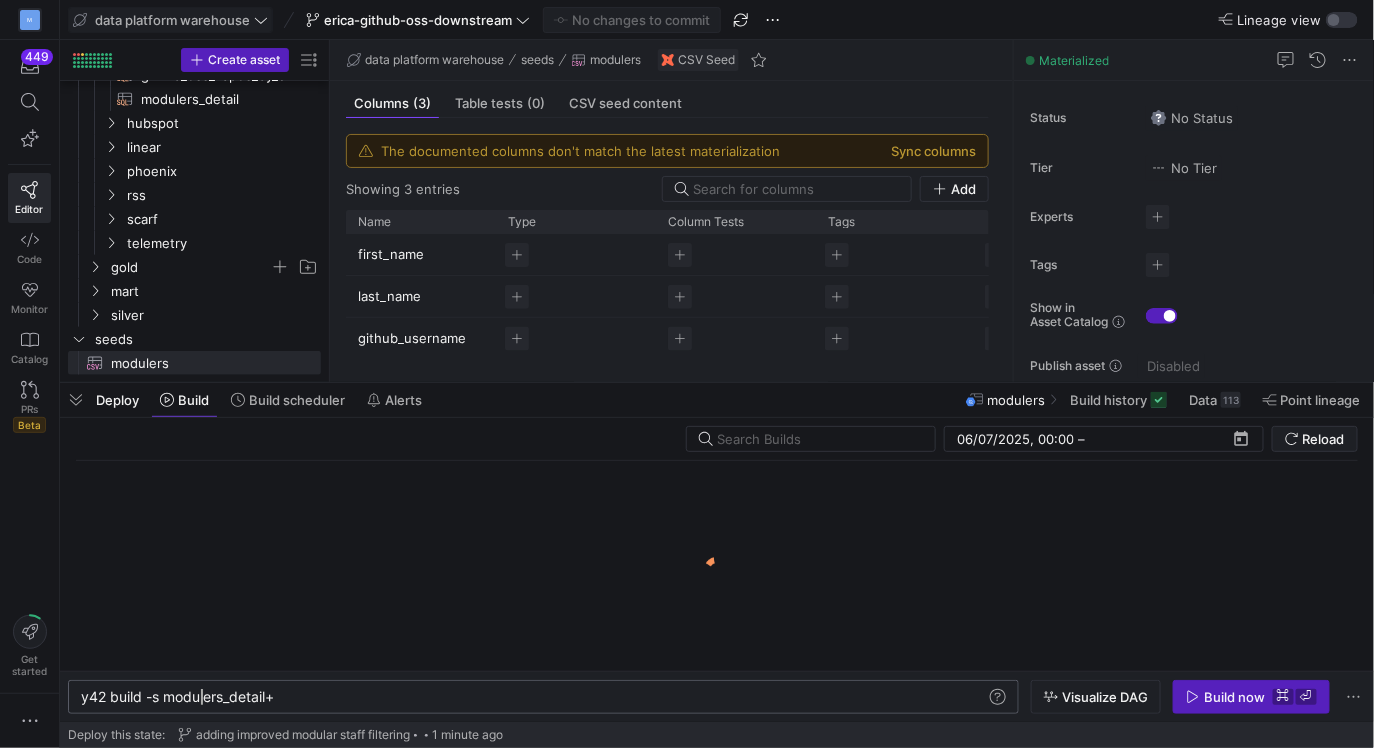 click on "y42 build -s modulers_detail+" 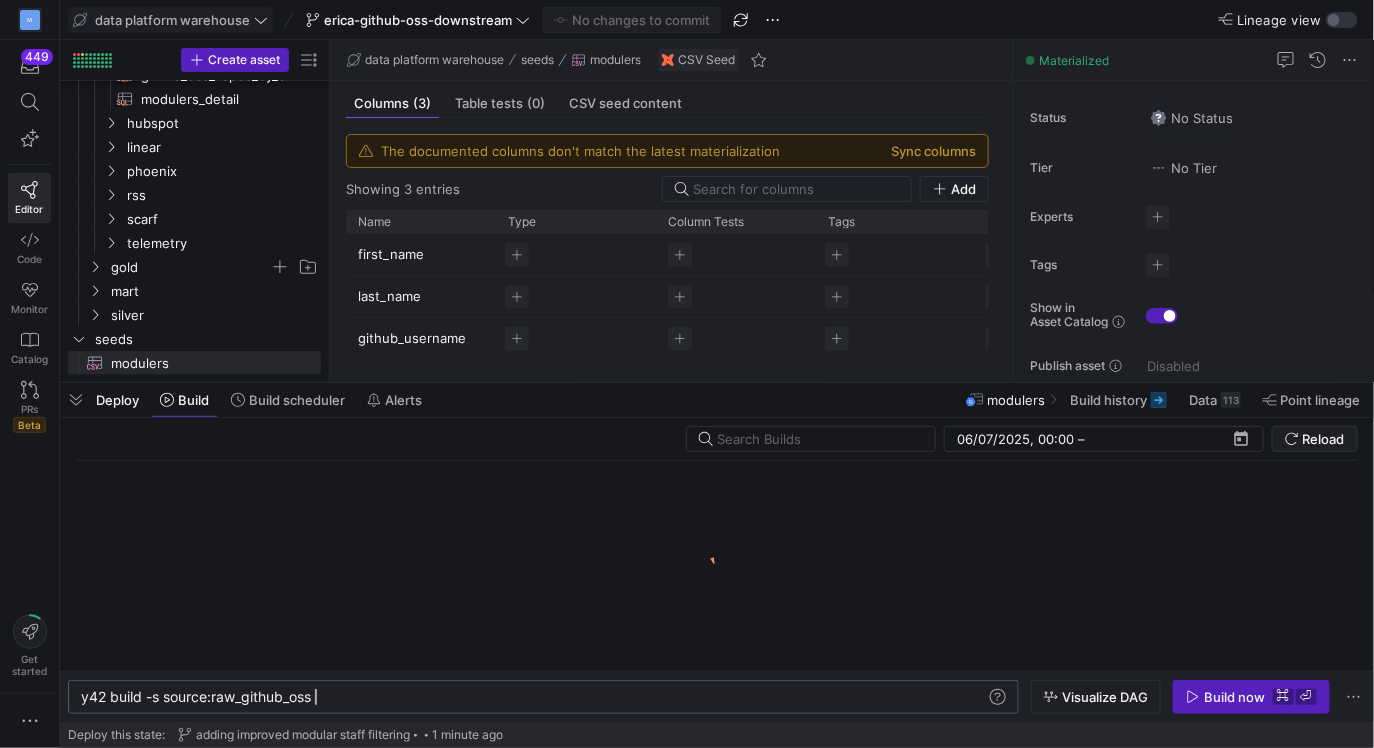 scroll, scrollTop: 0, scrollLeft: 242, axis: horizontal 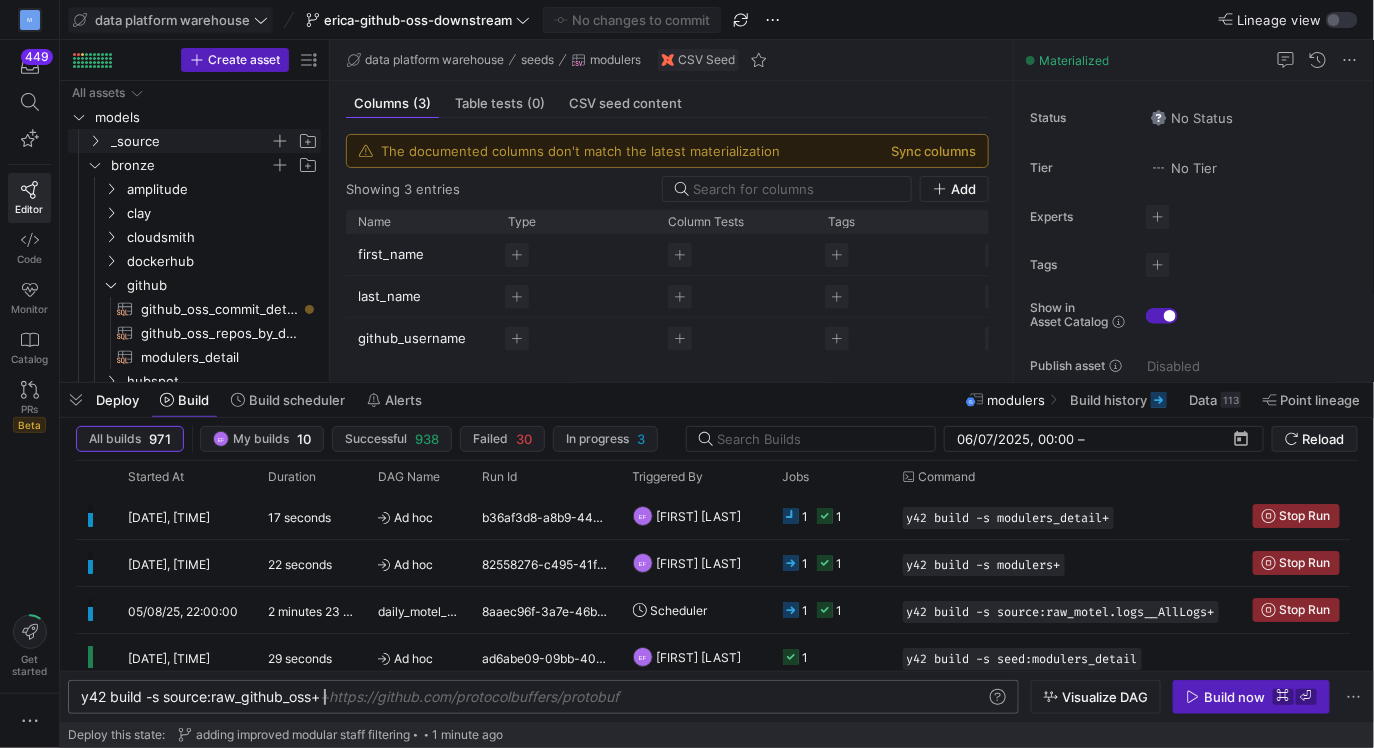 type on "y42 build -s source:raw_github_oss+" 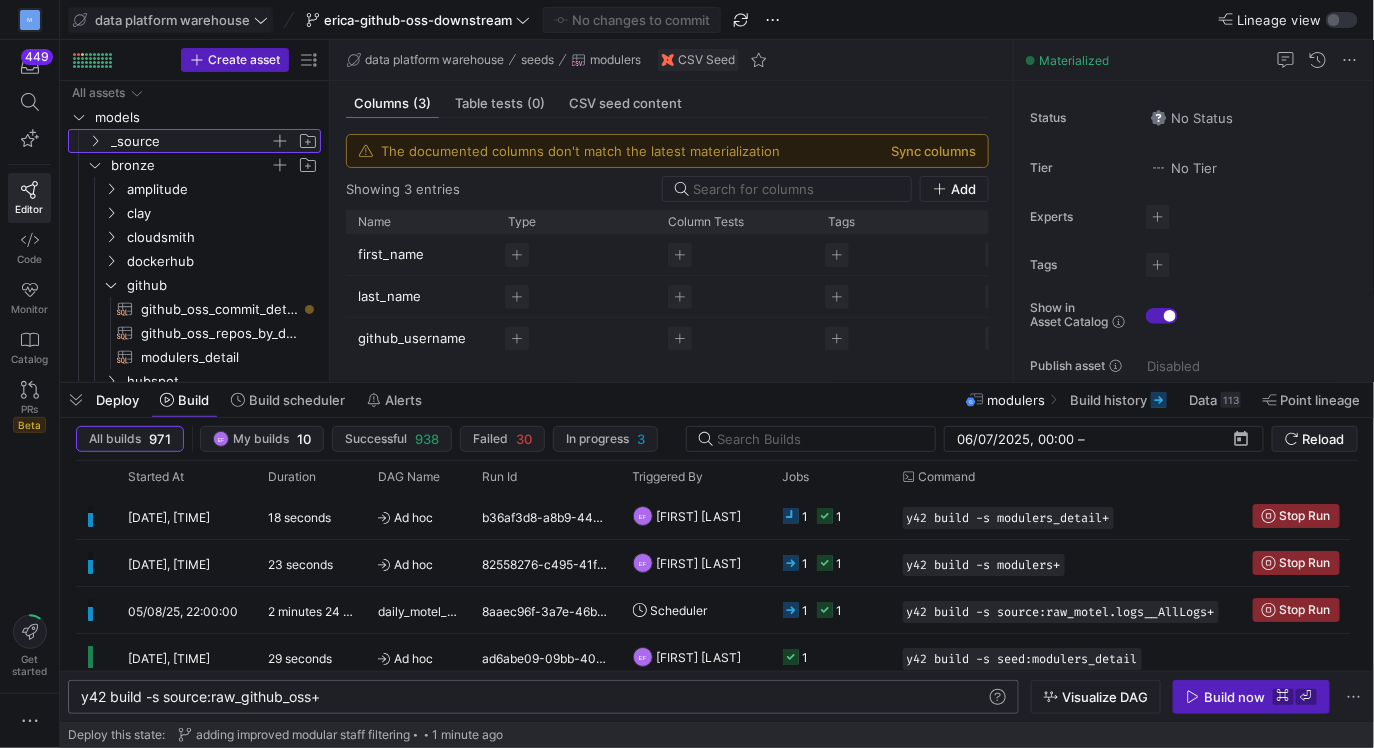 click 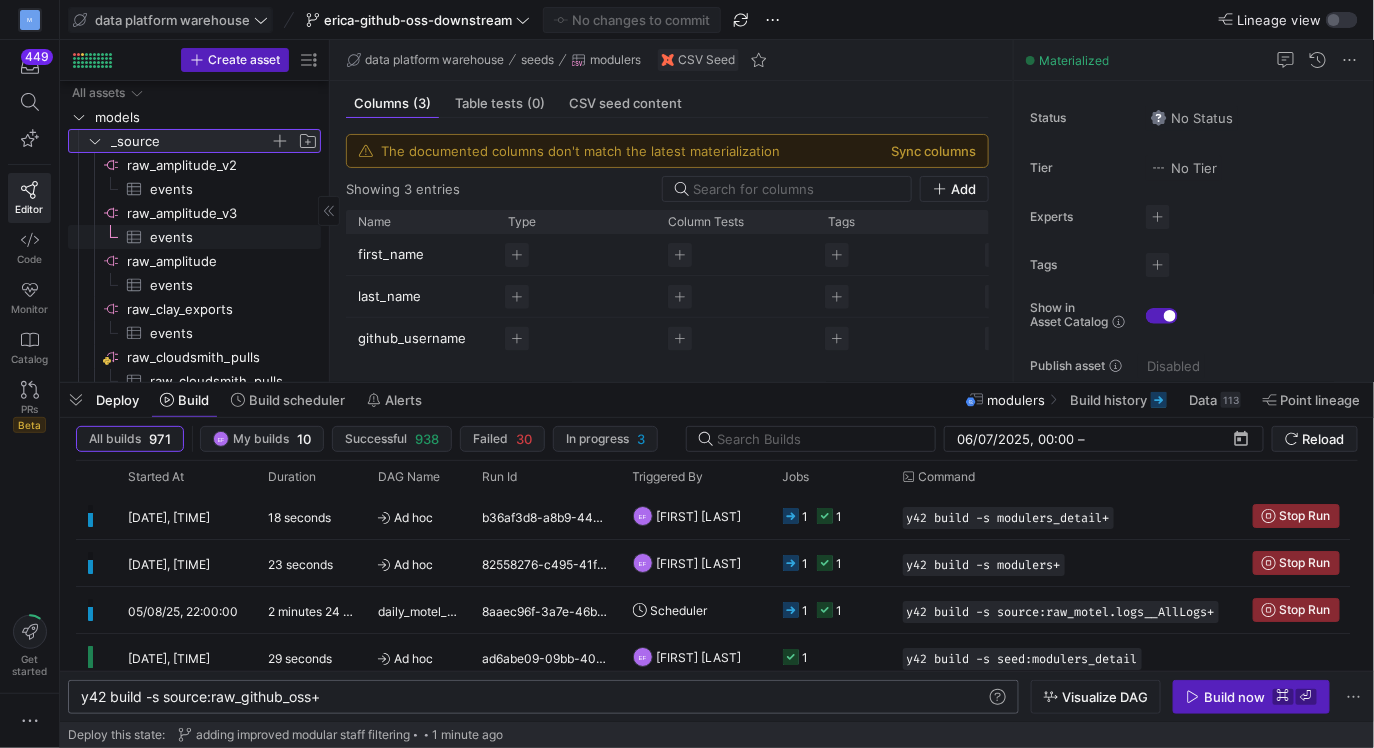 scroll, scrollTop: 76, scrollLeft: 0, axis: vertical 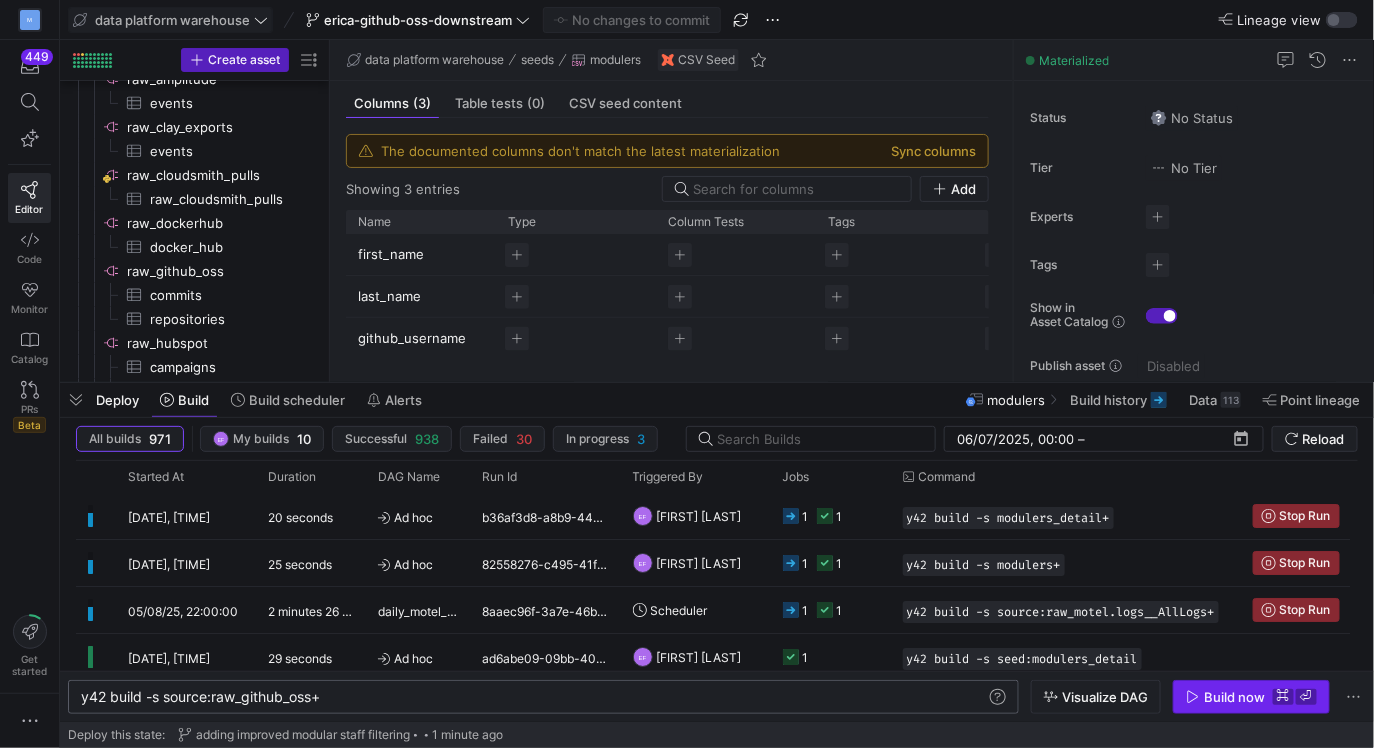 click on "Build now" at bounding box center [1234, 697] 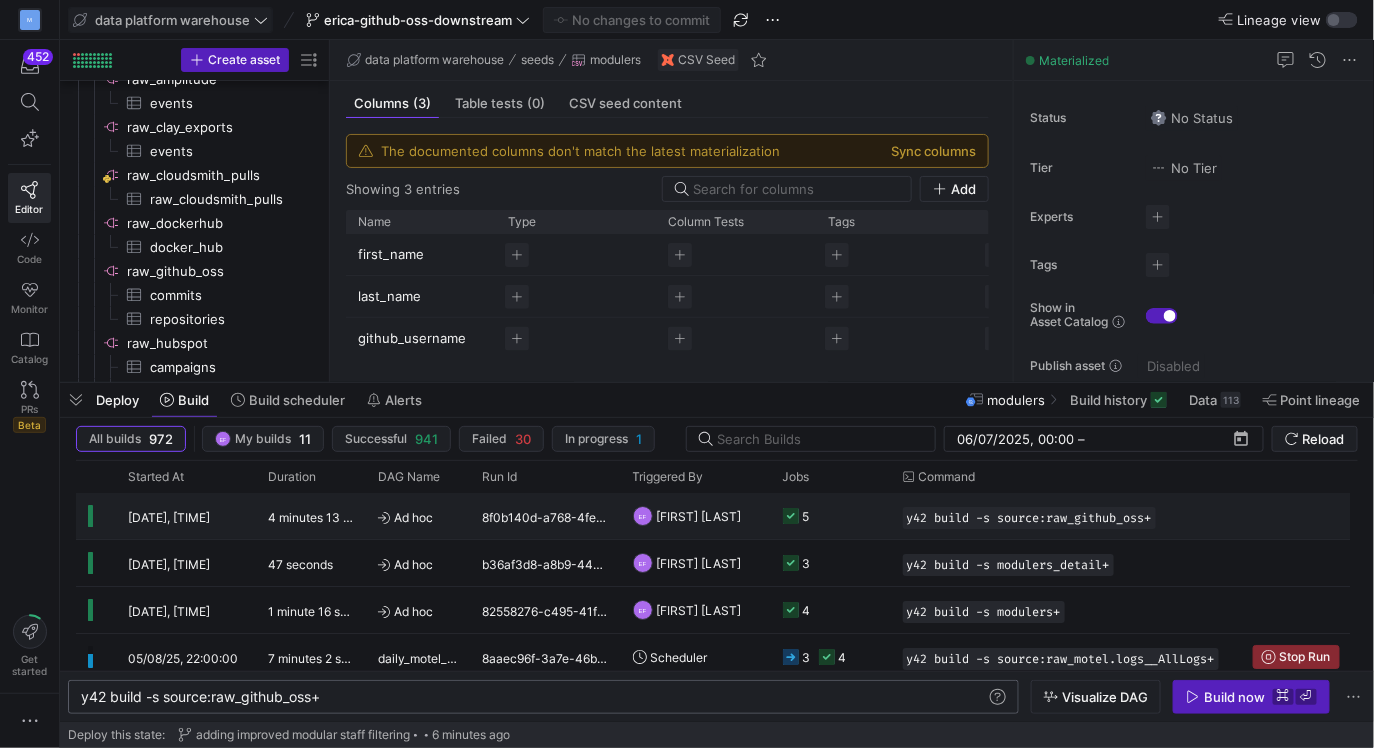 click on "5" 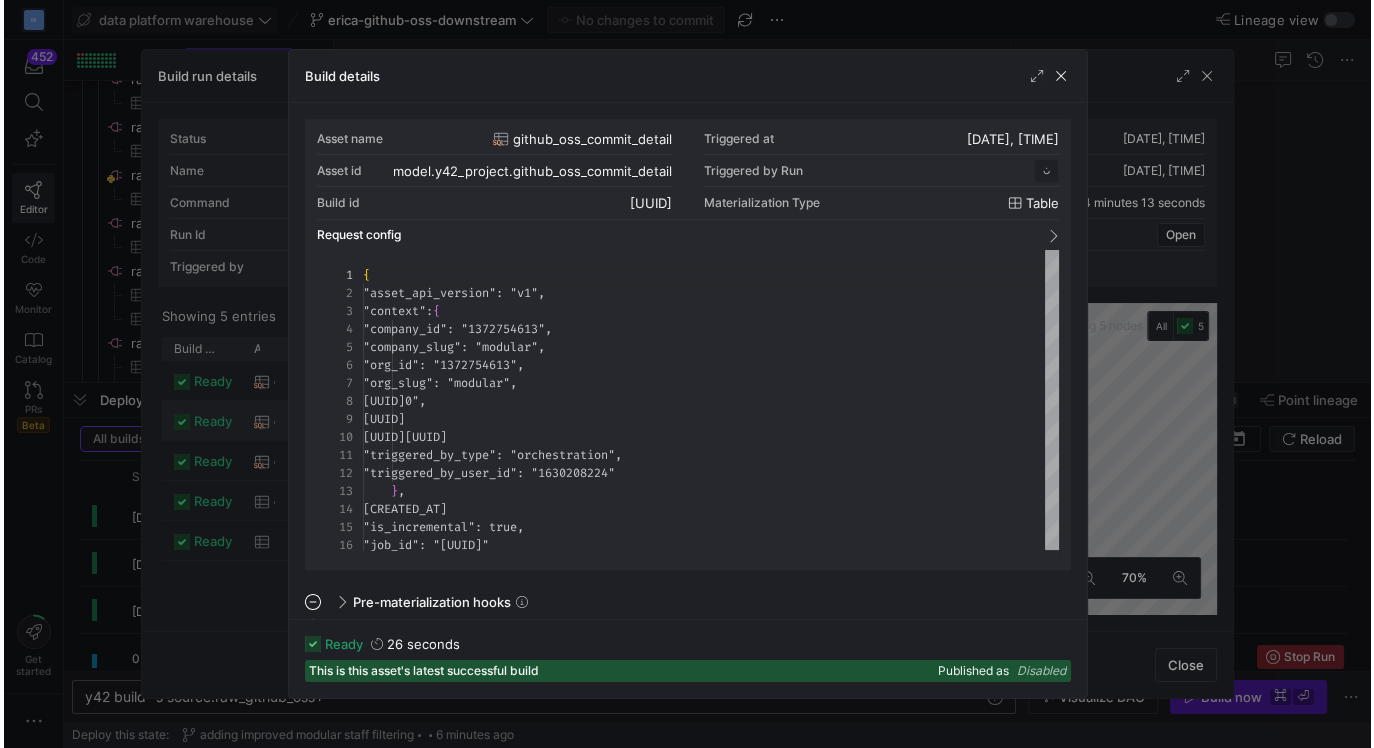 scroll, scrollTop: 180, scrollLeft: 0, axis: vertical 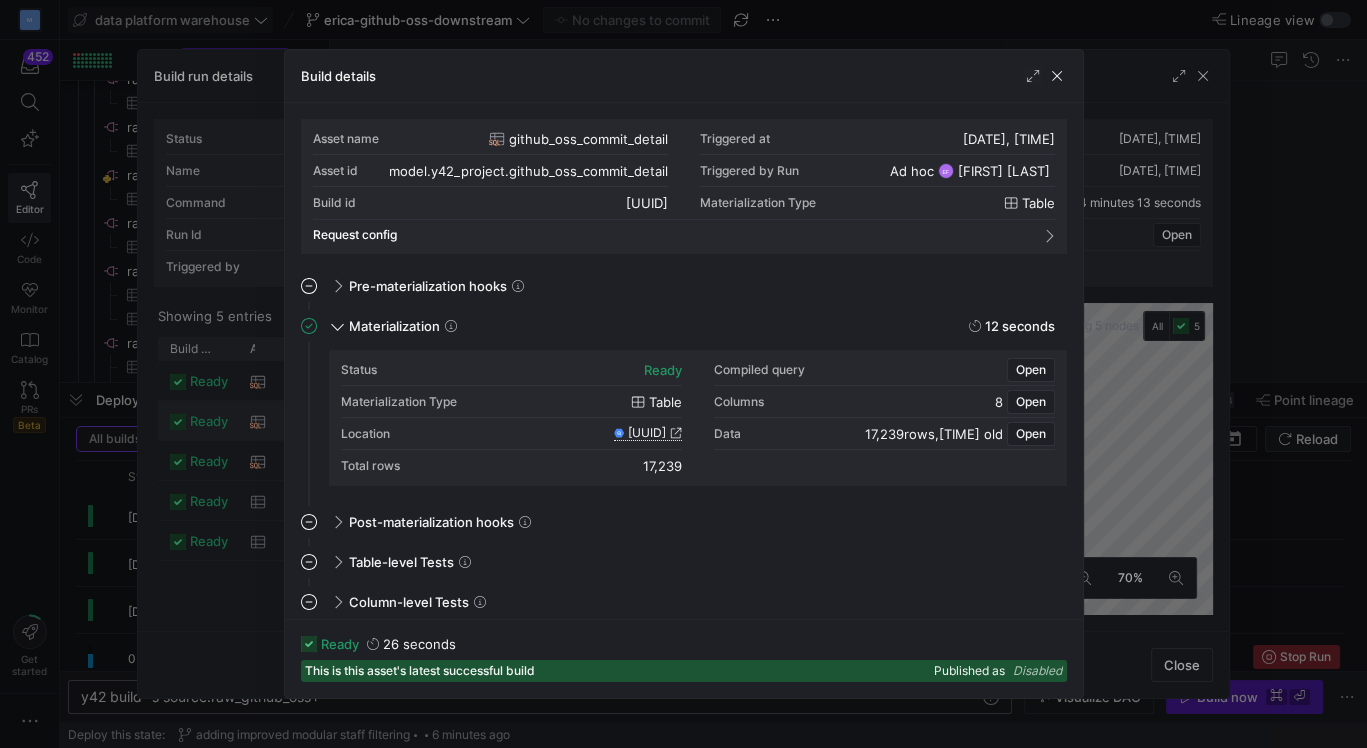 click 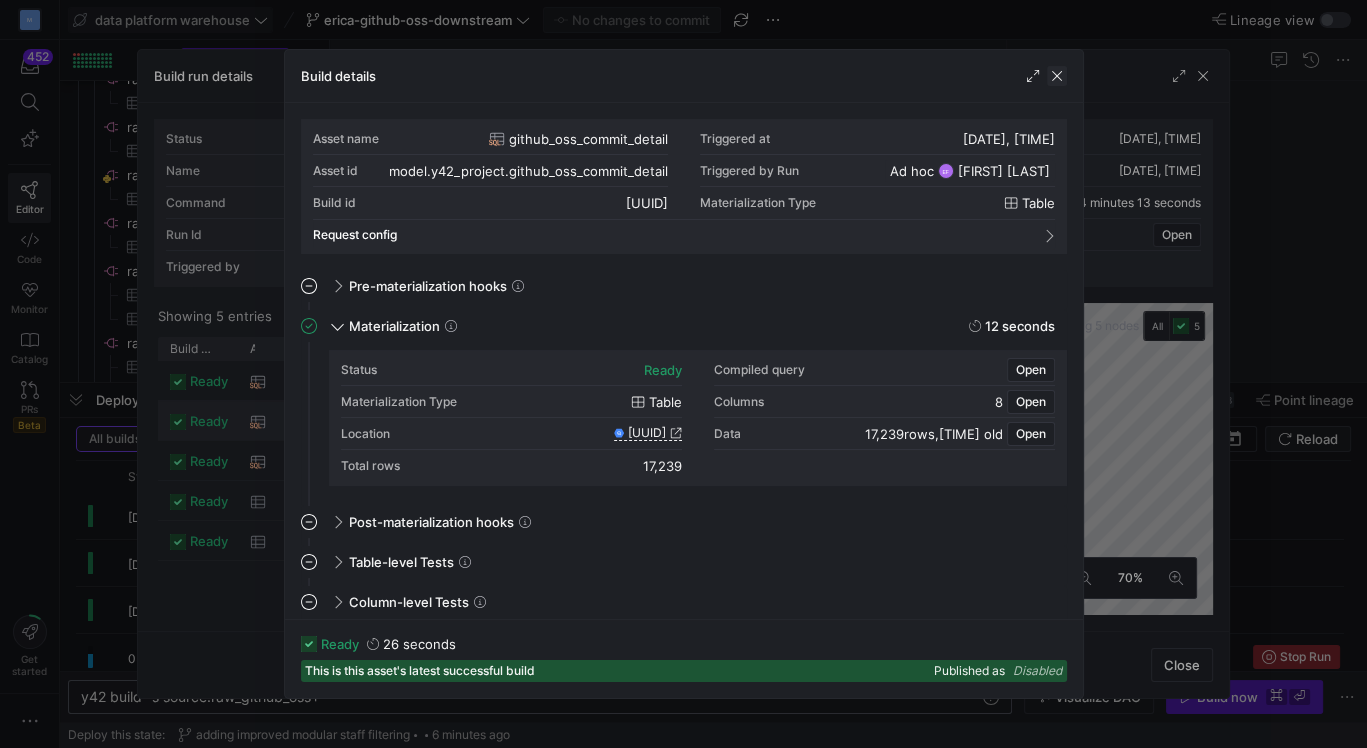 click 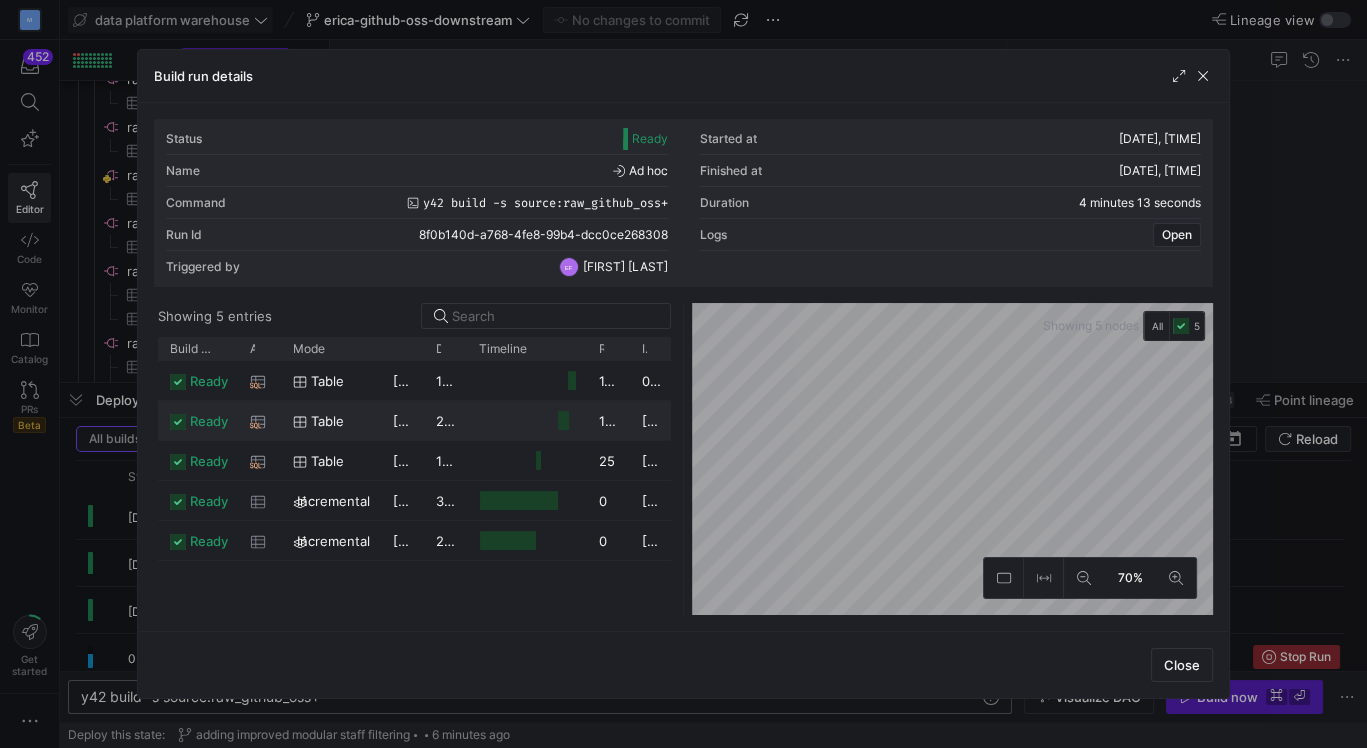 click at bounding box center (683, 374) 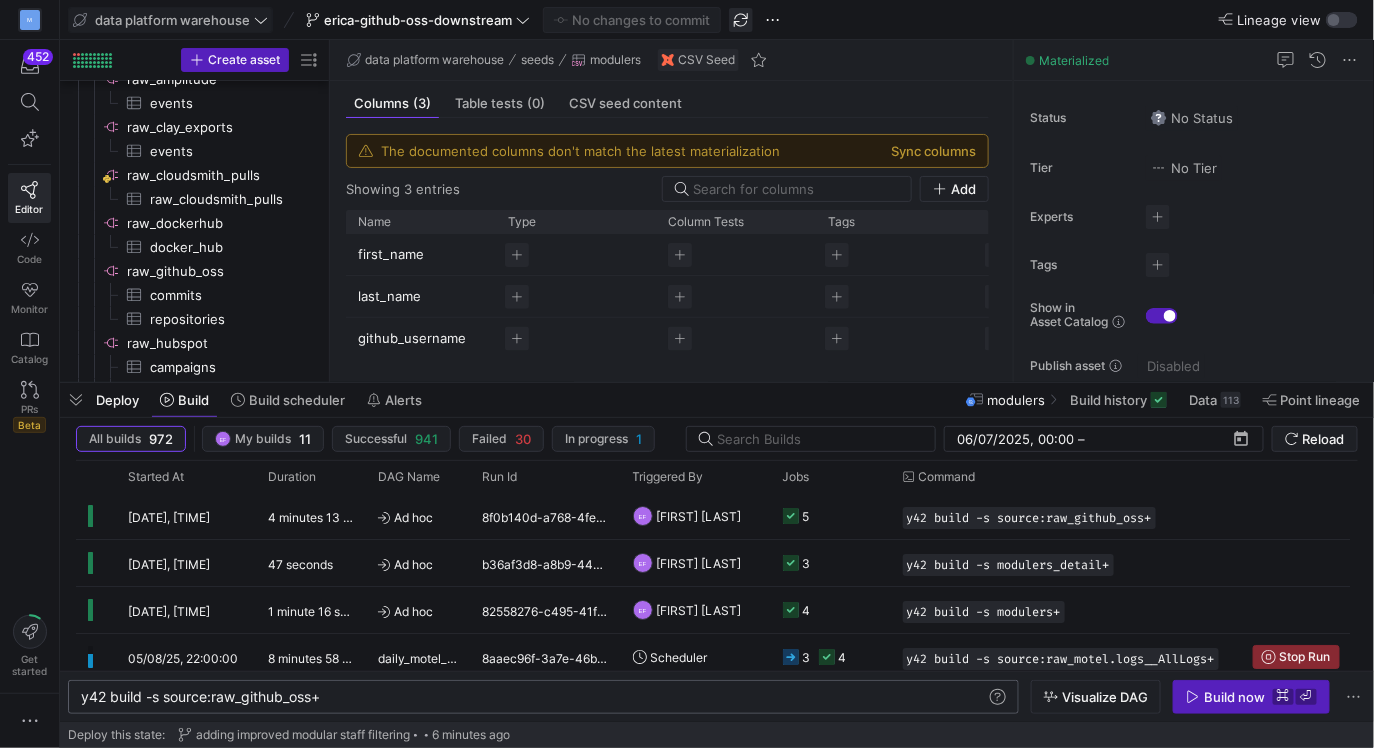 click 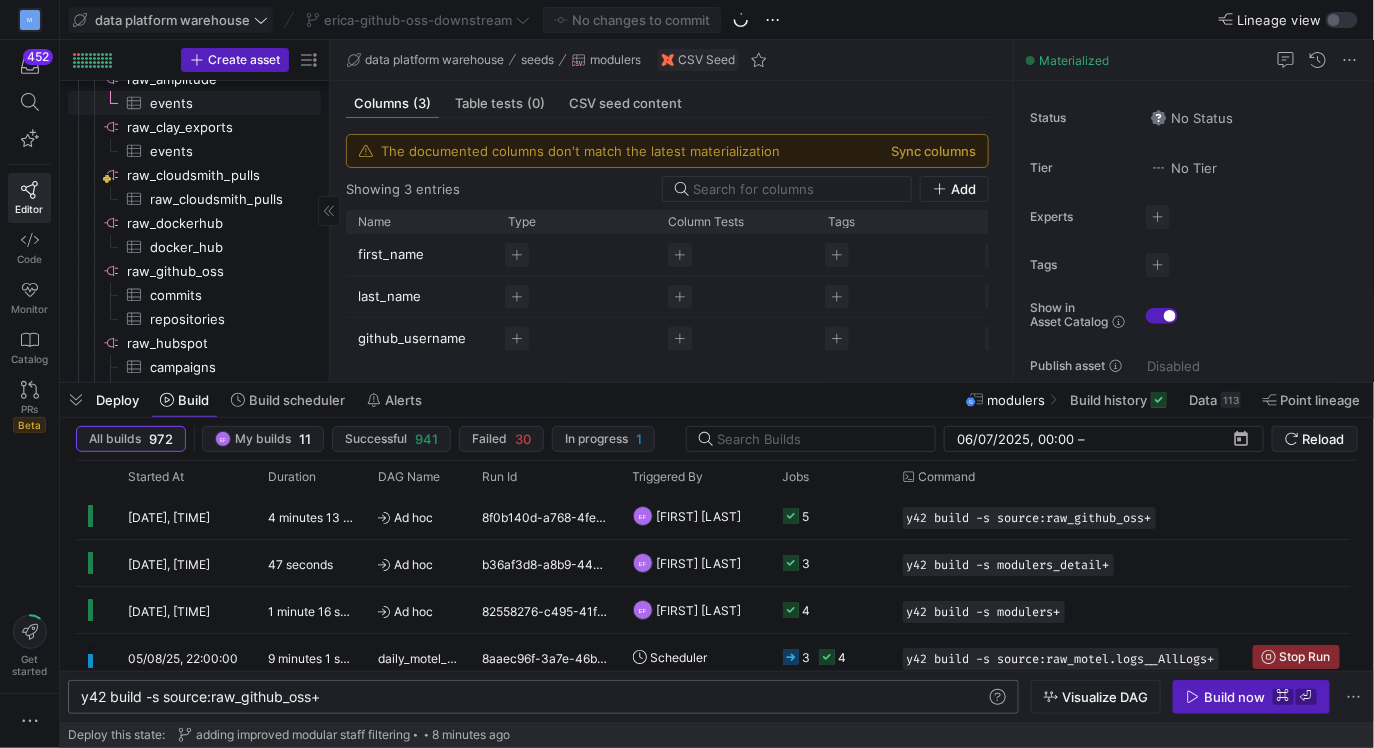 scroll, scrollTop: 0, scrollLeft: 0, axis: both 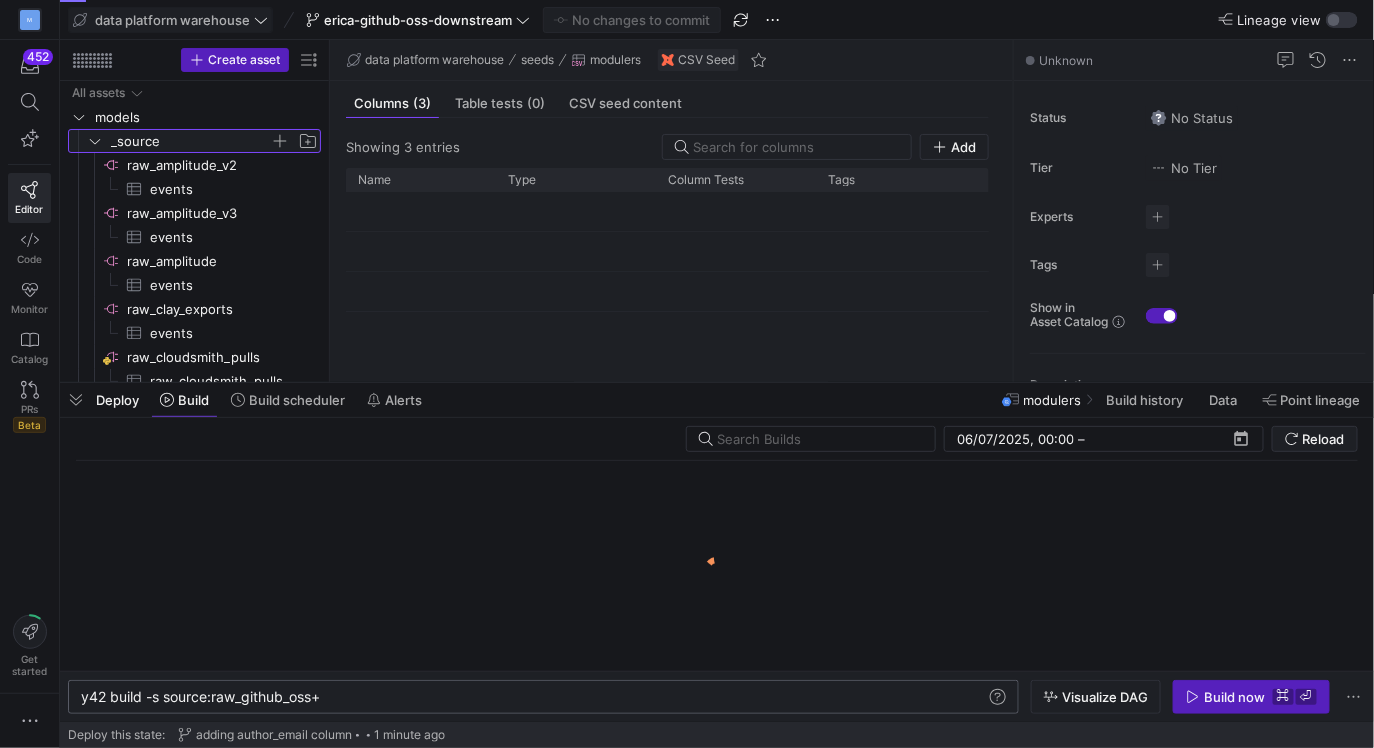 click 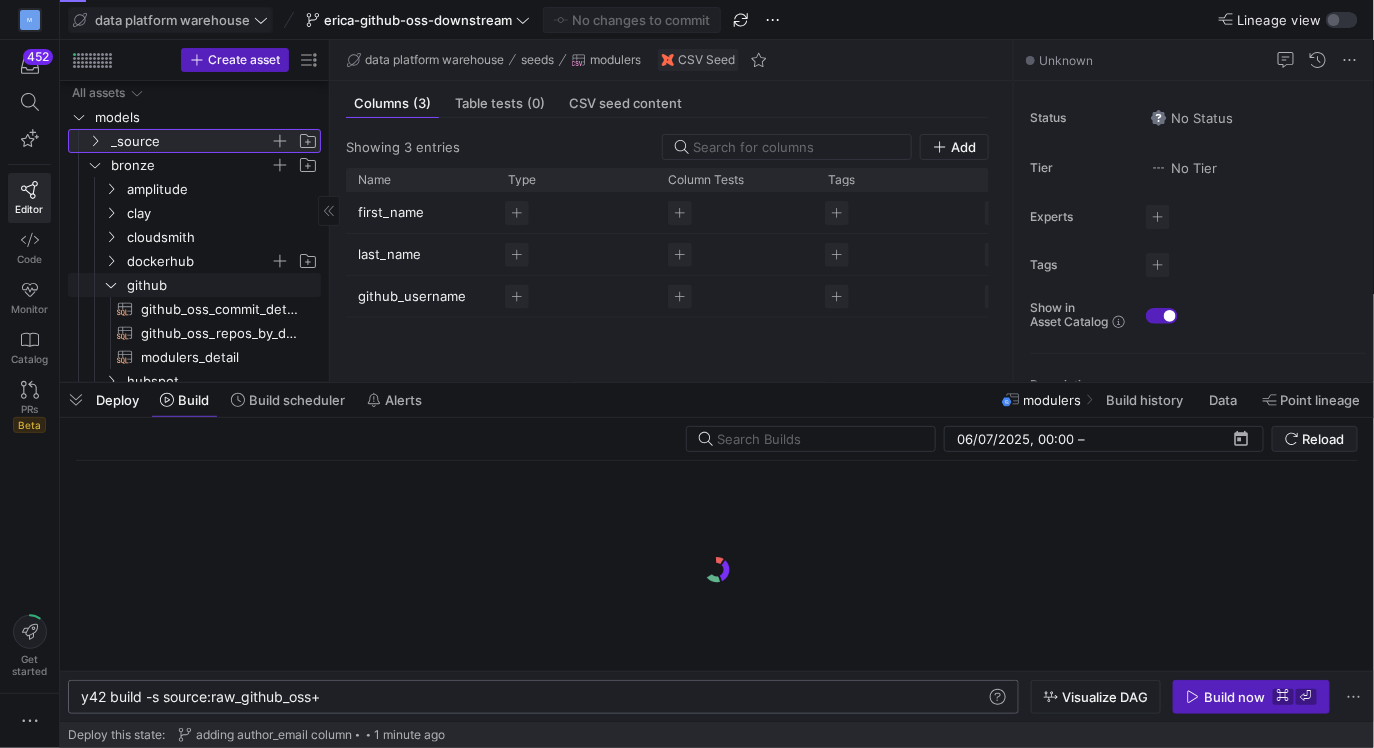 scroll, scrollTop: 48, scrollLeft: 0, axis: vertical 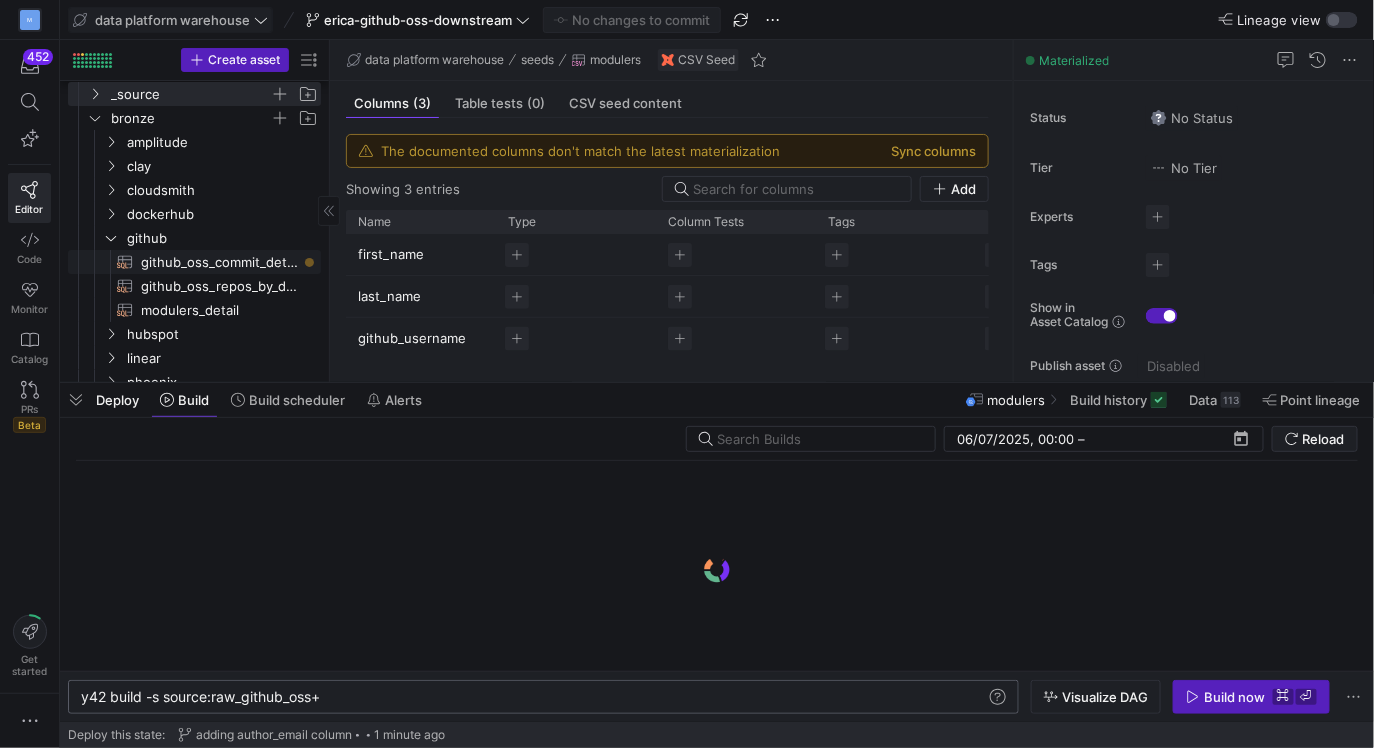 click on "github_oss_commit_detail​​​​​​​​​​" 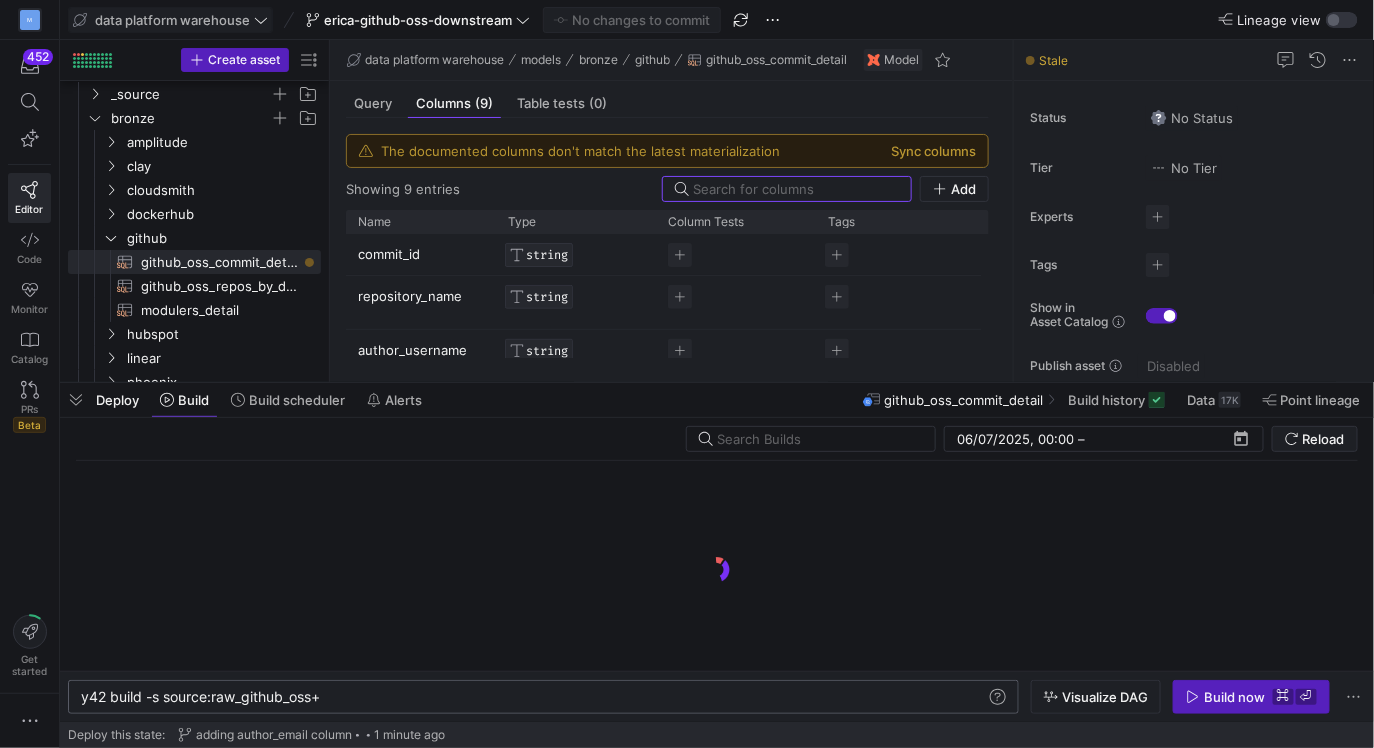 scroll, scrollTop: 28, scrollLeft: 0, axis: vertical 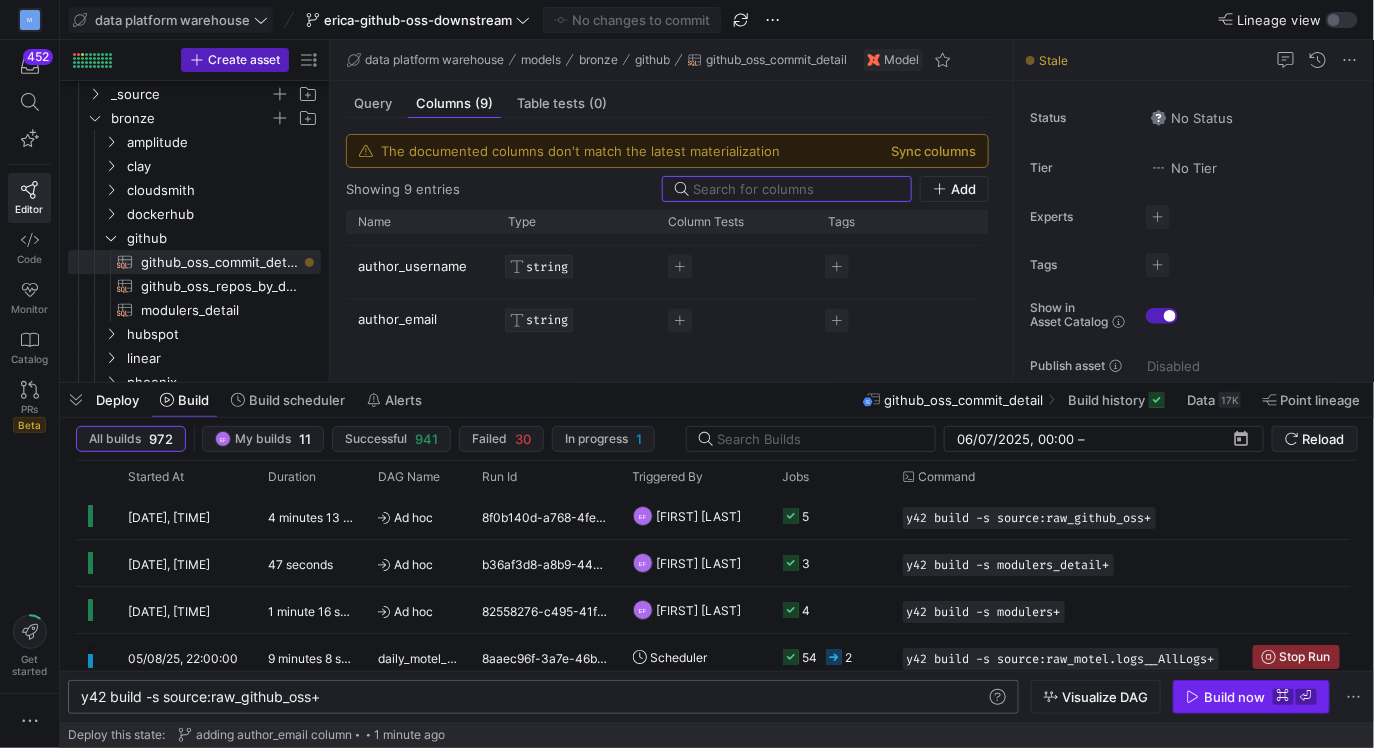 click on "Build now" at bounding box center (1234, 697) 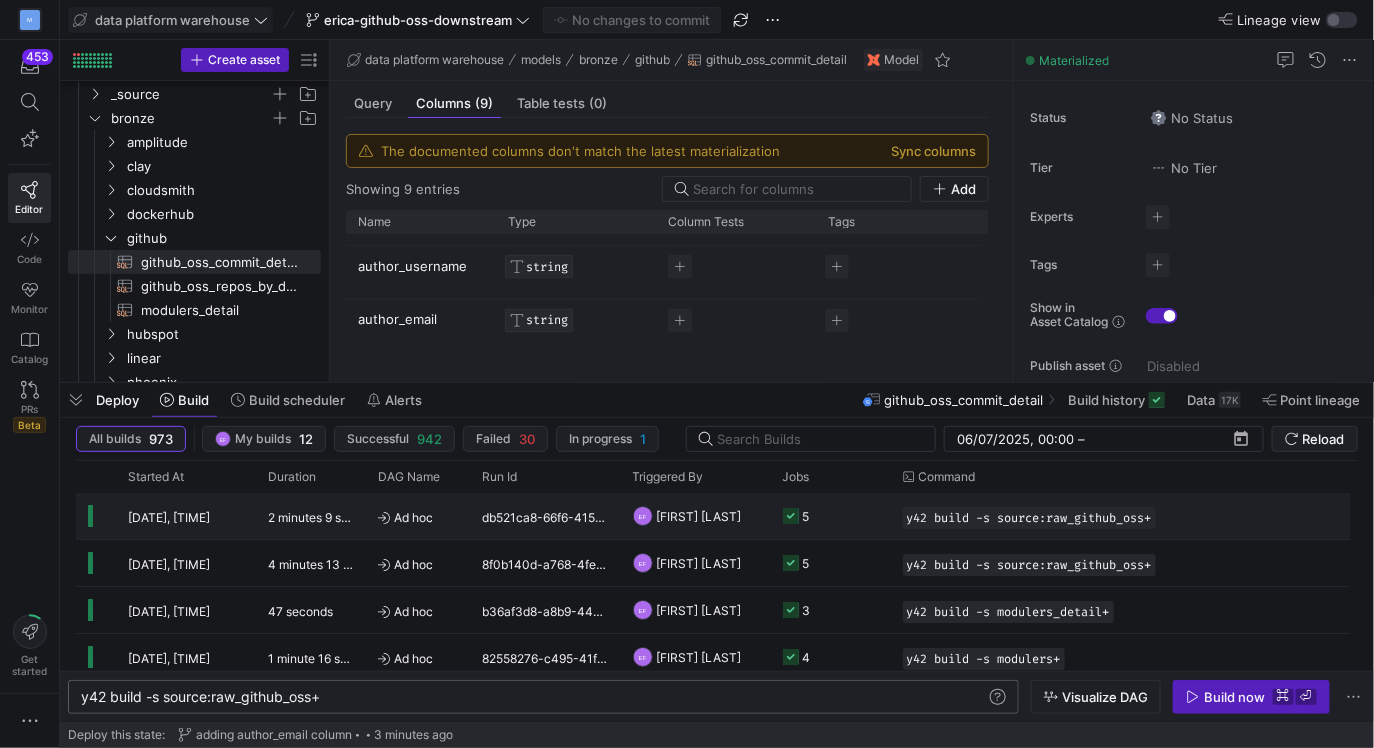 click on "5" 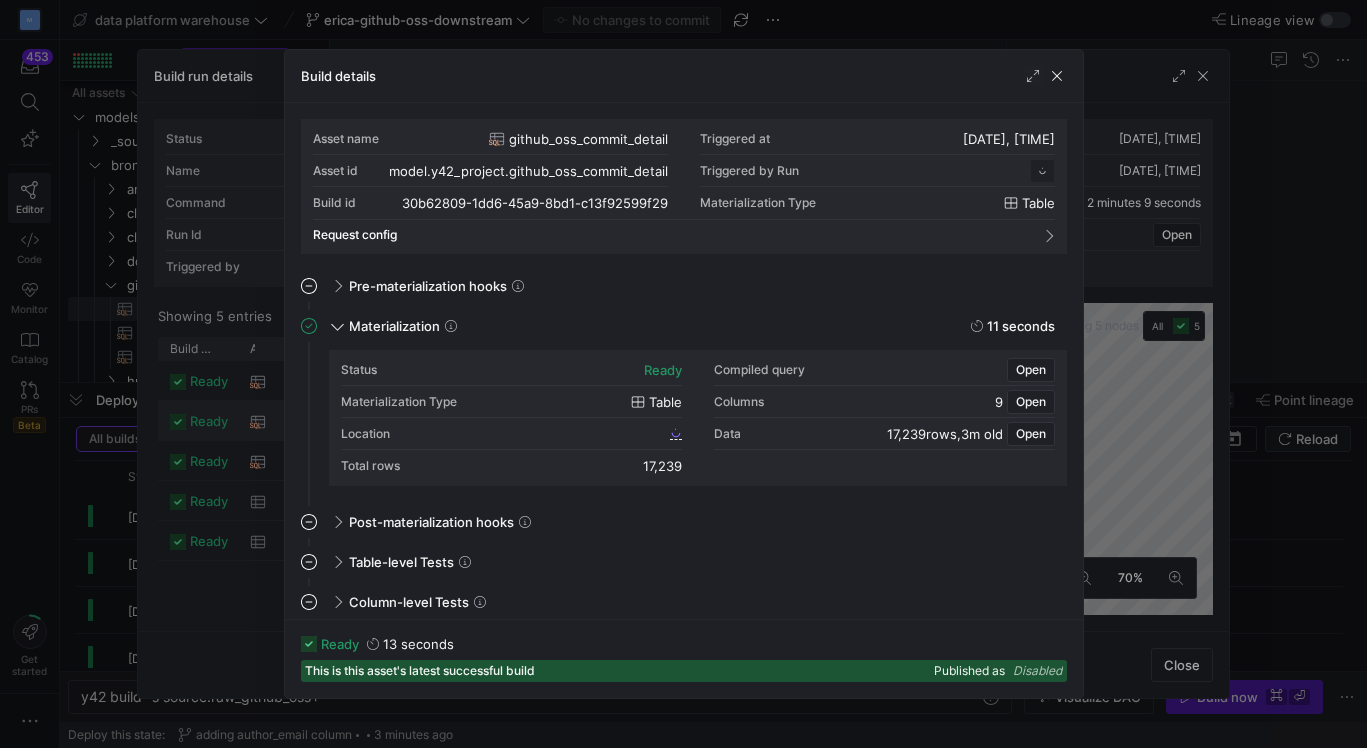 scroll, scrollTop: 0, scrollLeft: 0, axis: both 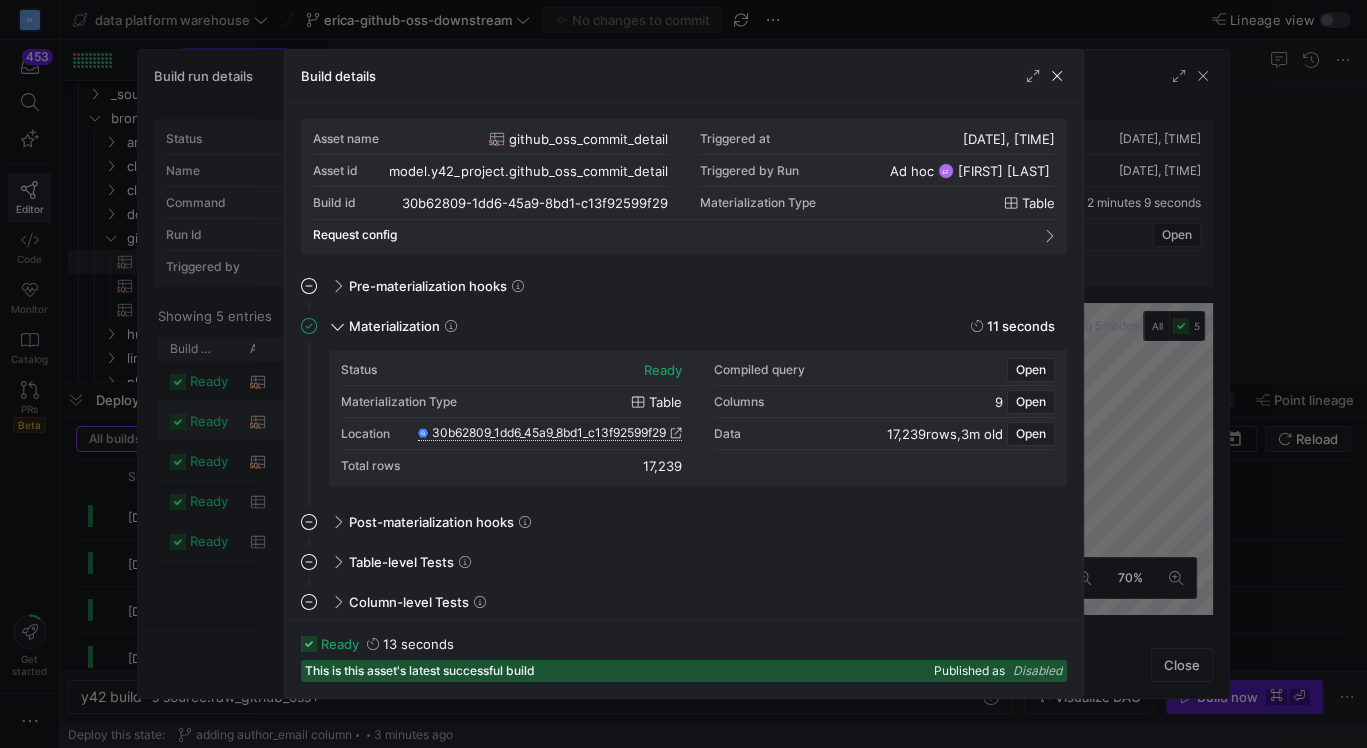 click 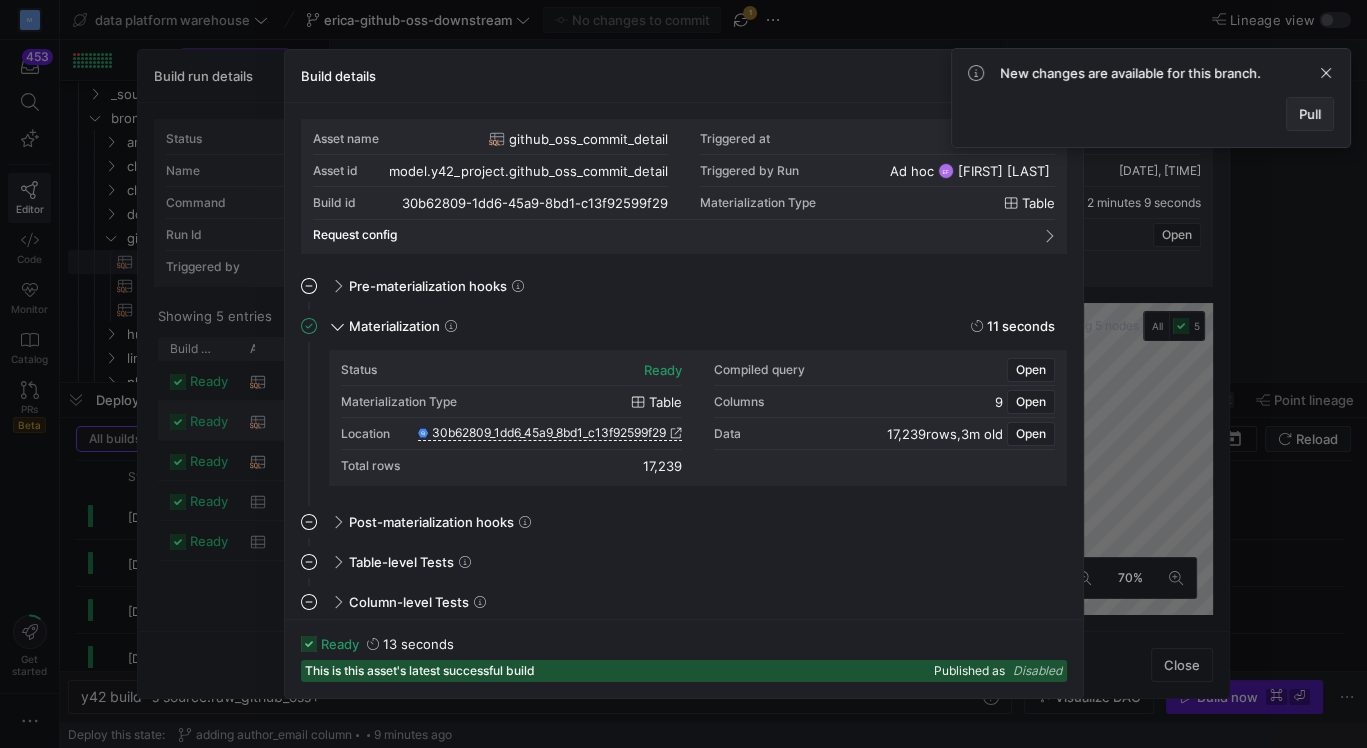 click on "Pull" 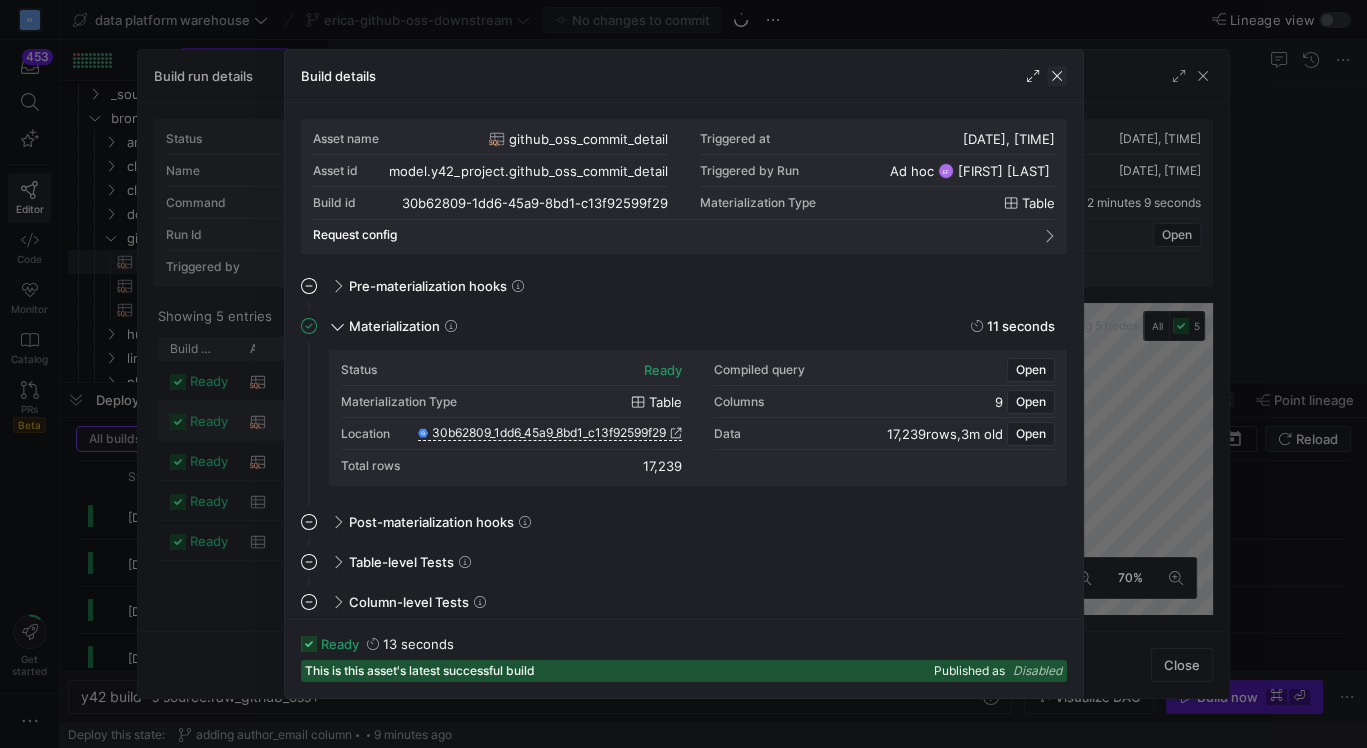 click 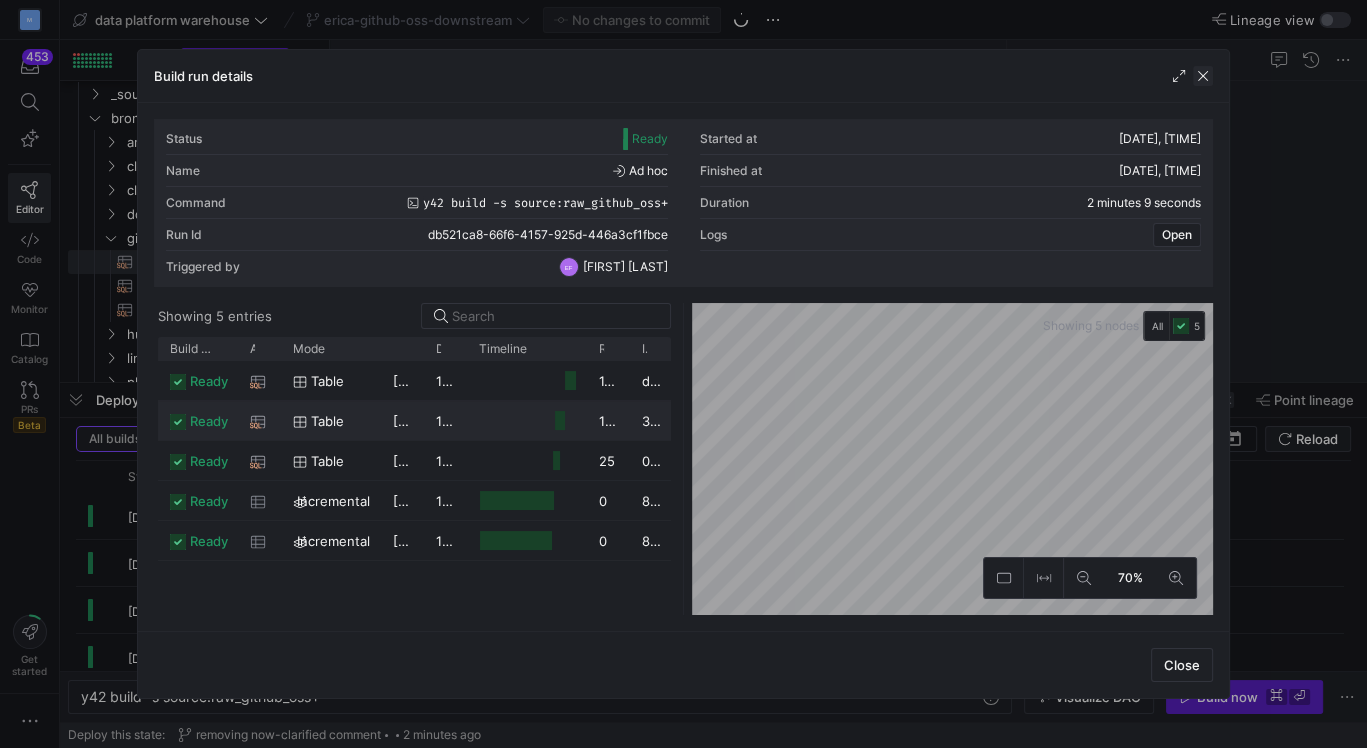click 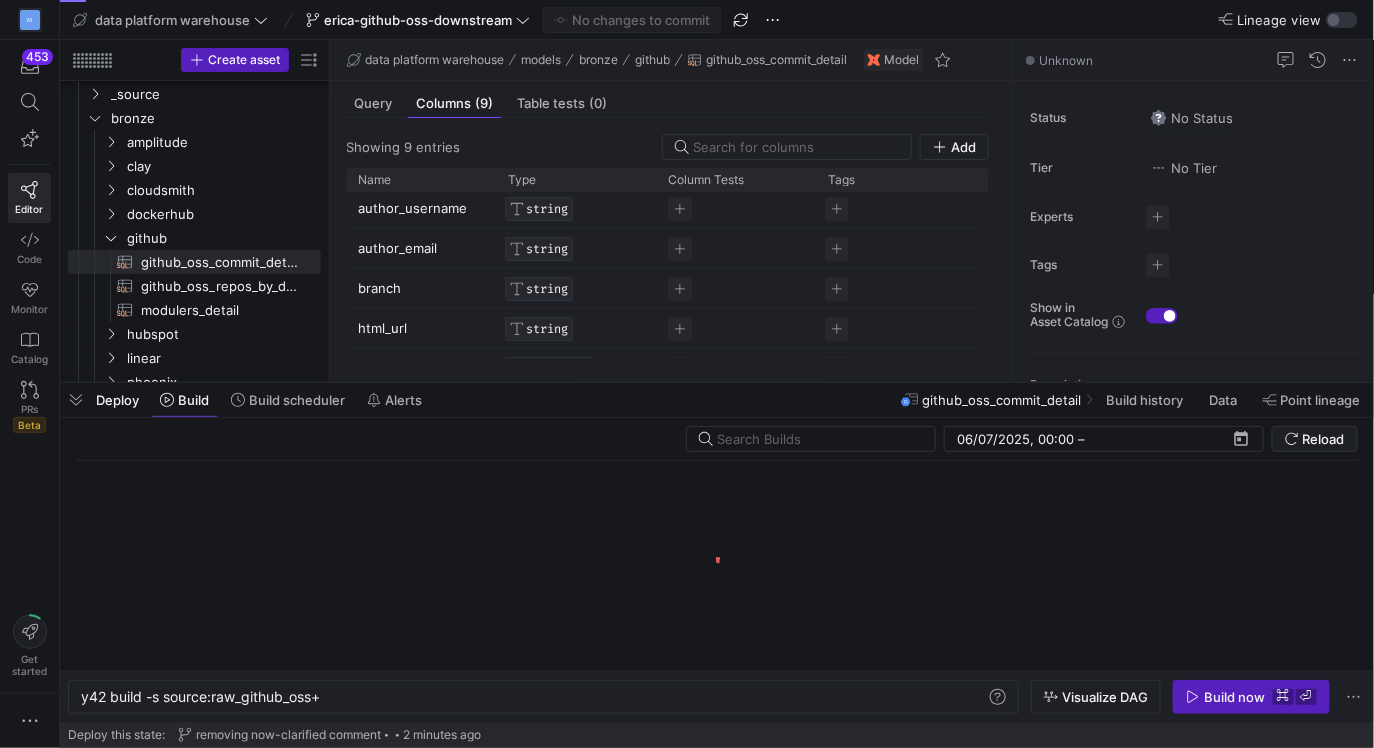 scroll, scrollTop: 0, scrollLeft: 0, axis: both 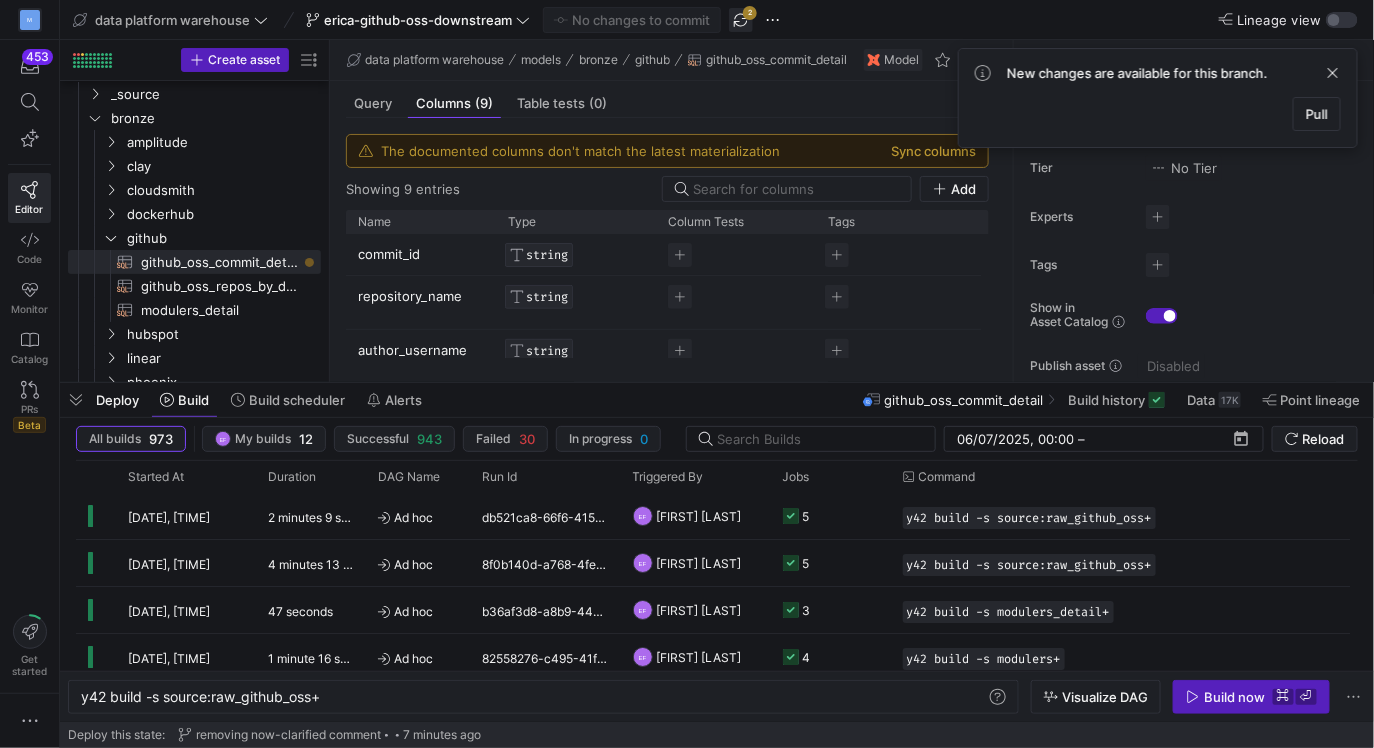 click 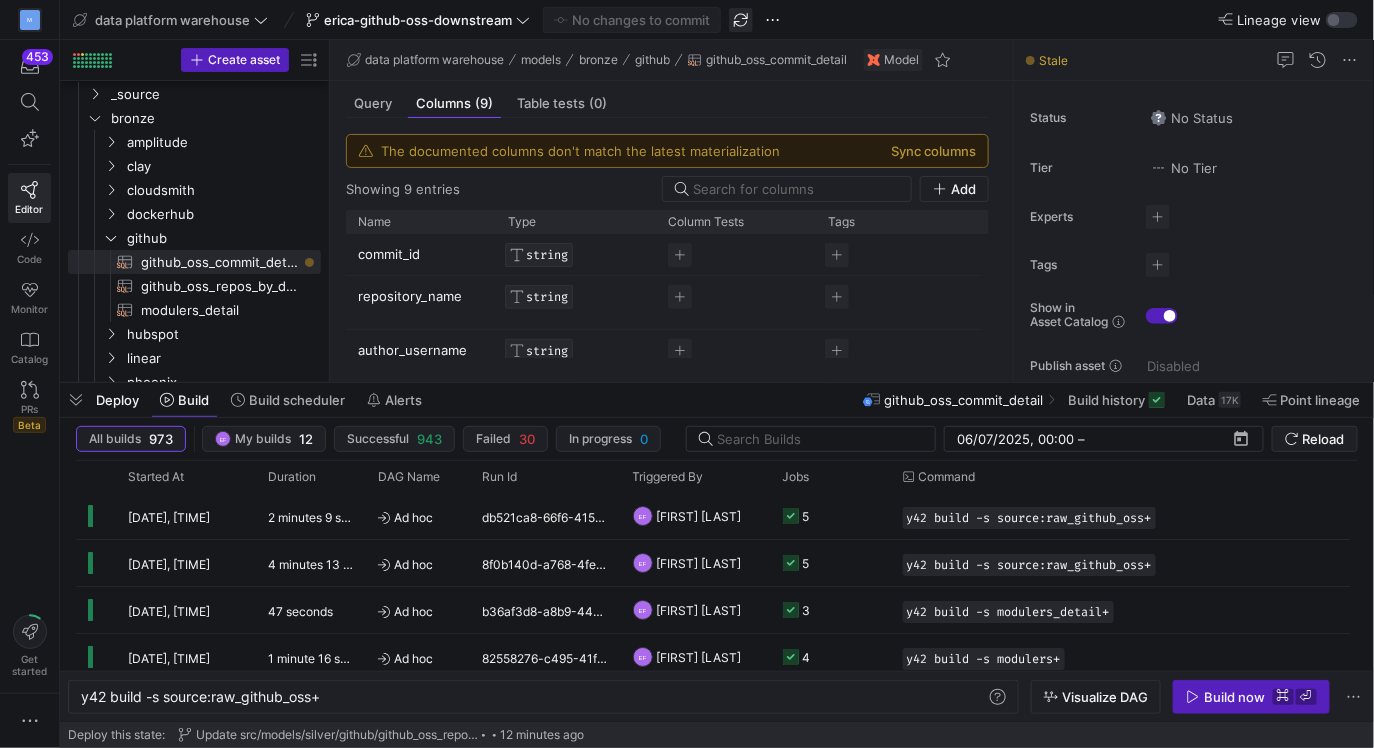 click 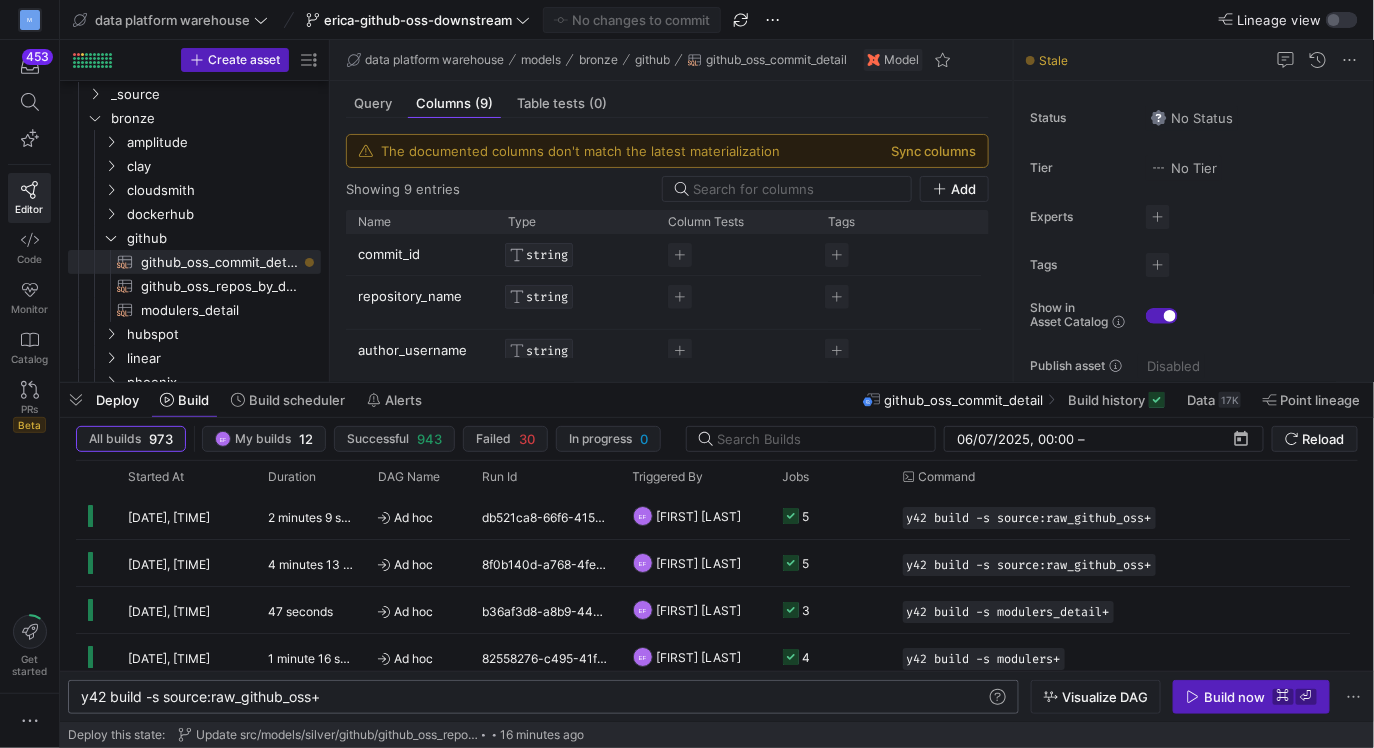 click on "y42 build -s source:raw_github_oss+ y42 build -s source:raw_github_oss+" 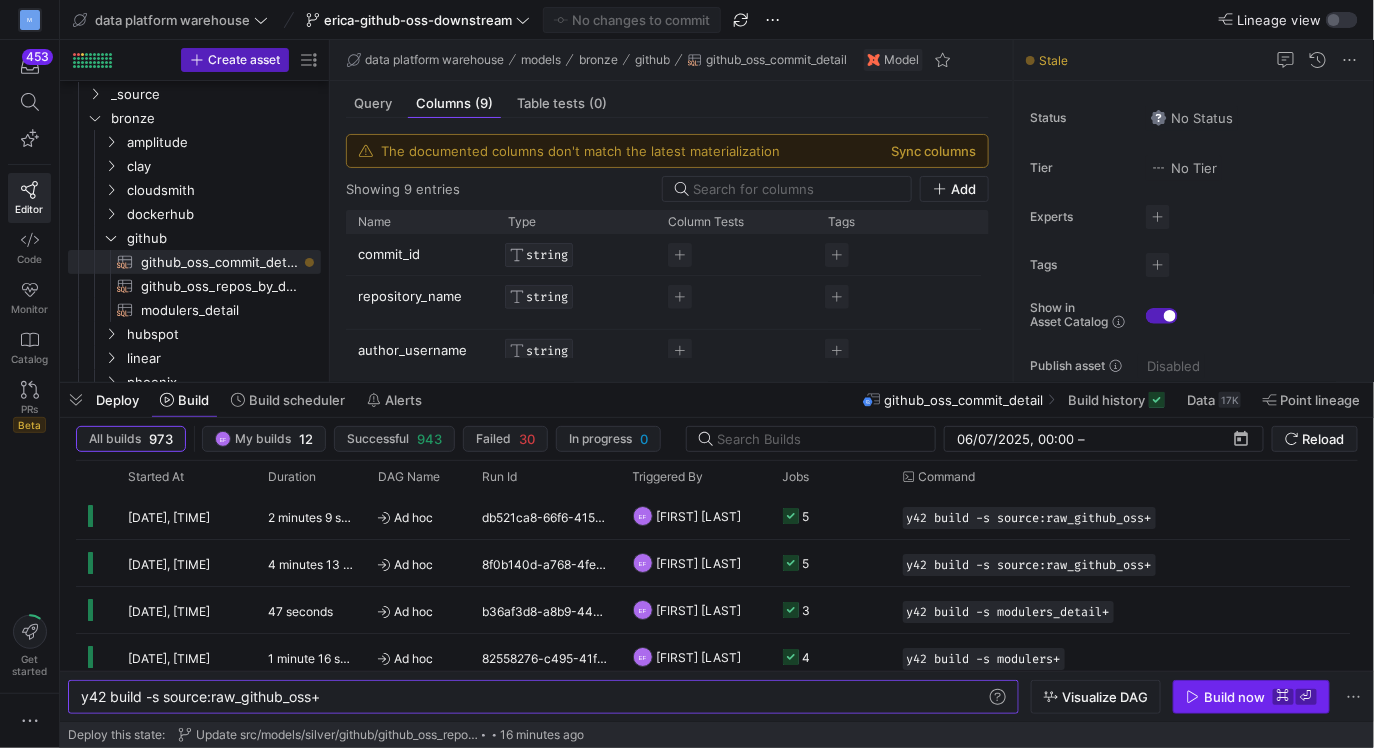 click on "Build now" at bounding box center [1234, 697] 